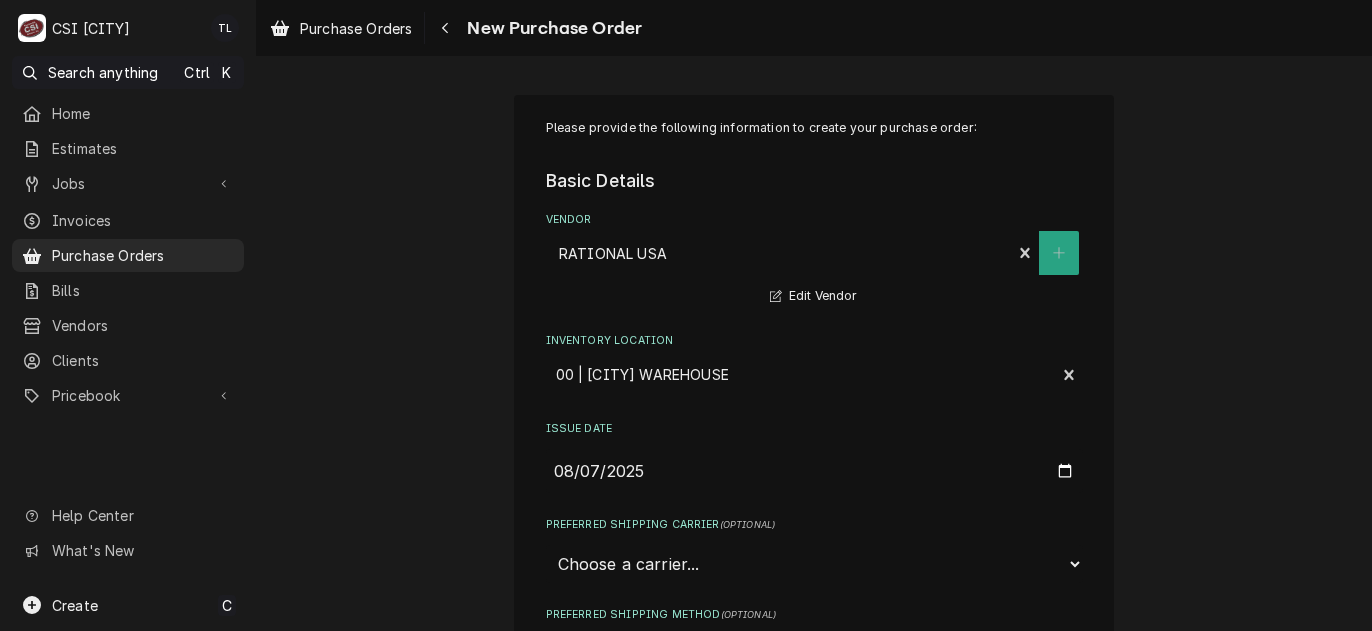 scroll, scrollTop: 0, scrollLeft: 0, axis: both 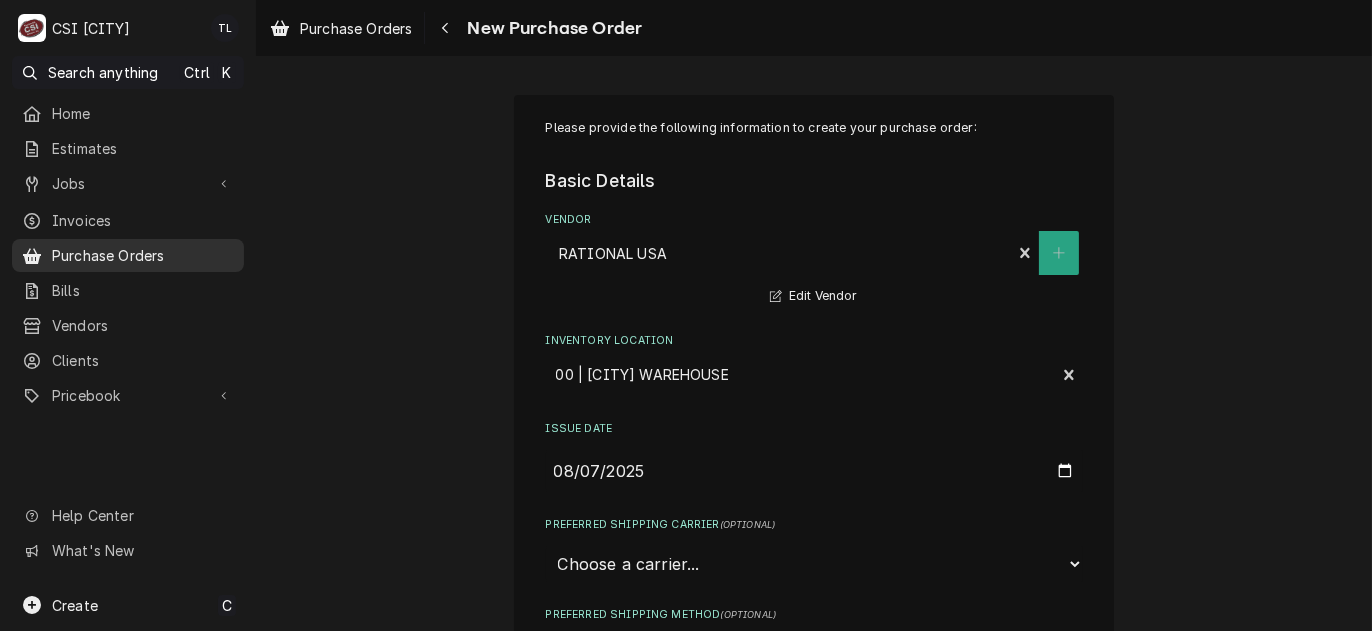 click on "Purchase Orders" at bounding box center [143, 255] 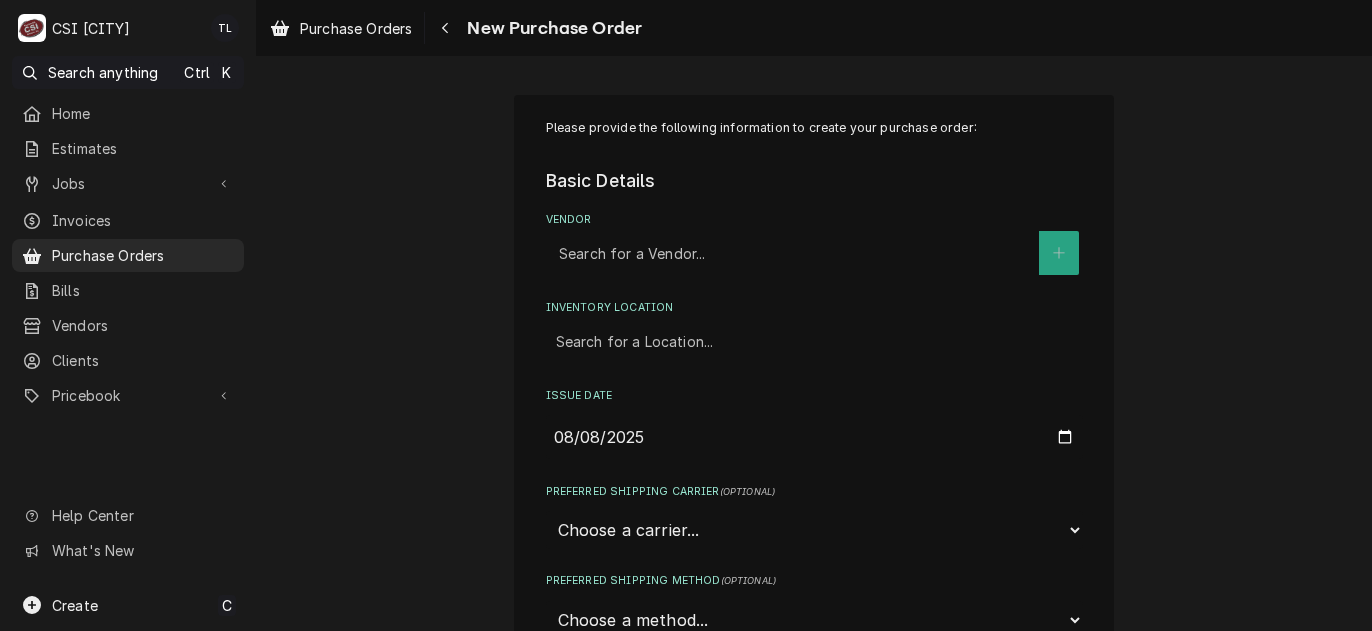 scroll, scrollTop: 0, scrollLeft: 0, axis: both 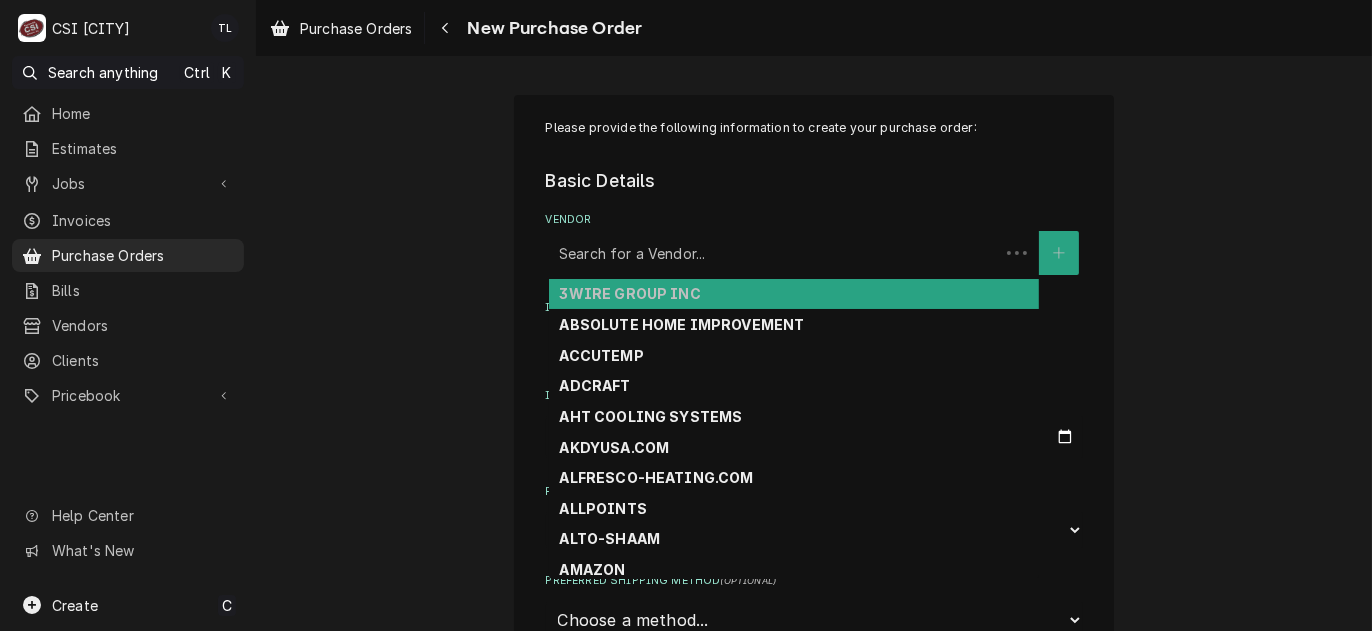 click at bounding box center [774, 253] 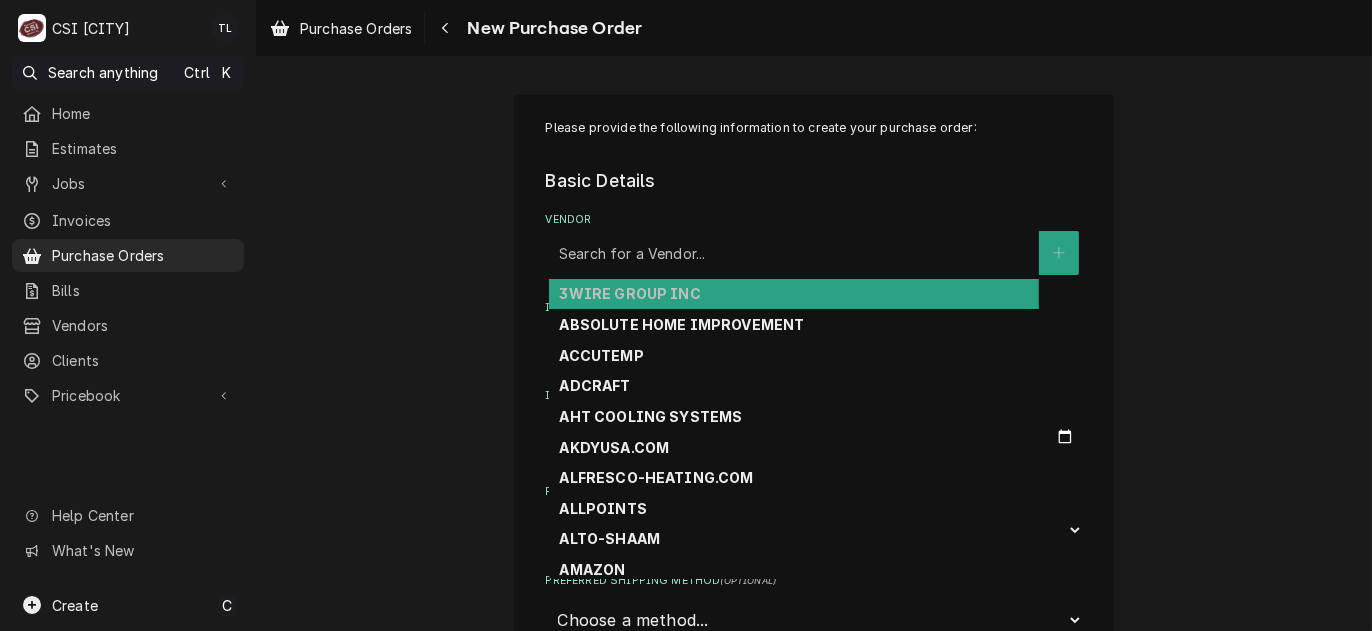 click on "Please provide the following information to create your purchase order: Basic Details Vendor 20 results available. Use Up and Down to choose options, press Enter to select the currently focused option, press Escape to exit the menu, press Tab to select the option and exit the menu. Search for a Vendor... 3WIRE GROUP INC ABSOLUTE HOME IMPROVEMENT ACCUTEMP ADCRAFT AHT COOLING SYSTEMS AKDYUSA.COM ALFRESCO-HEATING.COM ALLPOINTS ALTO-SHAAM AMAZON AMERICAN CASTER AMERICAN EAGLE AMERICAN ELECTRIC AMERICAN METALS-KC OFFICE AMERICAN PANEL ANTHONY INTERNATIONAL ARCTIC AIR ATOSA AUTHORIZED PARTS AUTOMATIC ICE SYSTEMS Inventory Location Search for a Location... Issue Date [DATE] Preferred Shipping Carrier  ( optional ) Choose a carrier... U.S. Postal Service Stamps.com FedEx UPS DHL Express DHL ECommerce Canada Post Australia Post First Mile Asendia OnTrac APC Newgistics Globegistics RR Donnelley IMEX Access Worldwide Purolator Canada Sendle Other Preferred Shipping Method  ( optional ) Choose a method... Ground  ( )" at bounding box center (814, 444) 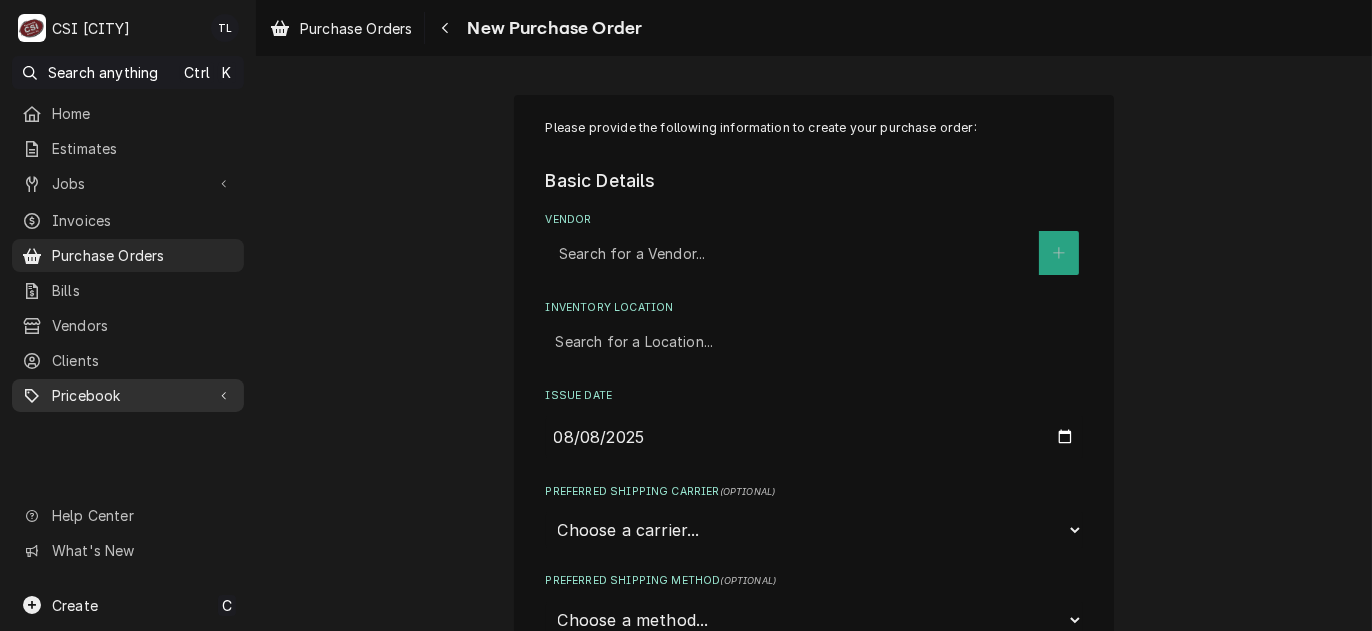 click on "Pricebook" at bounding box center [128, 395] 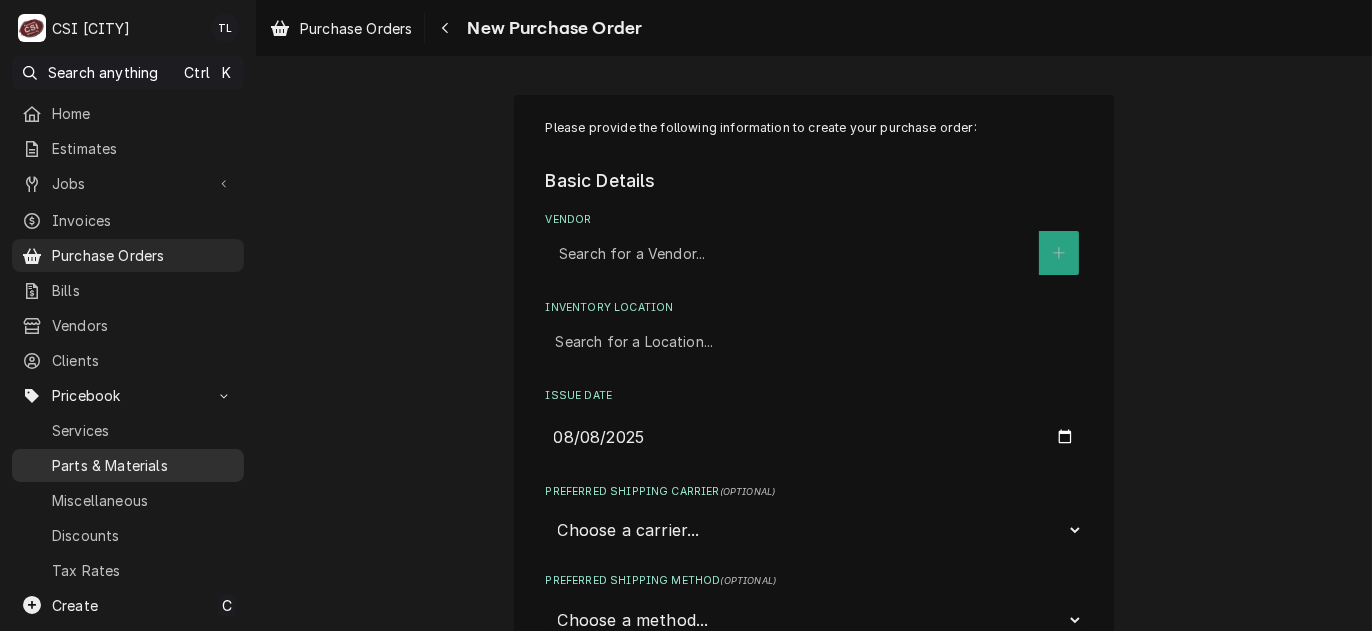 click on "Parts & Materials" at bounding box center [143, 465] 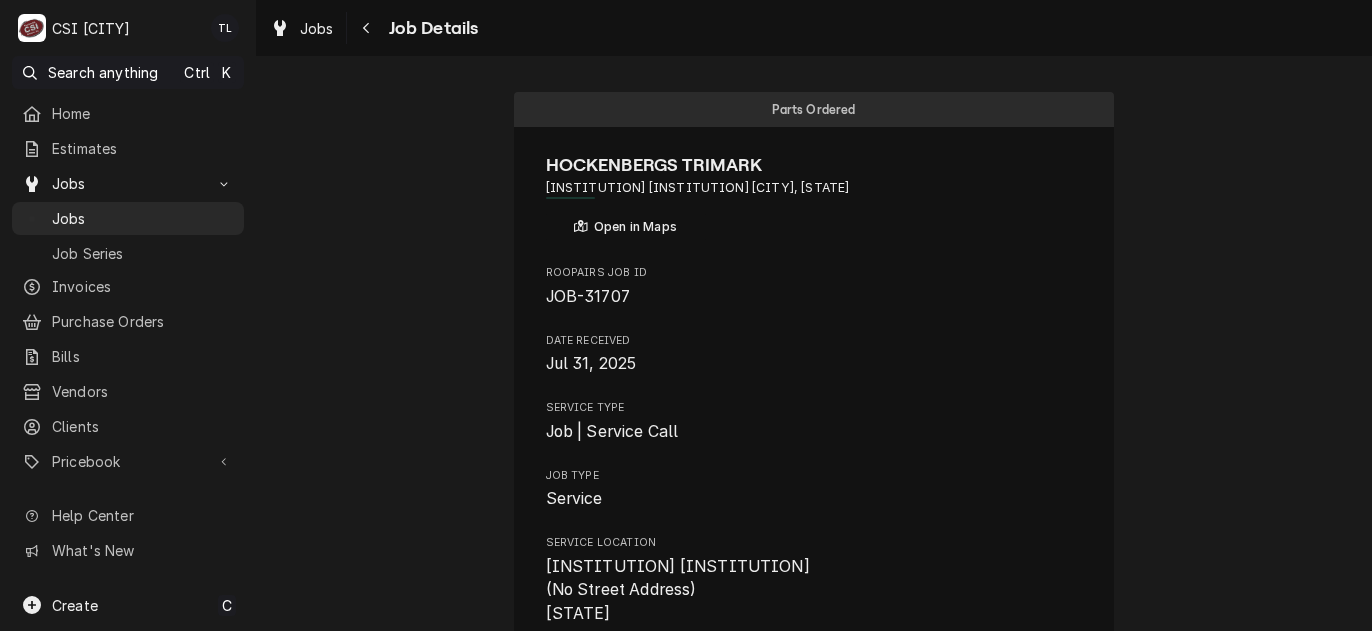 scroll, scrollTop: 0, scrollLeft: 0, axis: both 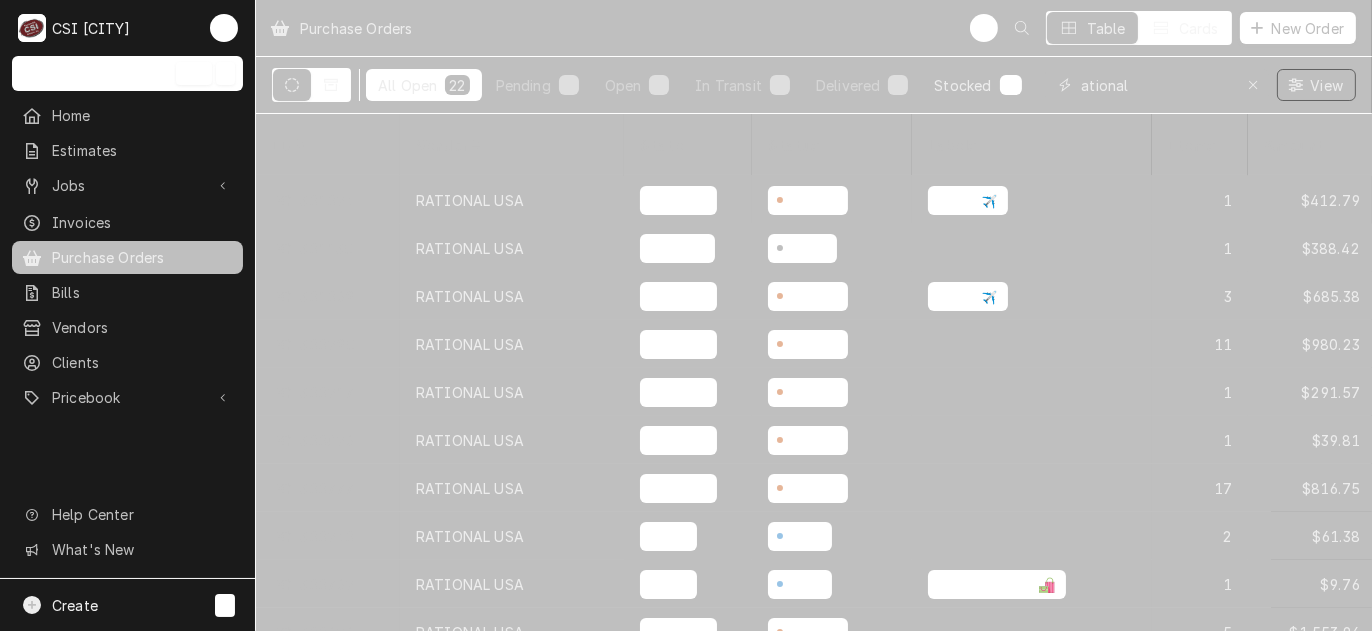 drag, startPoint x: 1148, startPoint y: 80, endPoint x: 942, endPoint y: 96, distance: 206.62042 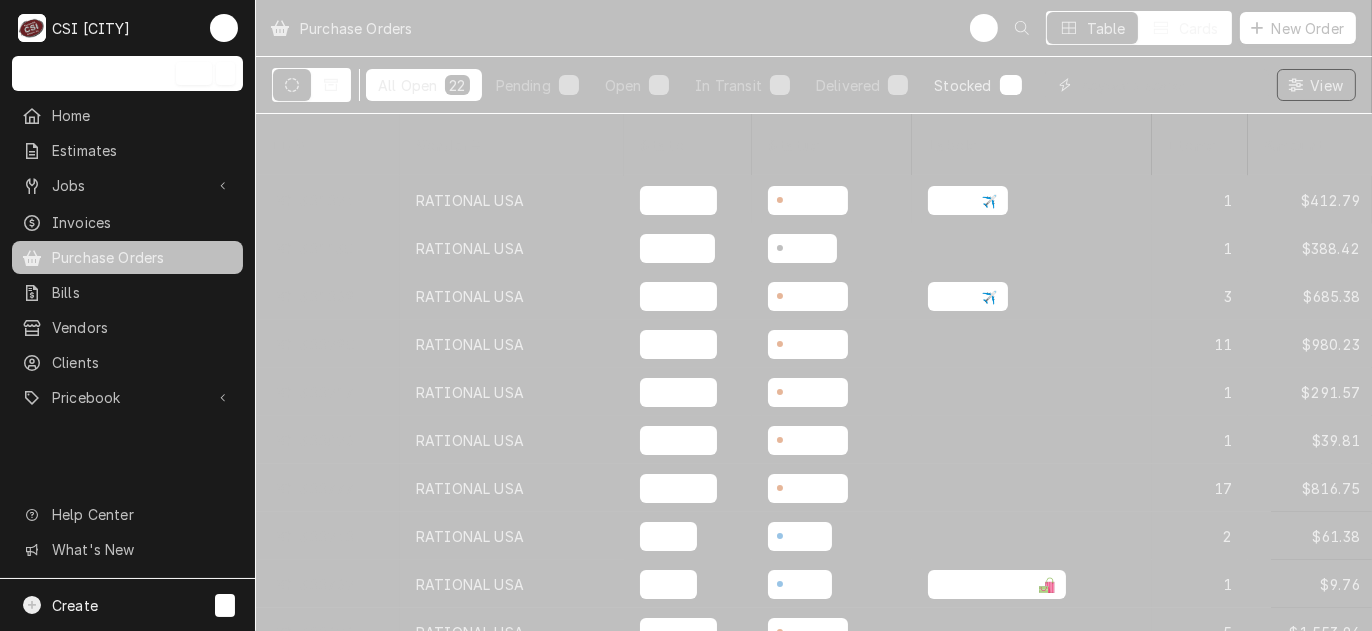 paste on "301135" 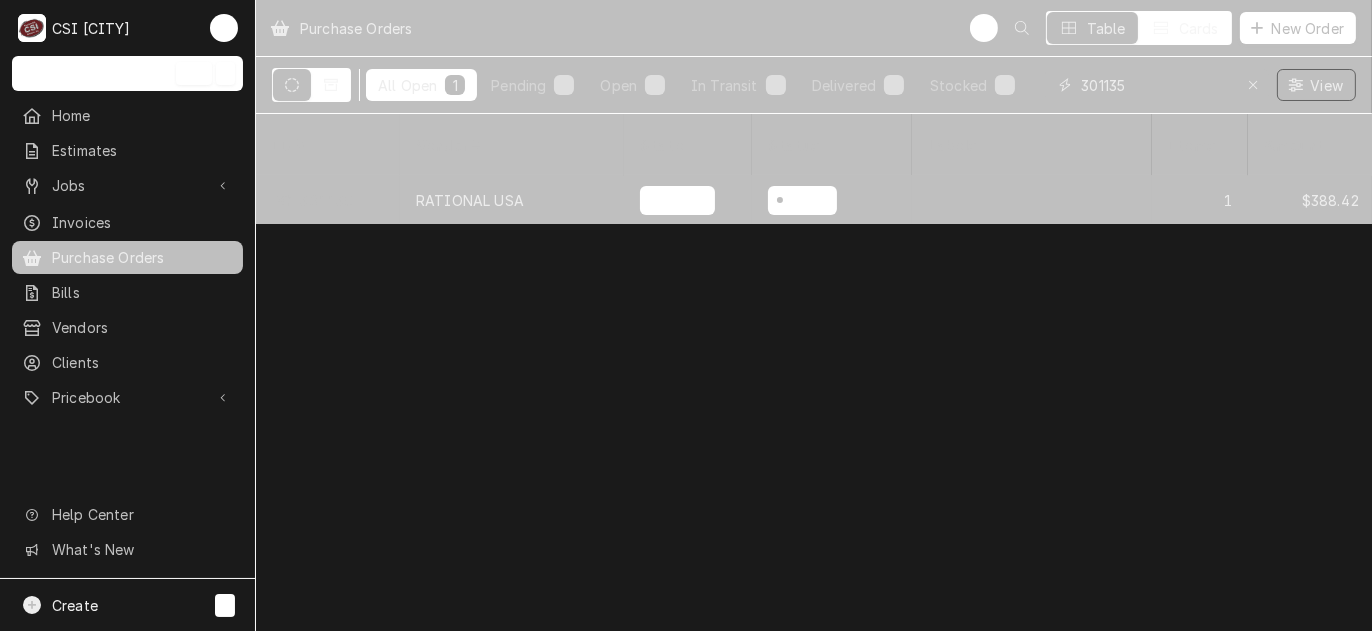 type on "301135" 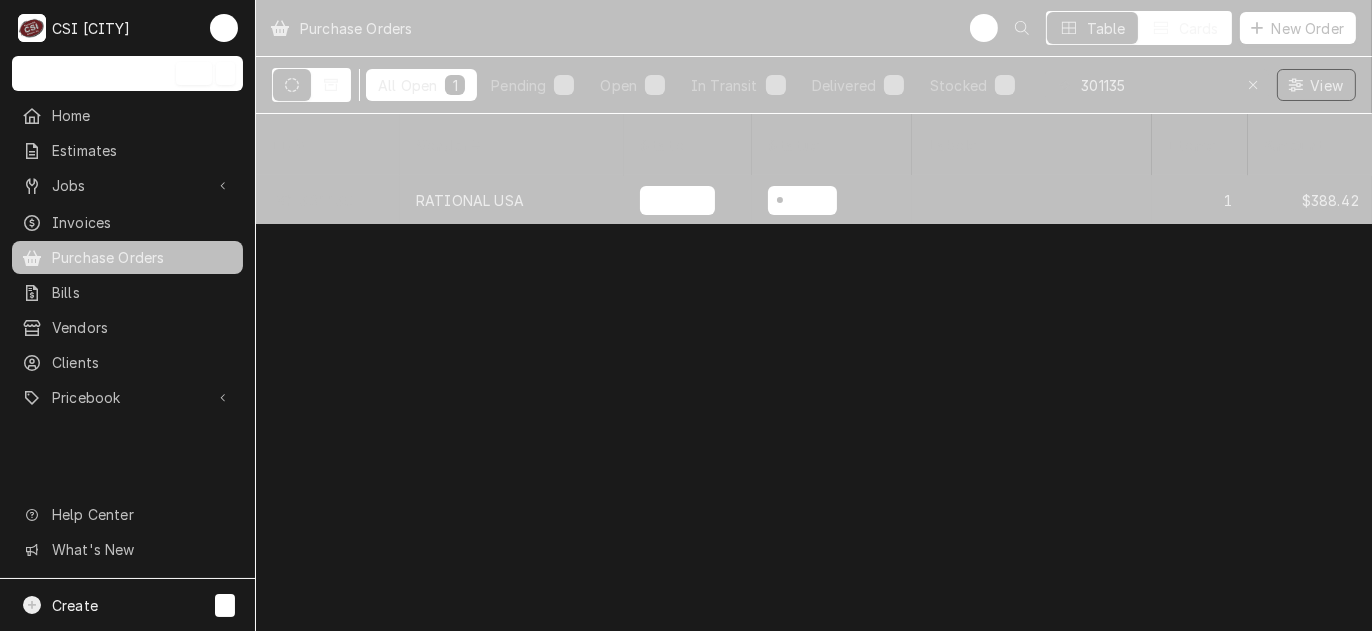 click on "RATIONAL USA" at bounding box center [512, 200] 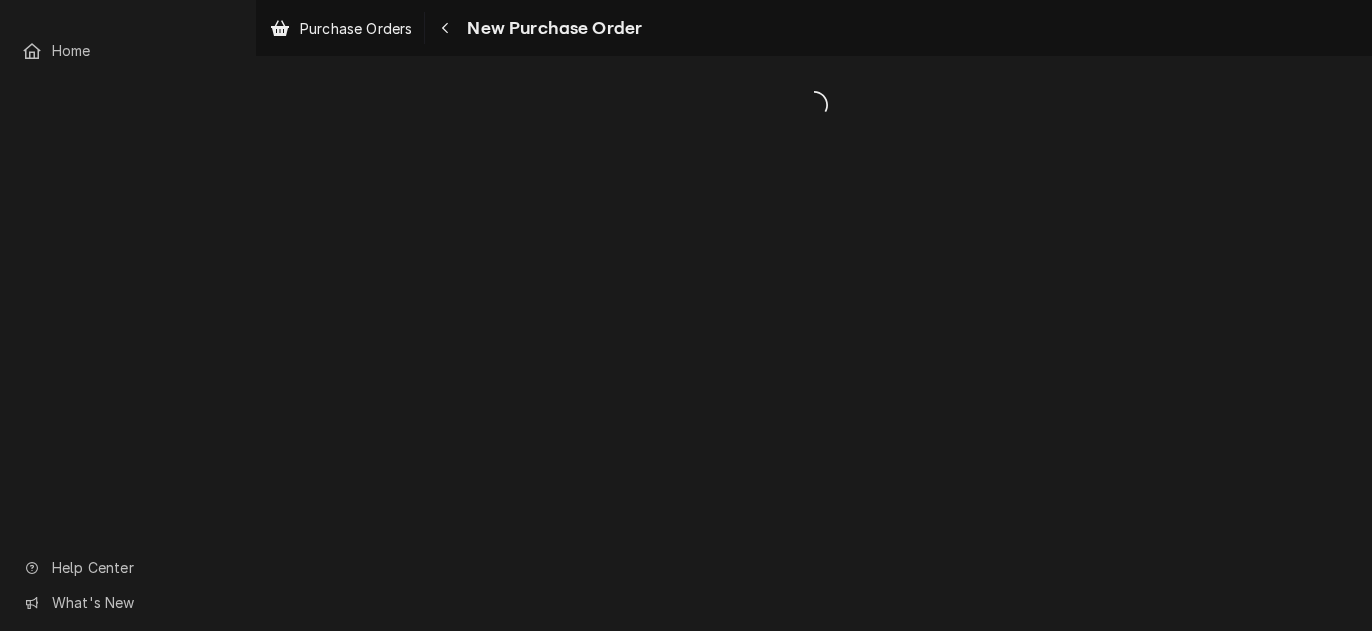 scroll, scrollTop: 0, scrollLeft: 0, axis: both 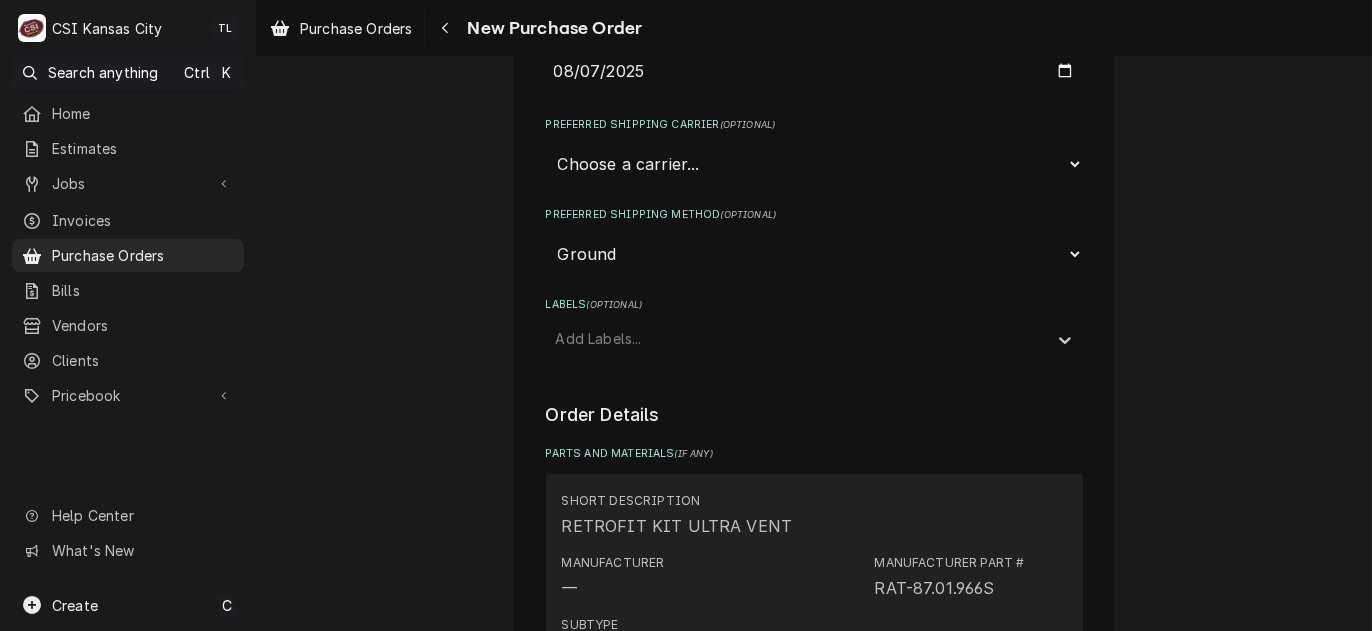 drag, startPoint x: 960, startPoint y: 474, endPoint x: 902, endPoint y: 511, distance: 68.7968 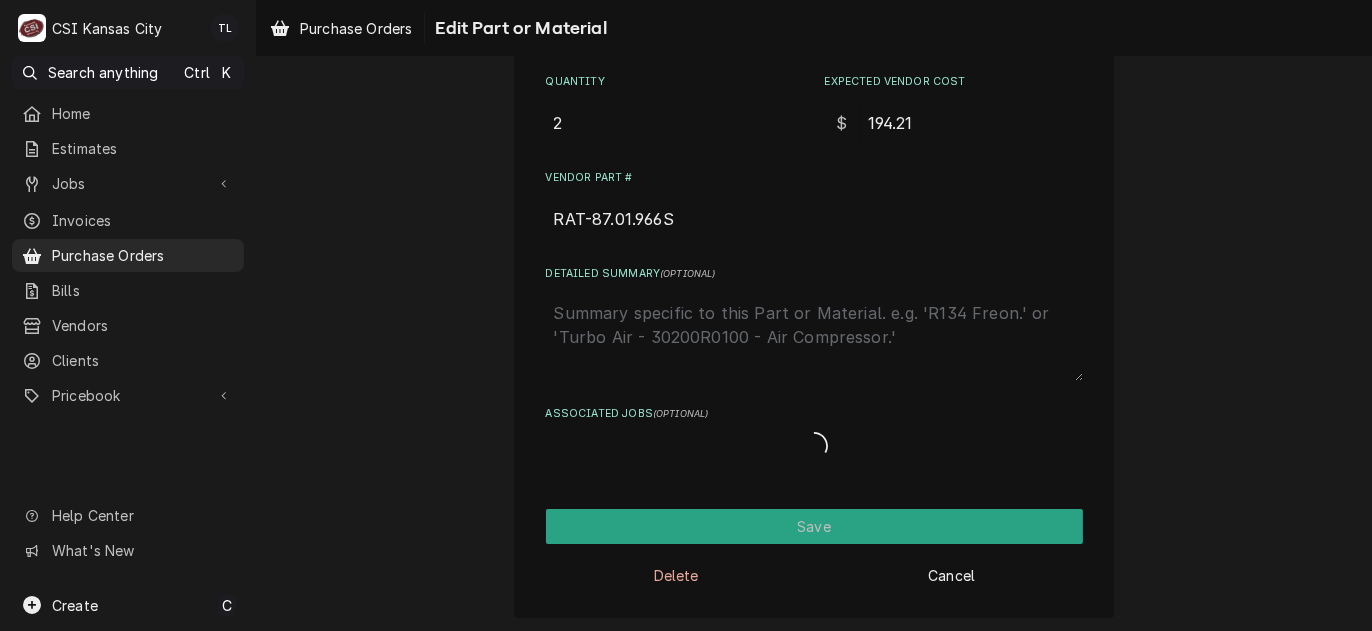 scroll, scrollTop: 0, scrollLeft: 0, axis: both 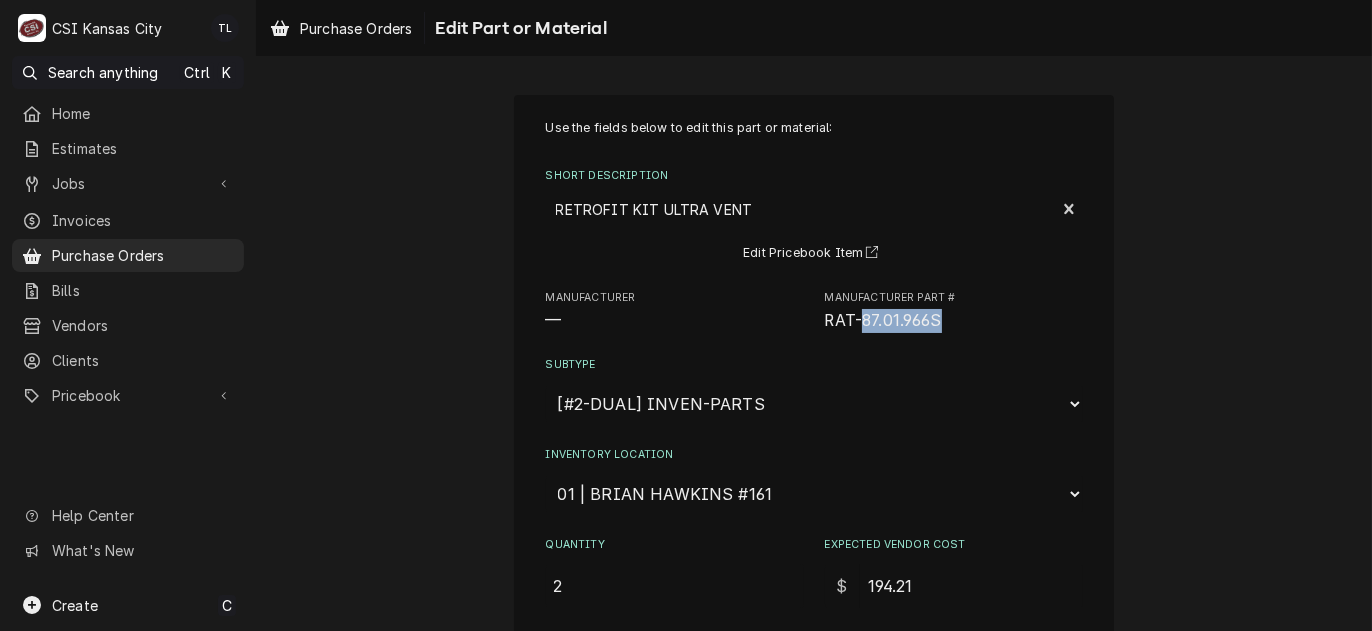 drag, startPoint x: 937, startPoint y: 323, endPoint x: 853, endPoint y: 326, distance: 84.05355 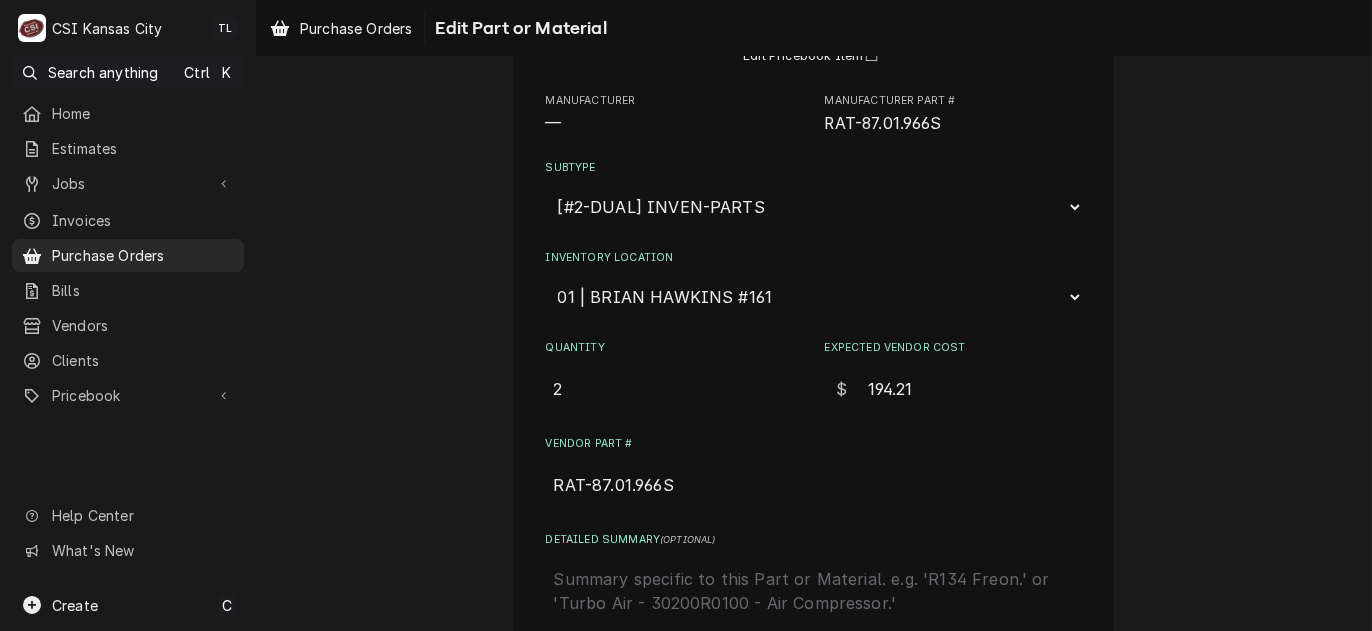 scroll, scrollTop: 200, scrollLeft: 0, axis: vertical 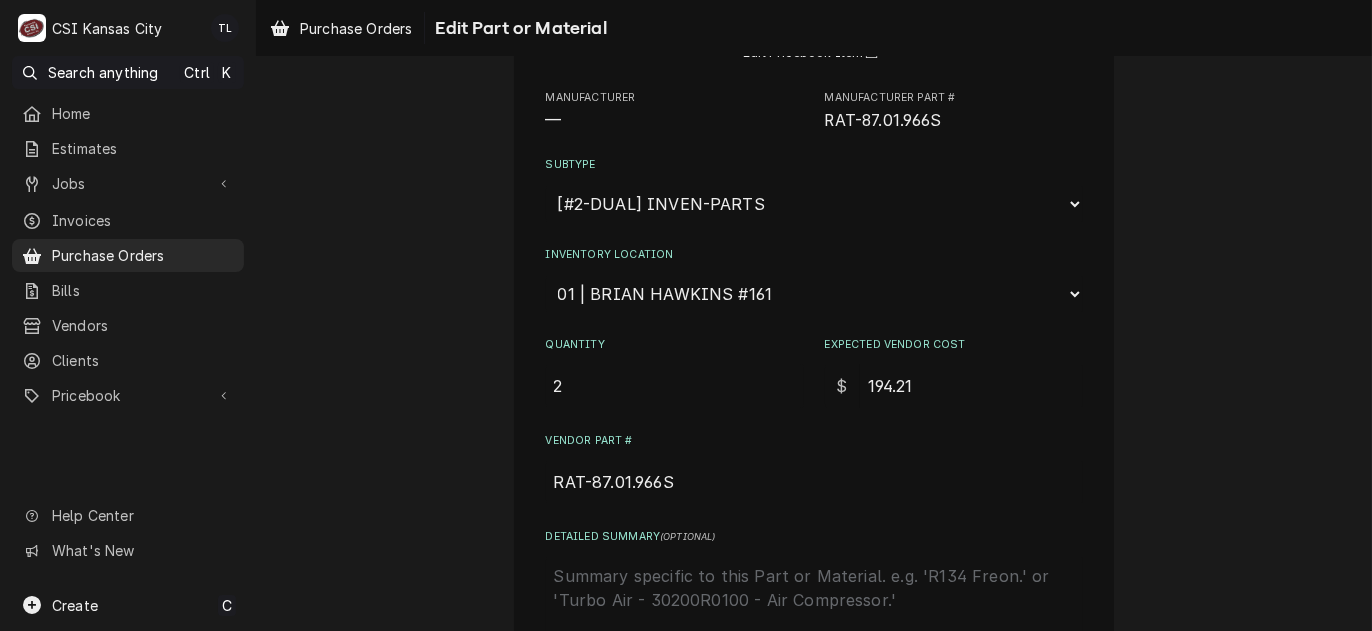 drag, startPoint x: 580, startPoint y: 385, endPoint x: 520, endPoint y: 386, distance: 60.00833 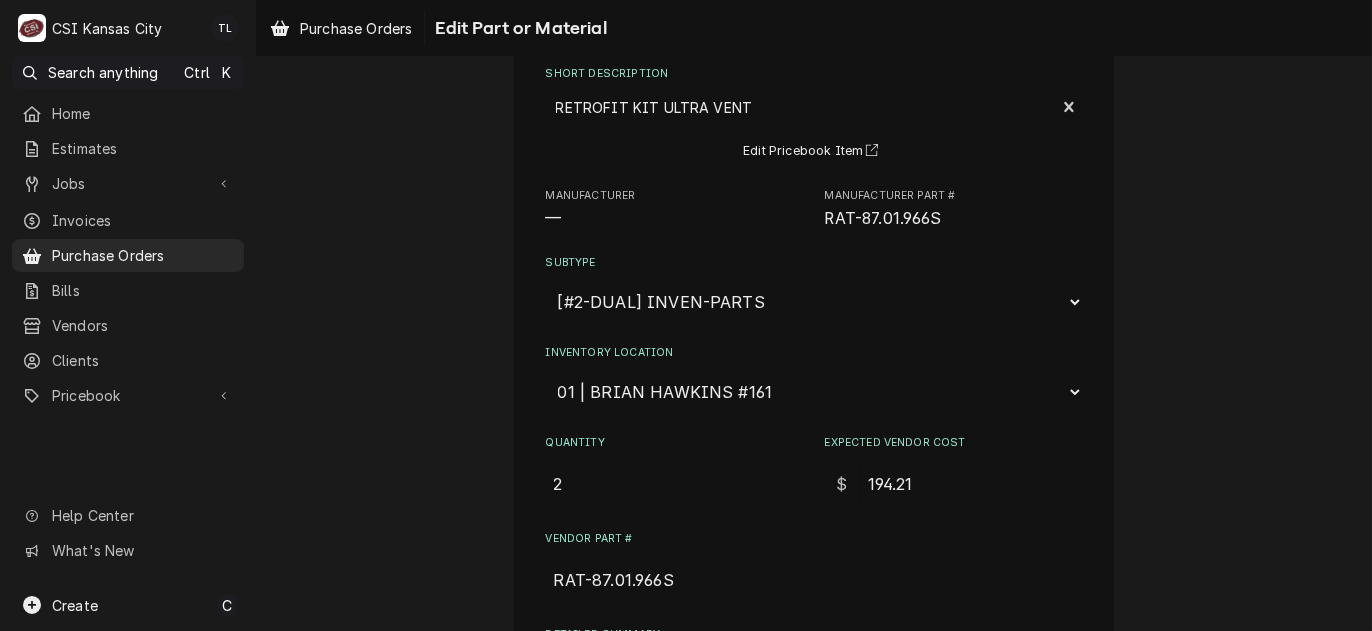 scroll, scrollTop: 90, scrollLeft: 0, axis: vertical 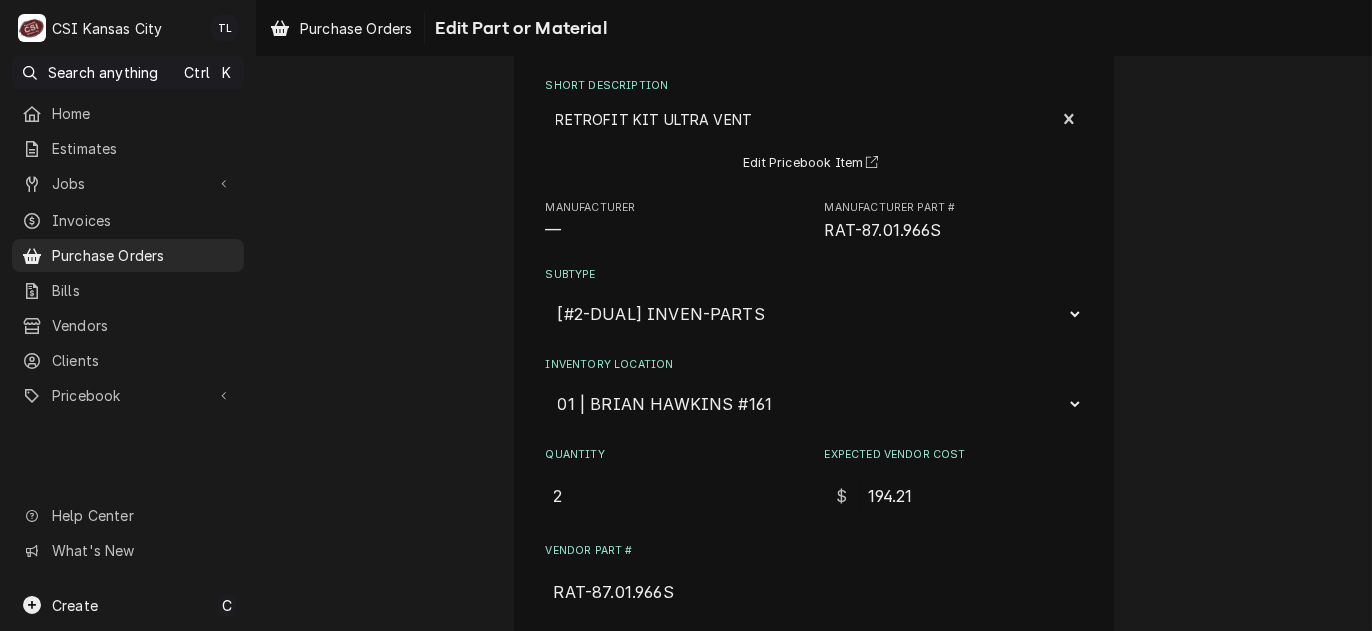 drag, startPoint x: 579, startPoint y: 498, endPoint x: 520, endPoint y: 500, distance: 59.03389 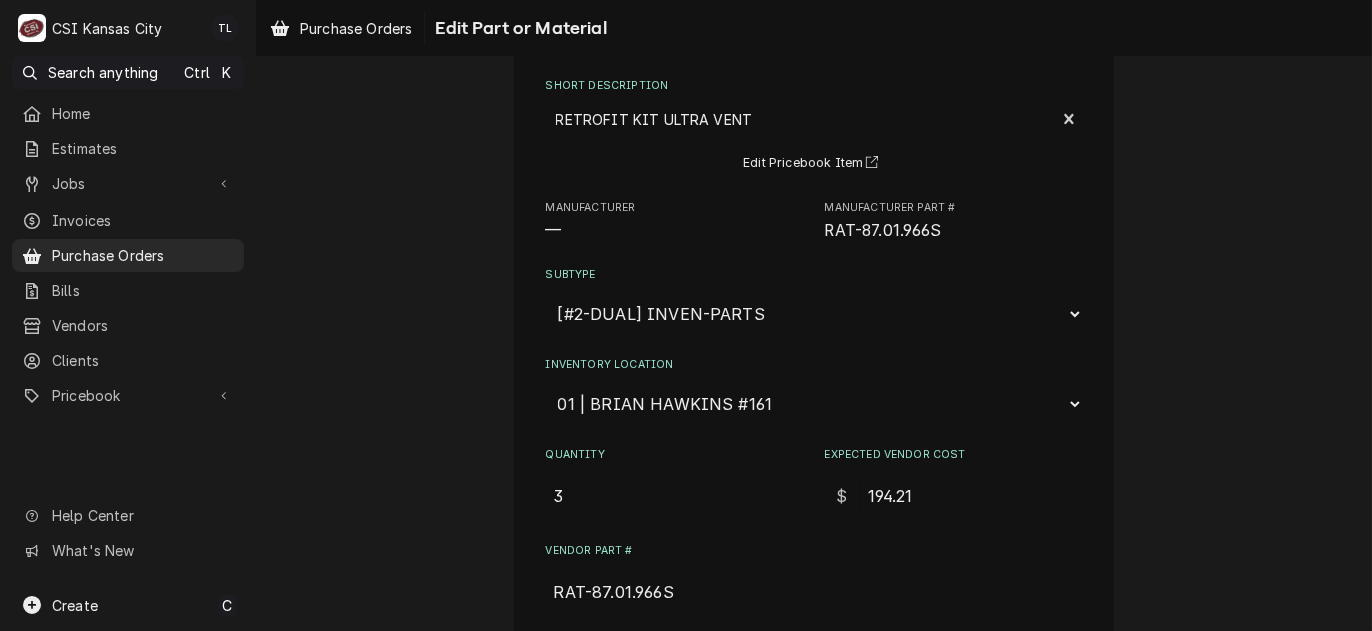 type on "3" 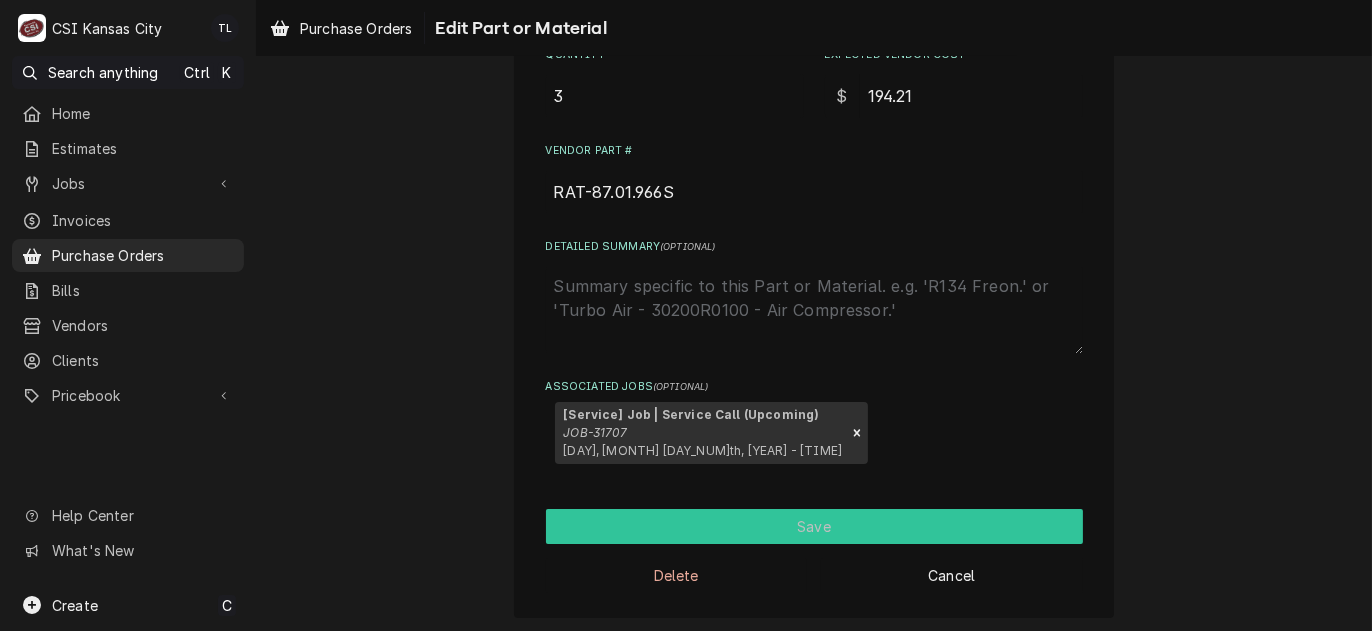 click on "Save" at bounding box center (814, 526) 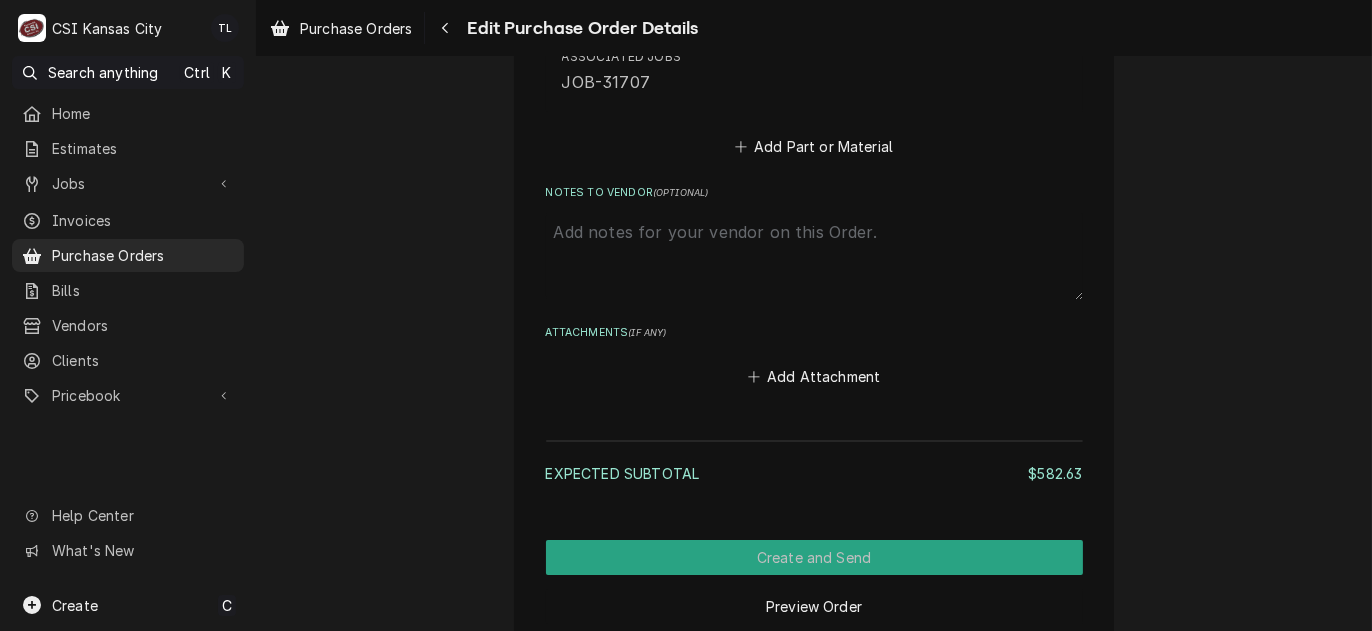 scroll, scrollTop: 1389, scrollLeft: 0, axis: vertical 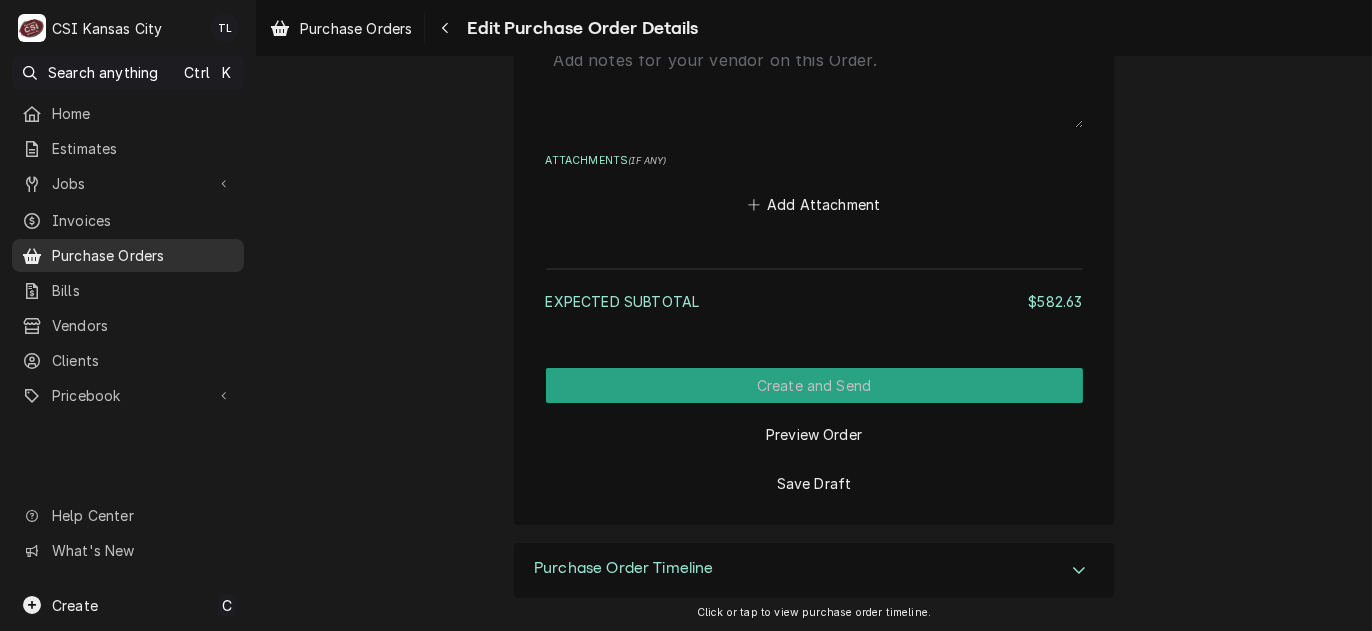click on "Purchase Orders" at bounding box center (143, 255) 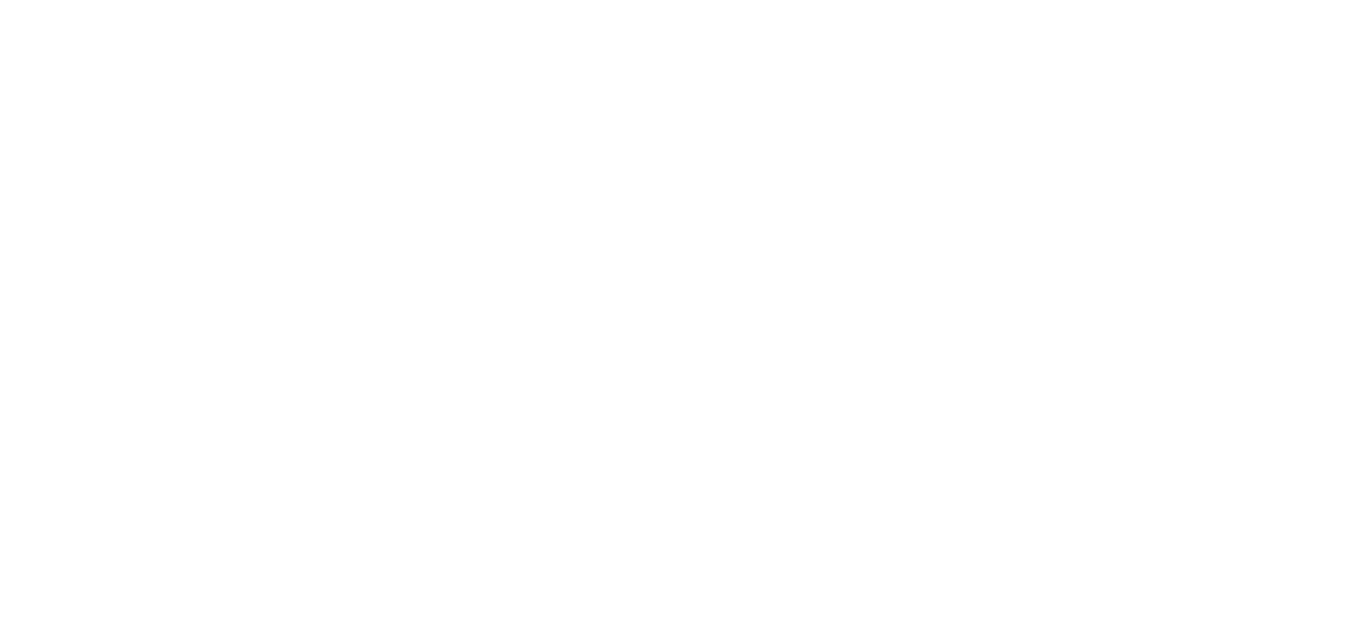 scroll, scrollTop: 0, scrollLeft: 0, axis: both 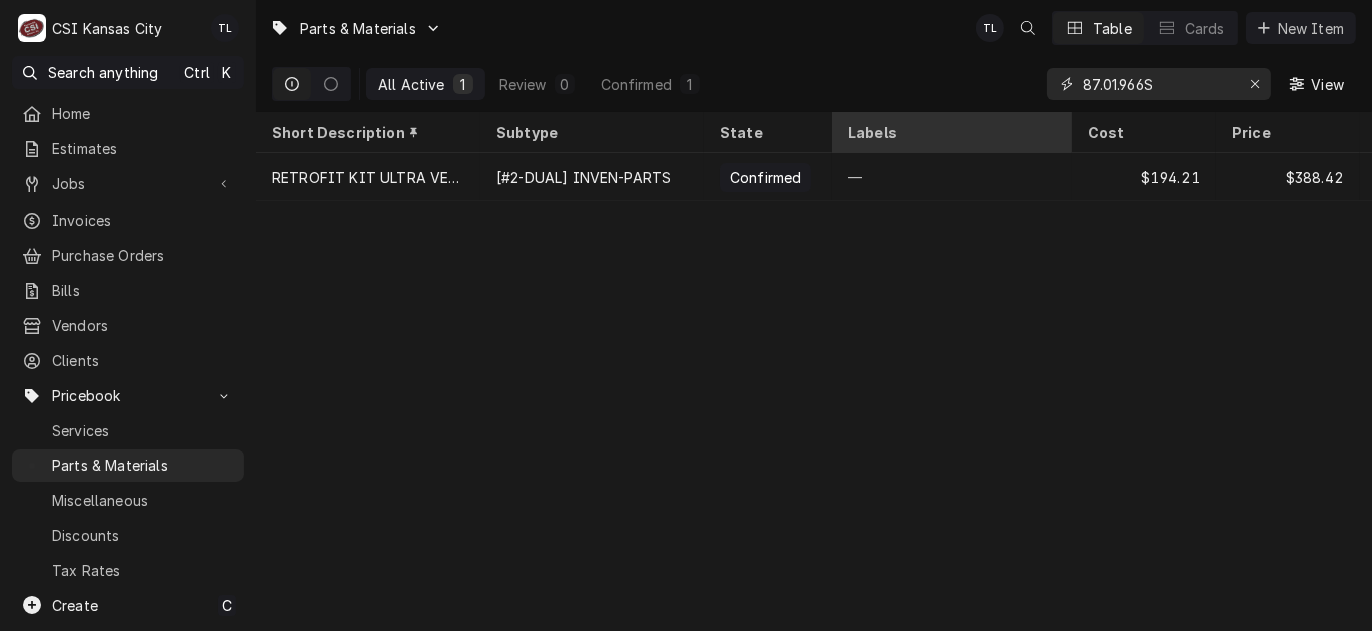 drag, startPoint x: 1170, startPoint y: 83, endPoint x: 1014, endPoint y: 112, distance: 158.67262 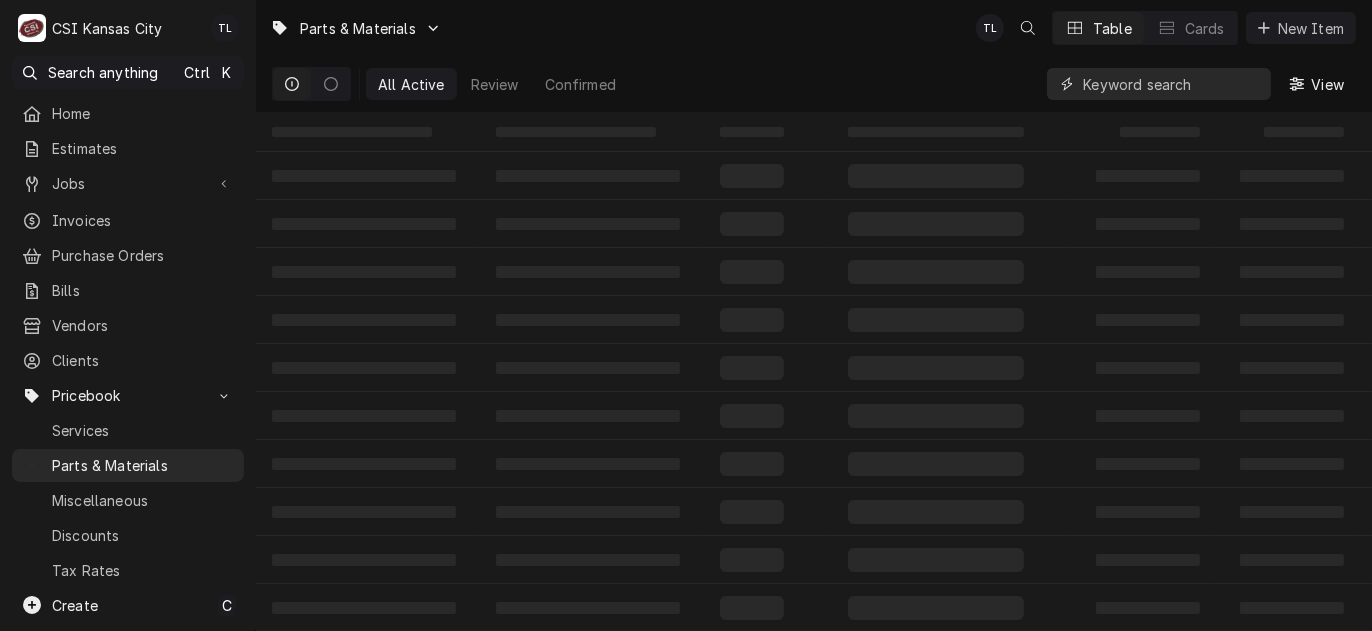 paste on "87.01.966S" 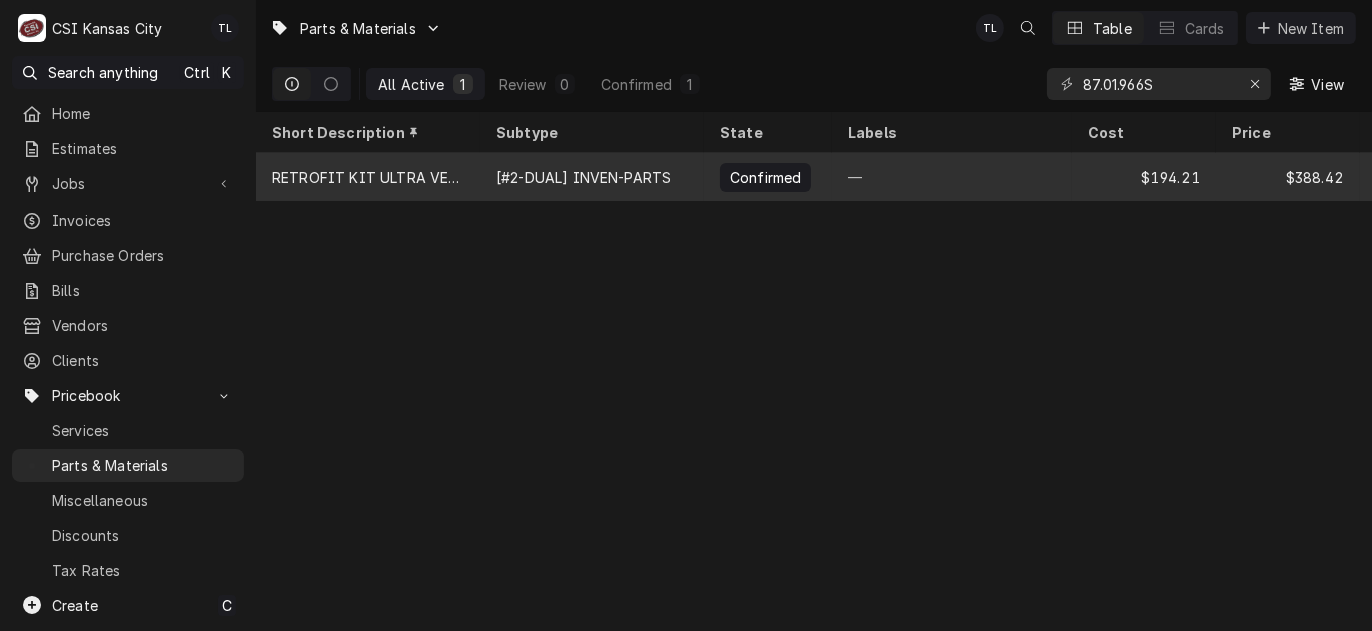 click on "[#2-DUAL] INVEN-PARTS" at bounding box center [583, 177] 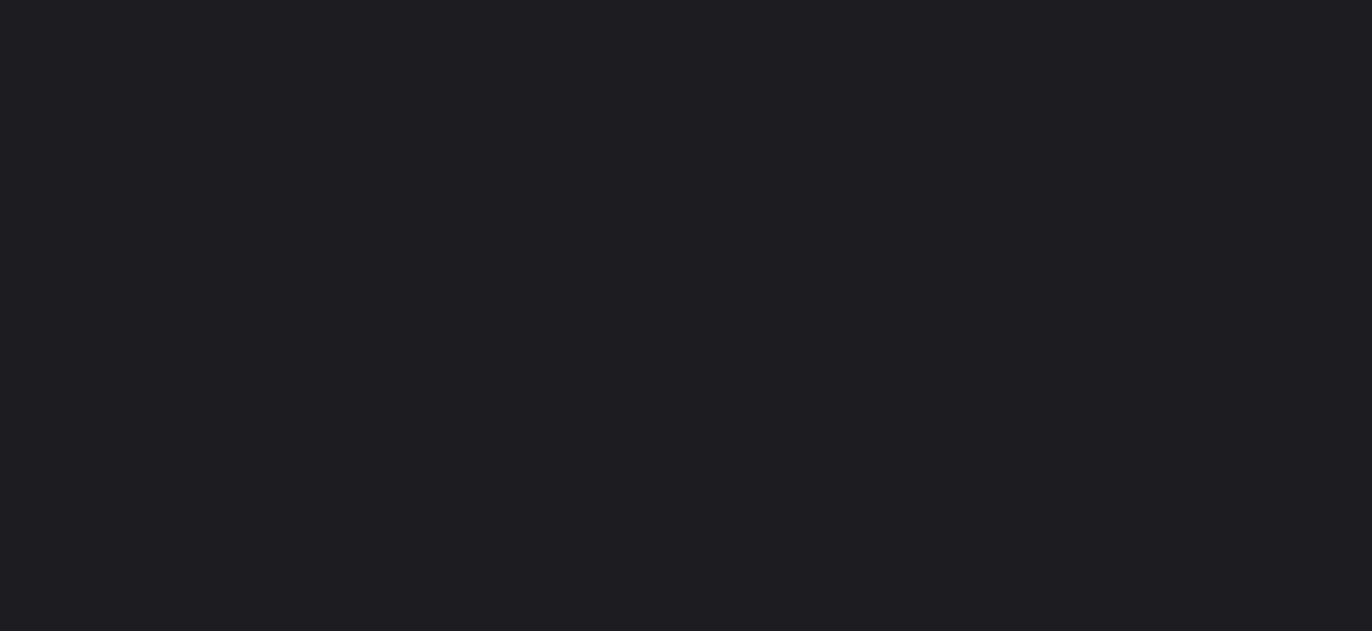 scroll, scrollTop: 0, scrollLeft: 0, axis: both 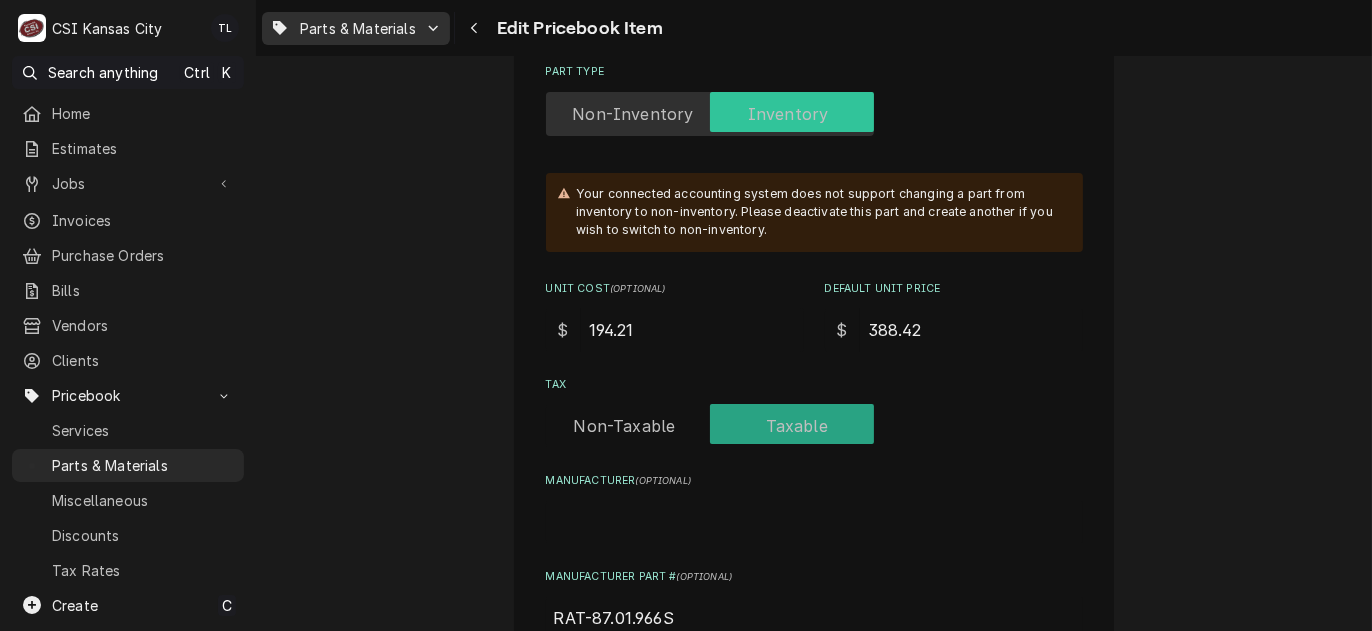 type on "x" 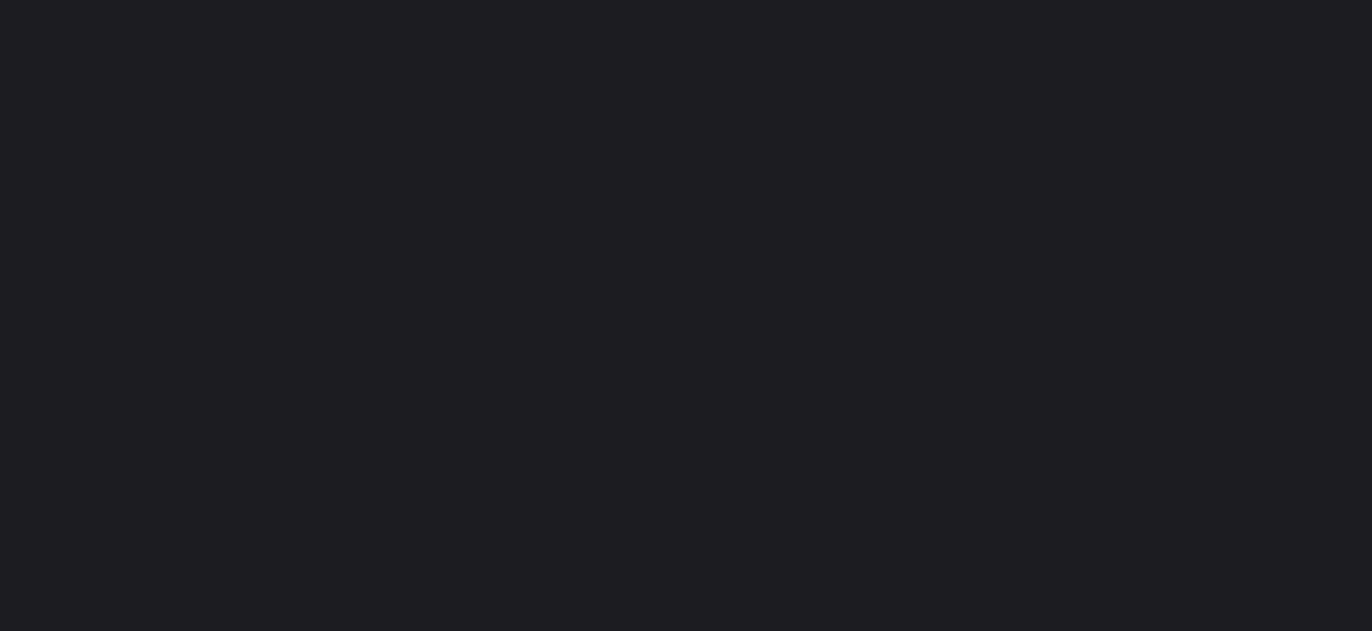 scroll, scrollTop: 0, scrollLeft: 0, axis: both 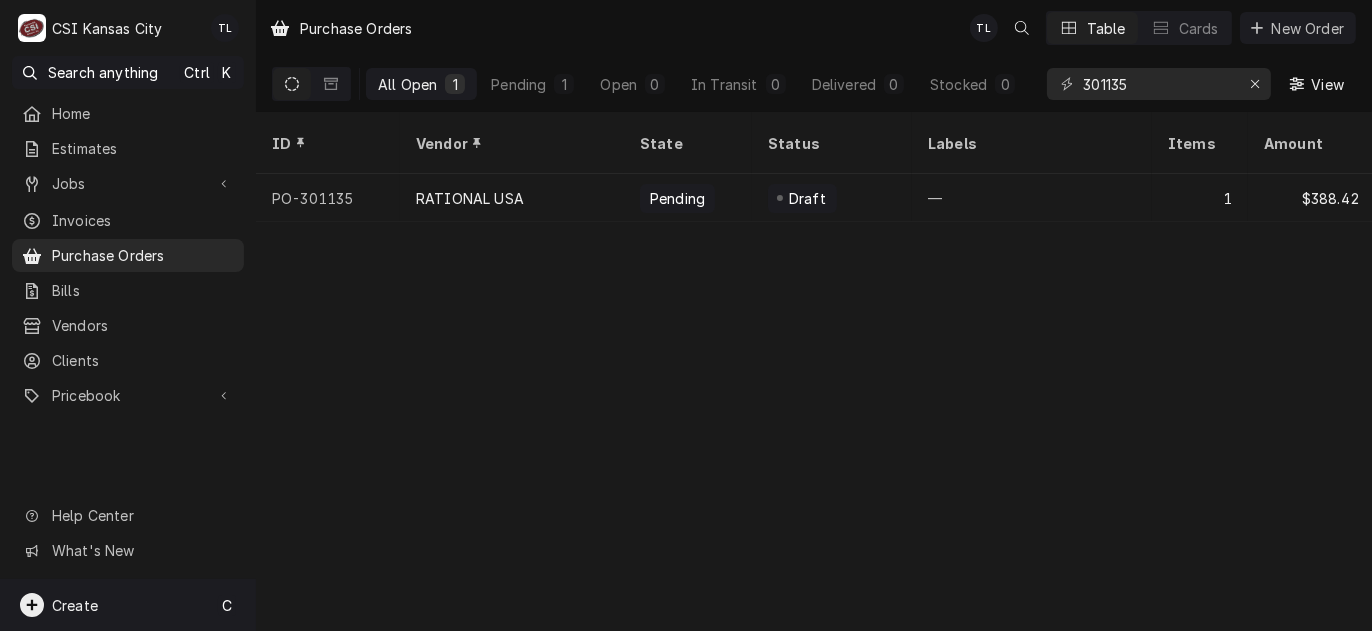 click on "Create" at bounding box center (75, 605) 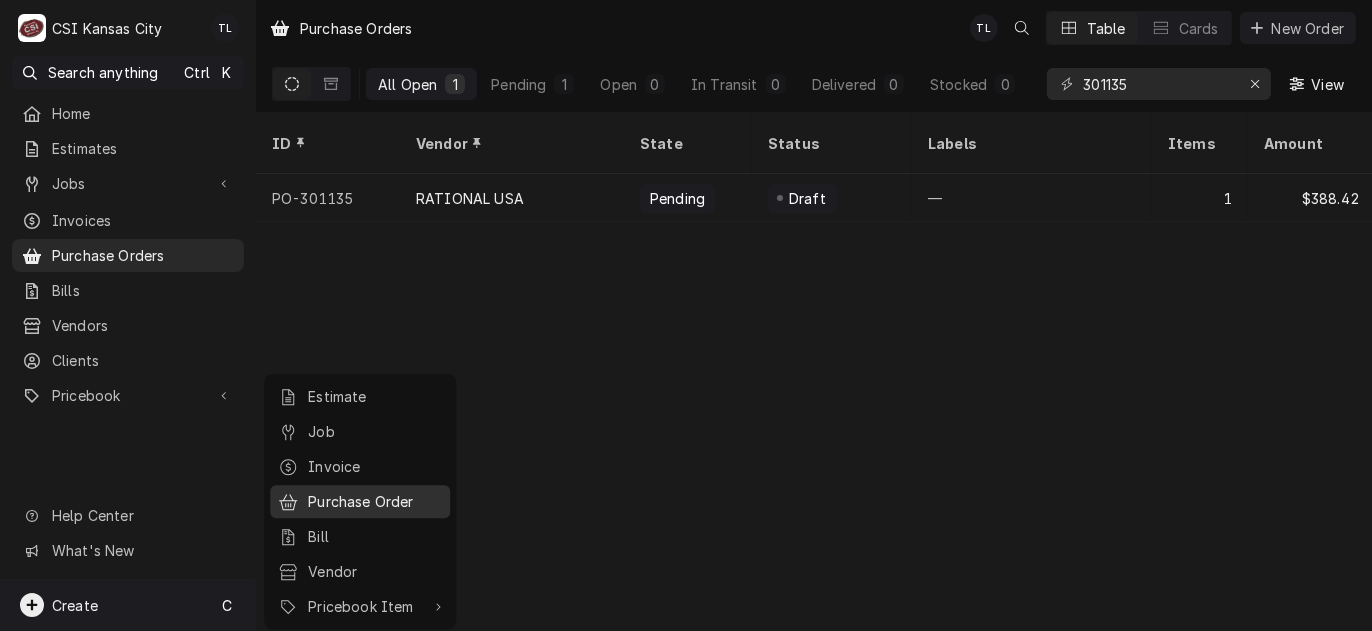 click on "Purchase Order" at bounding box center (375, 501) 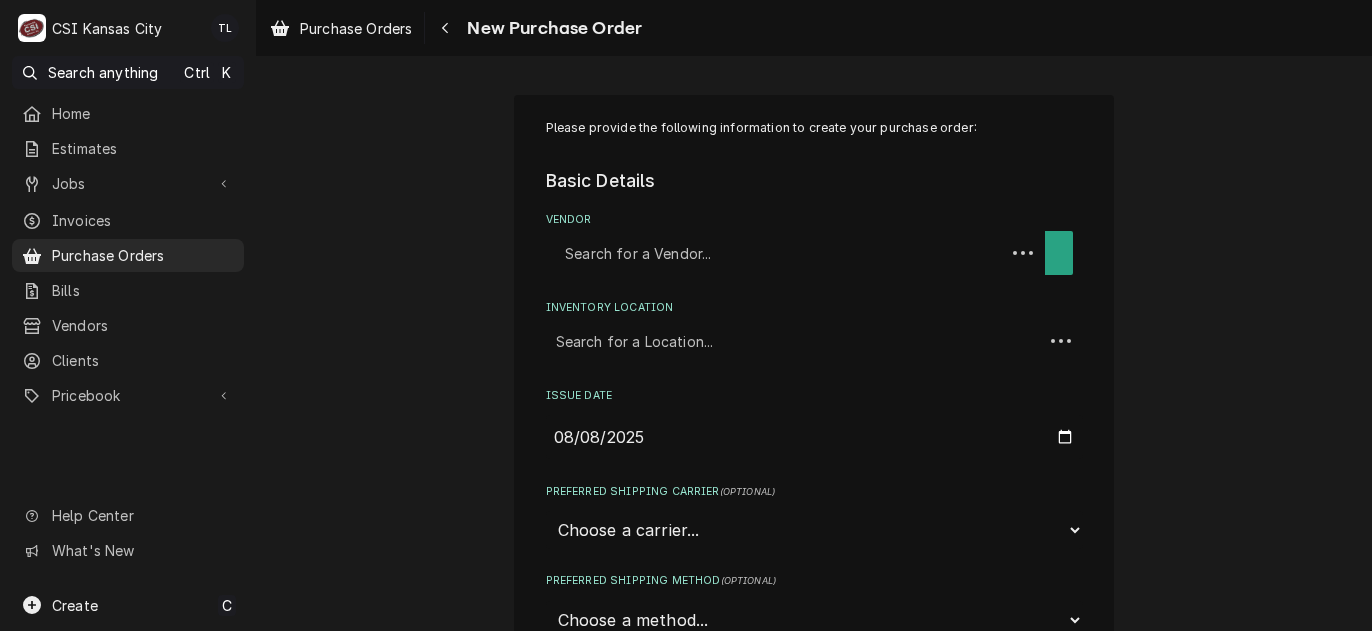 scroll, scrollTop: 0, scrollLeft: 0, axis: both 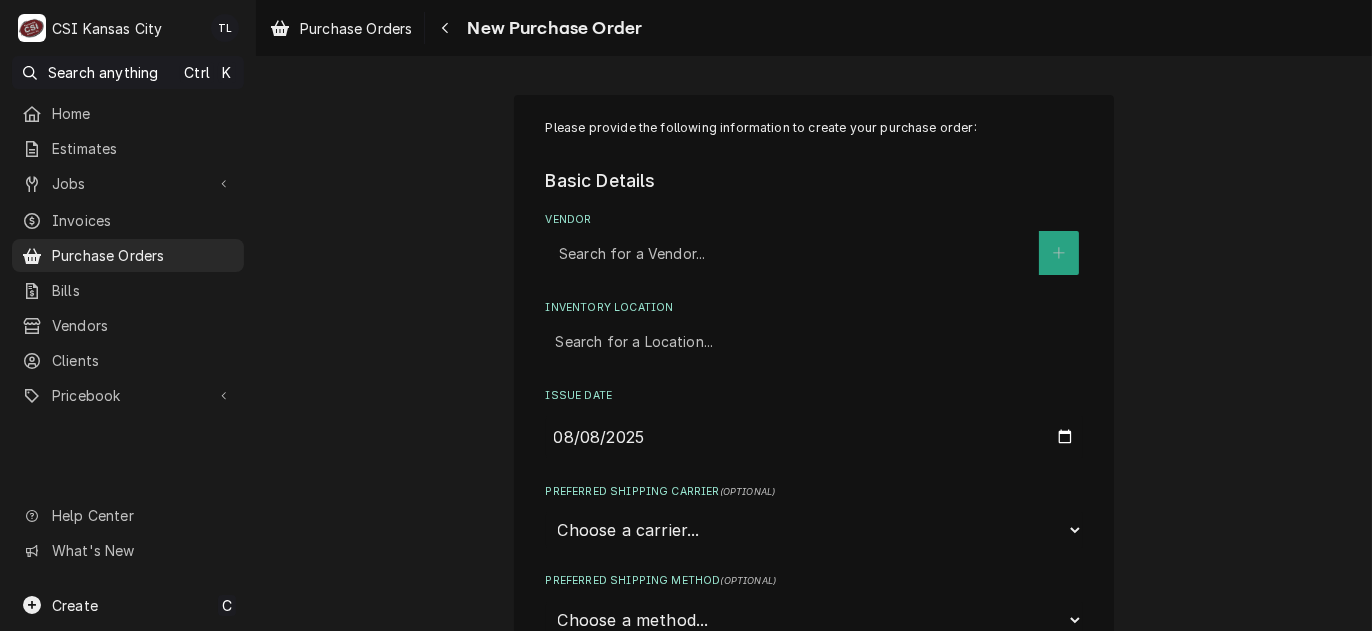 click at bounding box center [794, 253] 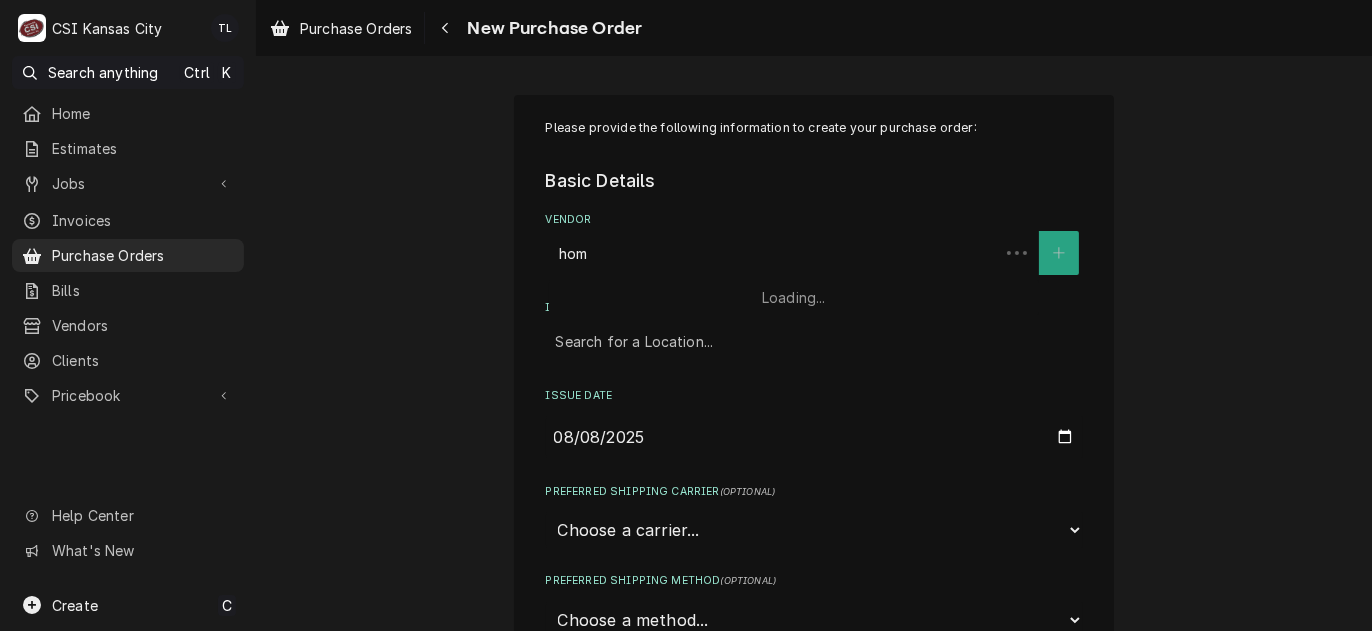type on "home" 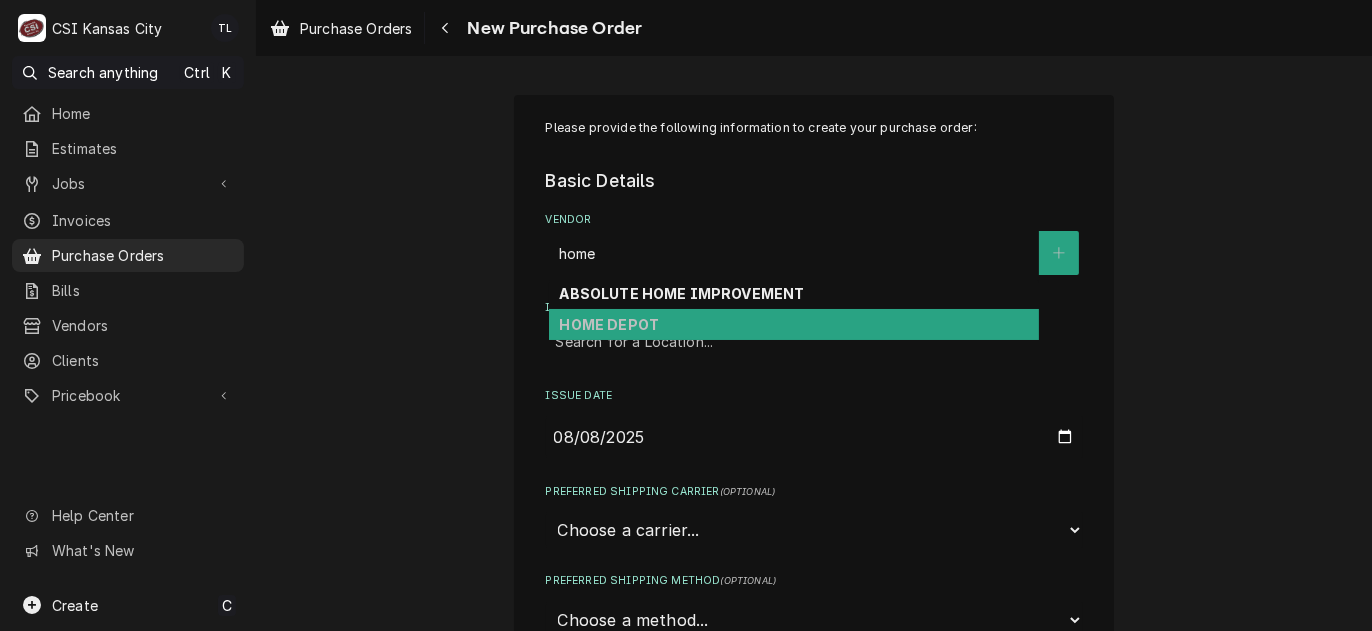 click on "HOME DEPOT" at bounding box center [609, 324] 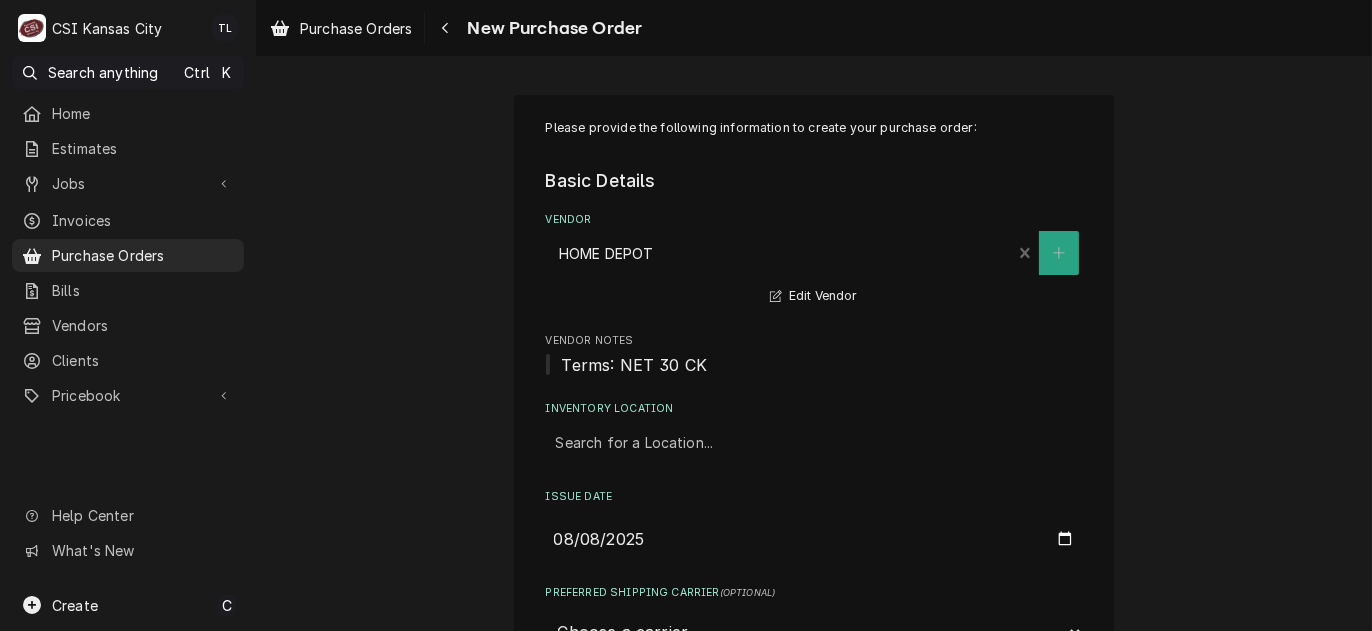 click at bounding box center [814, 443] 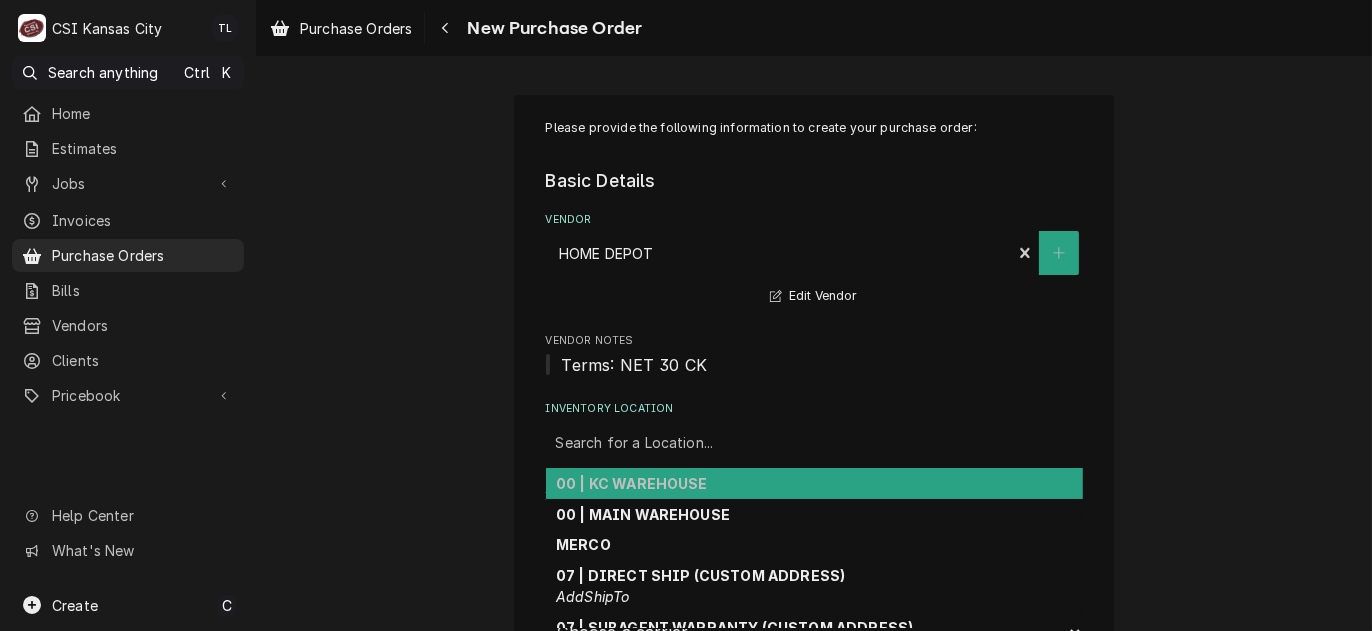 click on "00 | KC WAREHOUSE" at bounding box center [814, 483] 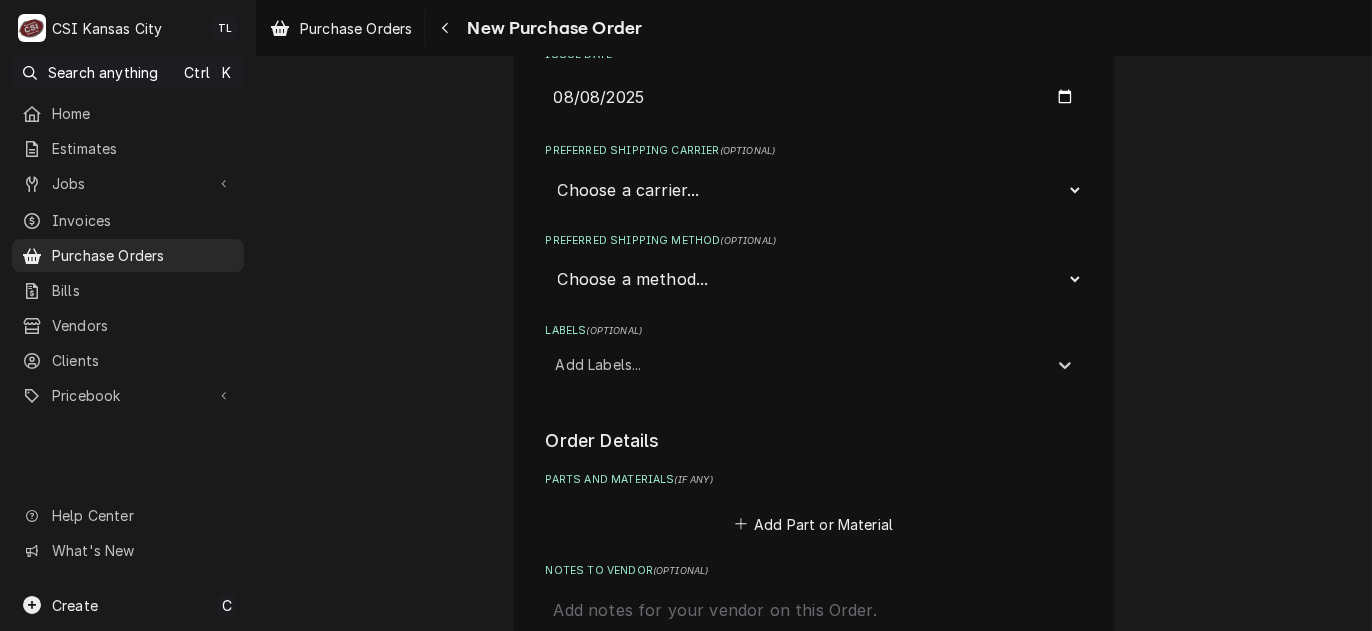 scroll, scrollTop: 500, scrollLeft: 0, axis: vertical 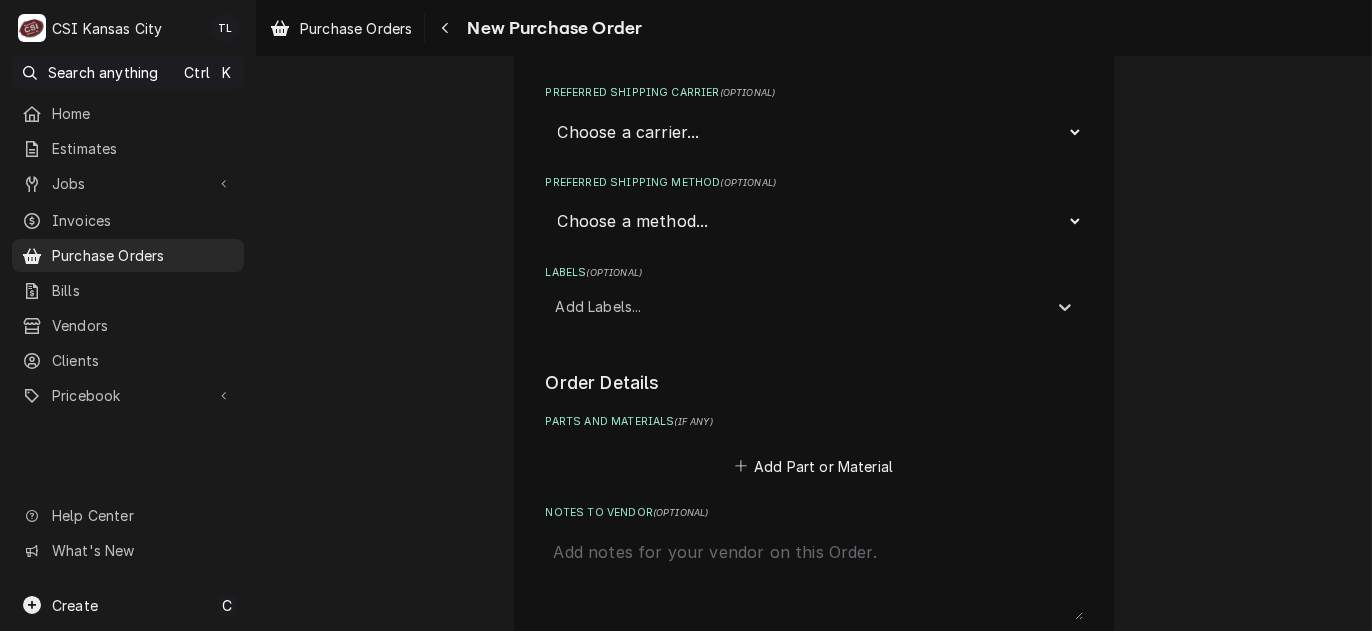 click at bounding box center (796, 306) 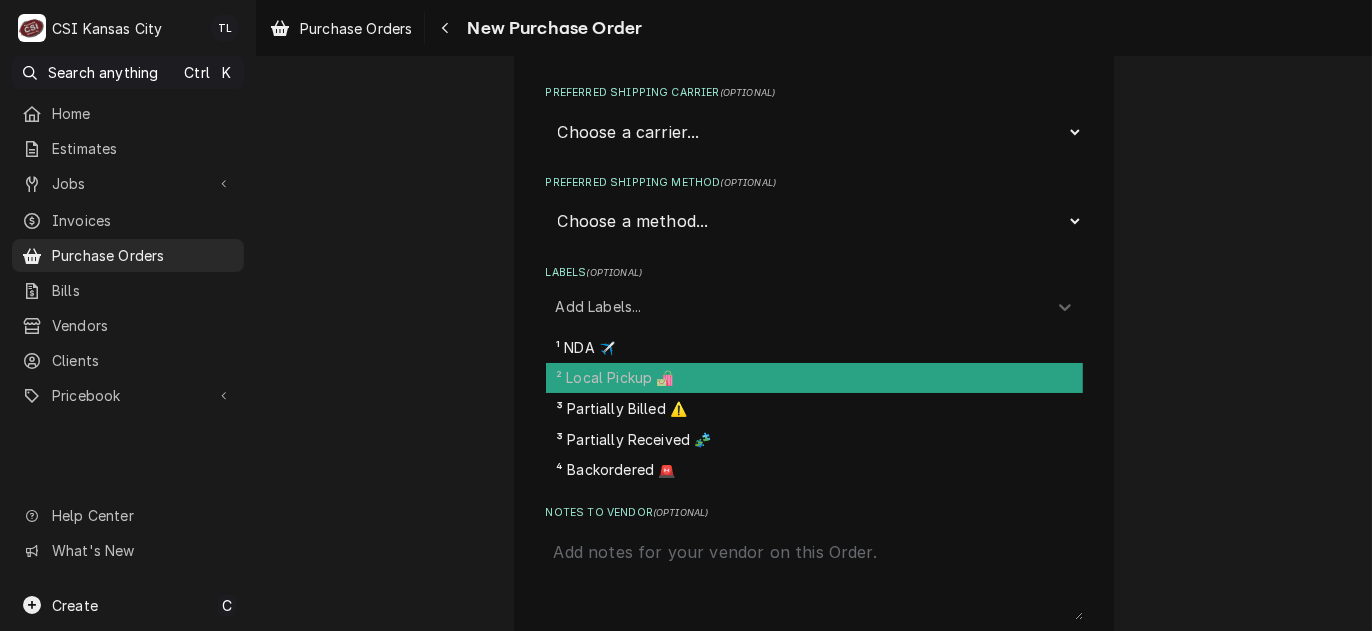 click on "² Local Pickup 🛍️" at bounding box center (814, 378) 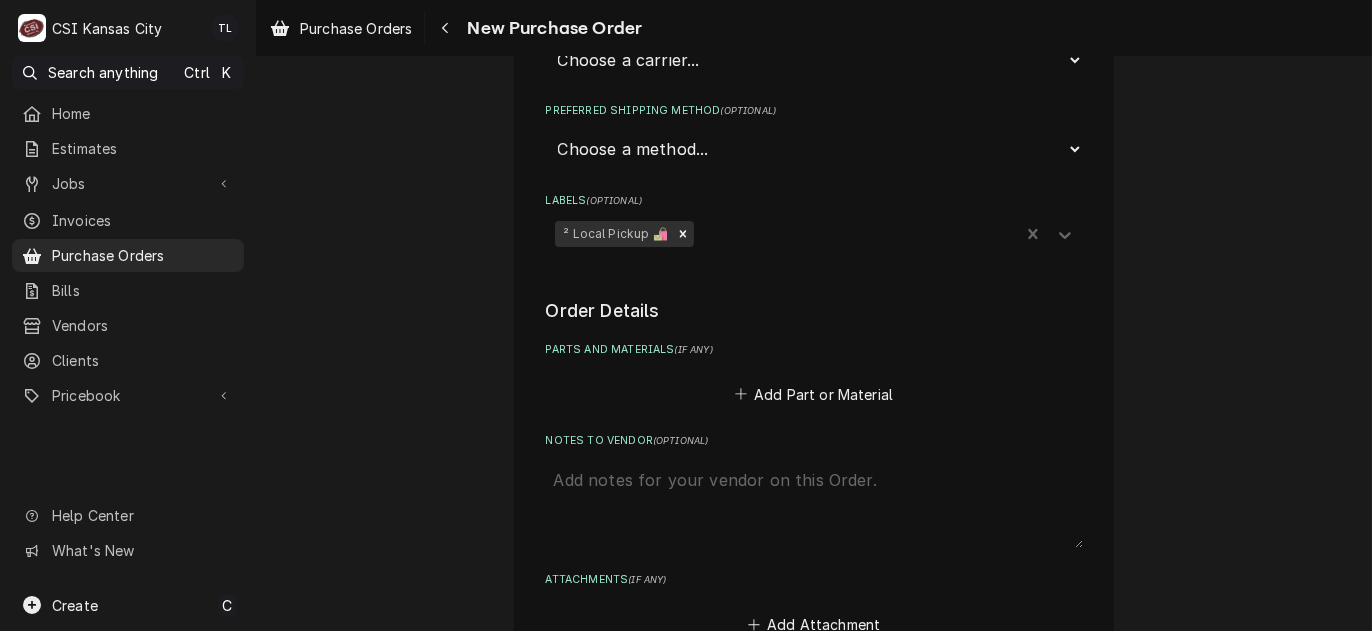 scroll, scrollTop: 600, scrollLeft: 0, axis: vertical 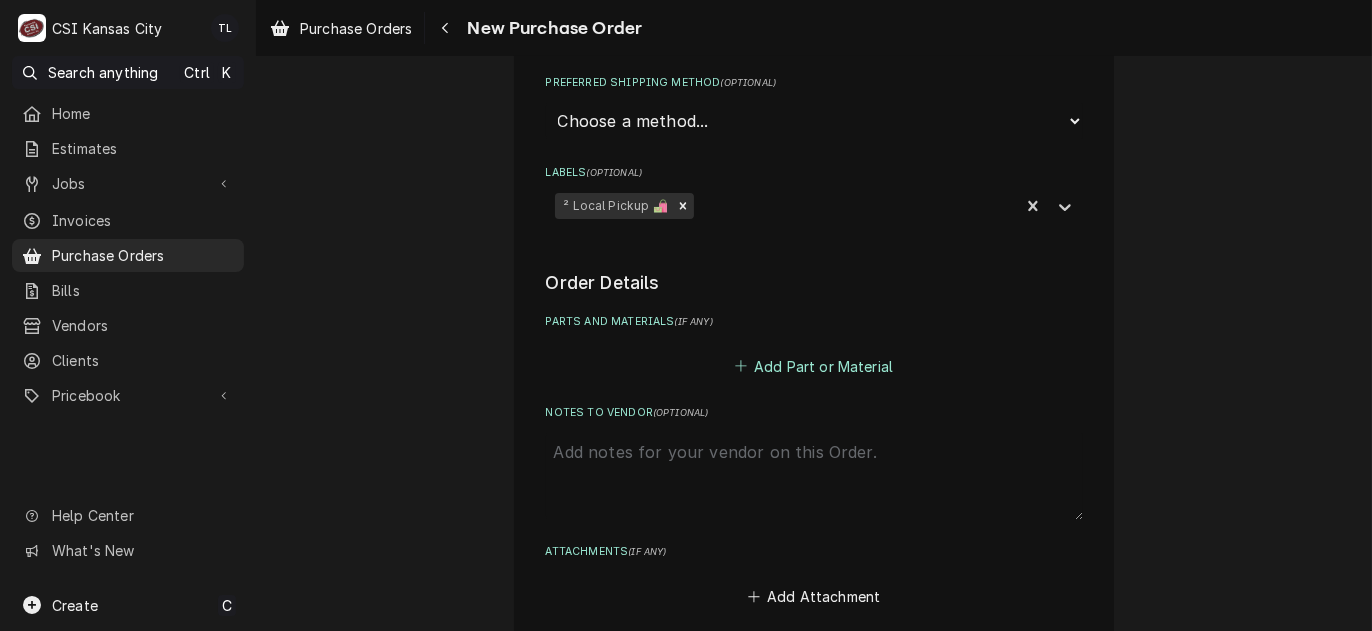 click on "Add Part or Material" at bounding box center [813, 366] 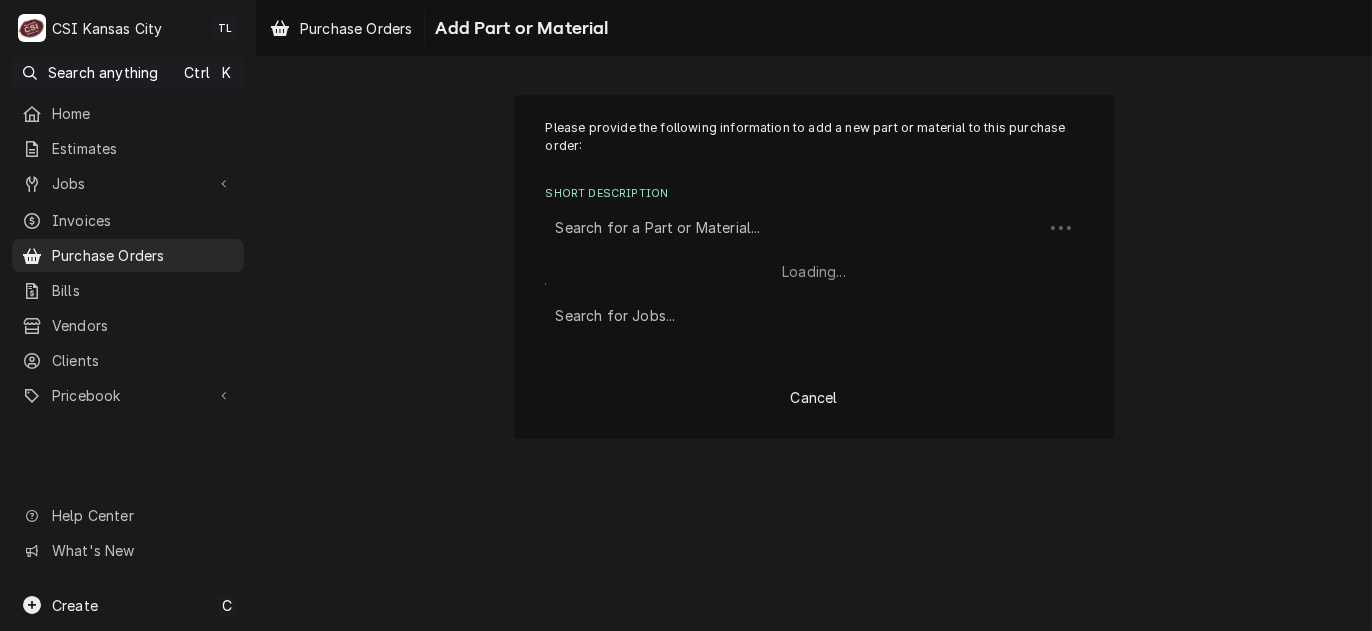 click on "Search for a Part or Material..." at bounding box center [794, 228] 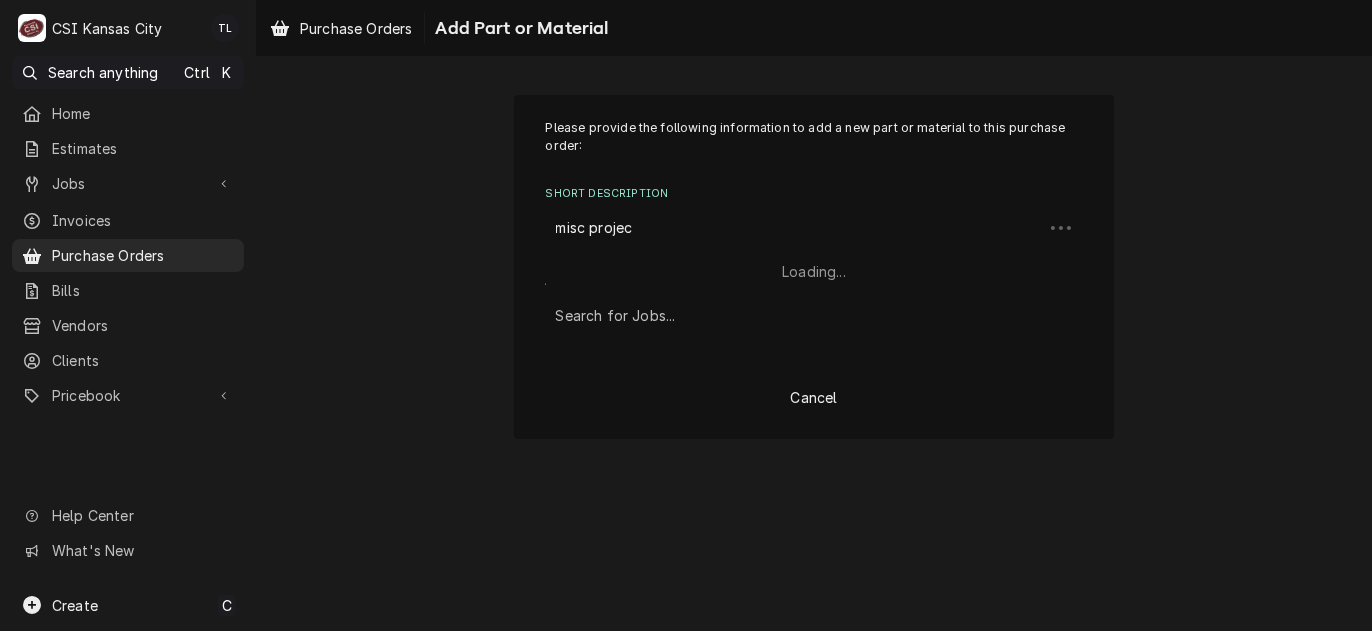 type on "misc project" 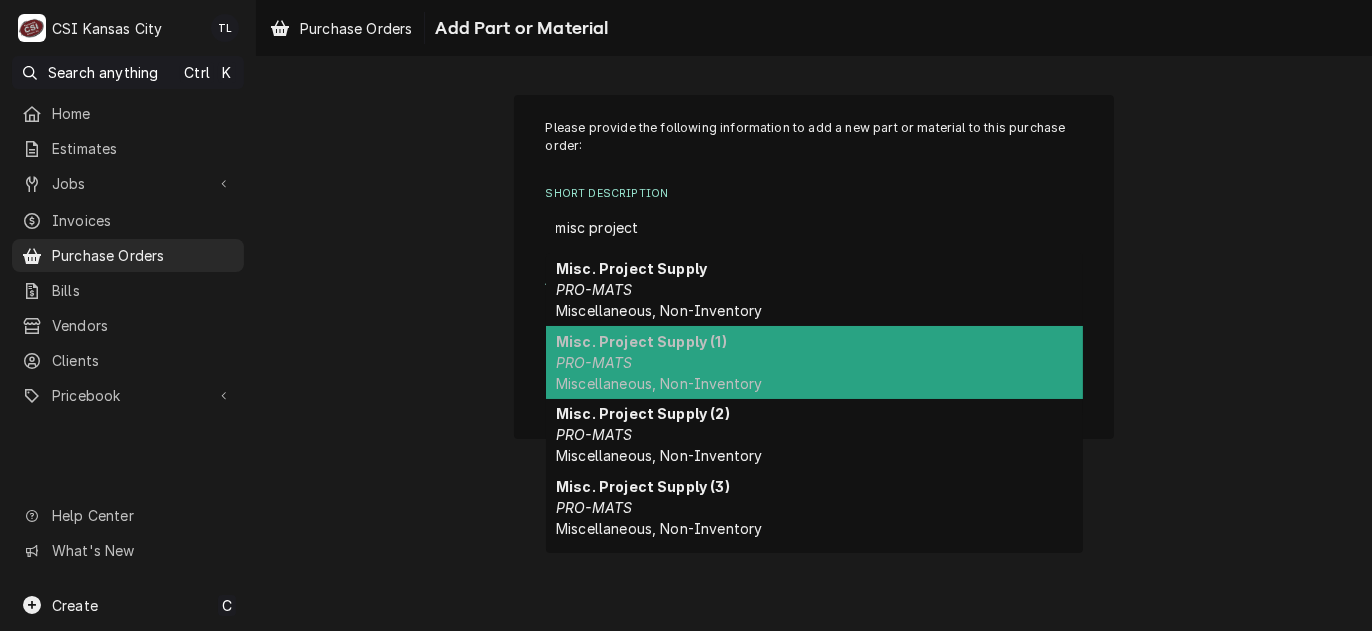 click on "Misc. Project Supply (1) PRO-MATS Miscellaneous, Non-Inventory" at bounding box center (814, 362) 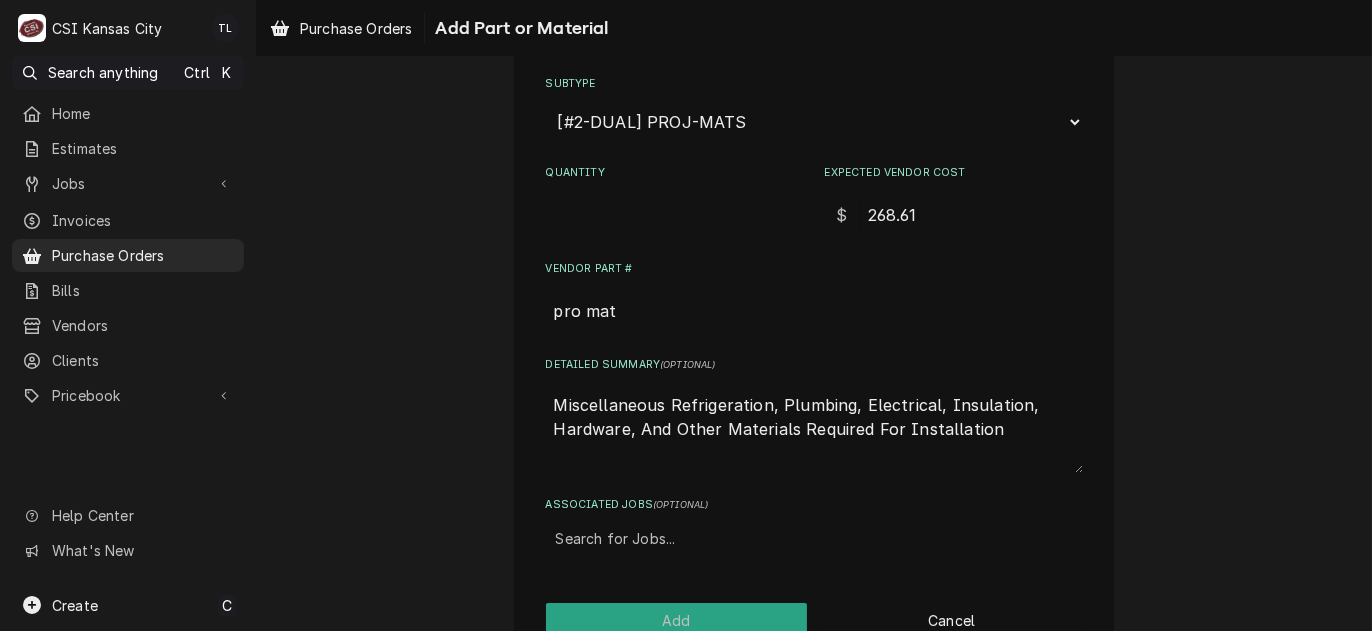 scroll, scrollTop: 346, scrollLeft: 0, axis: vertical 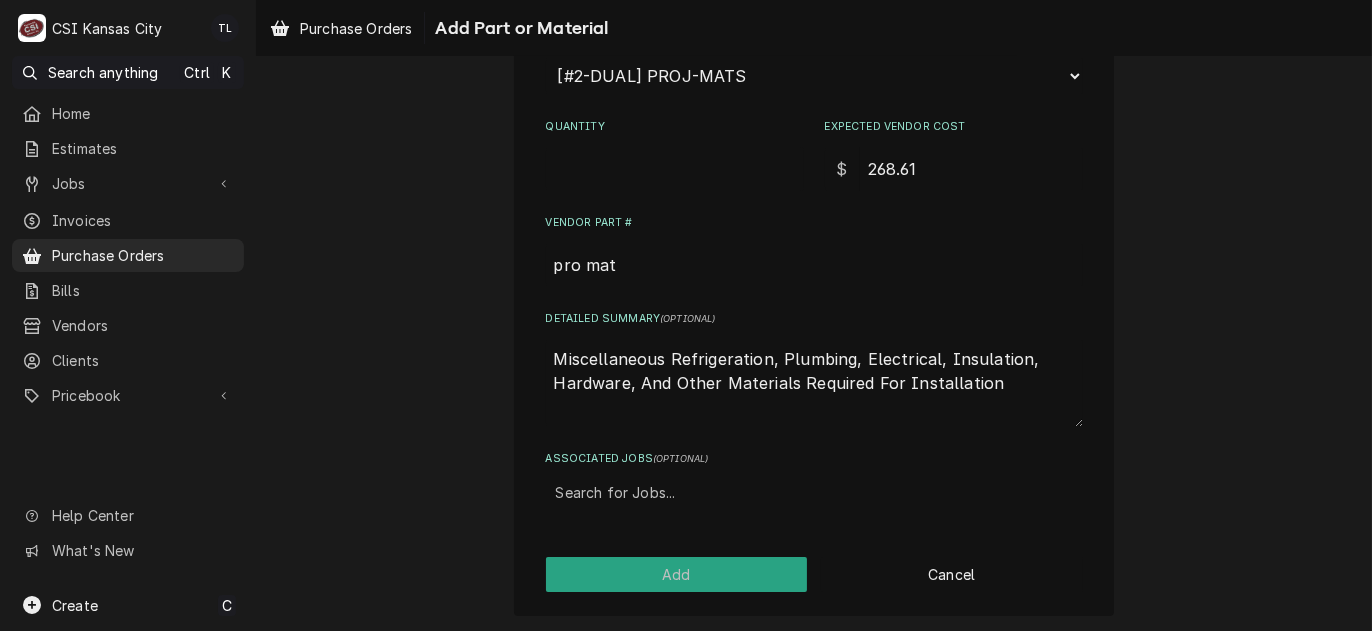 type on "x" 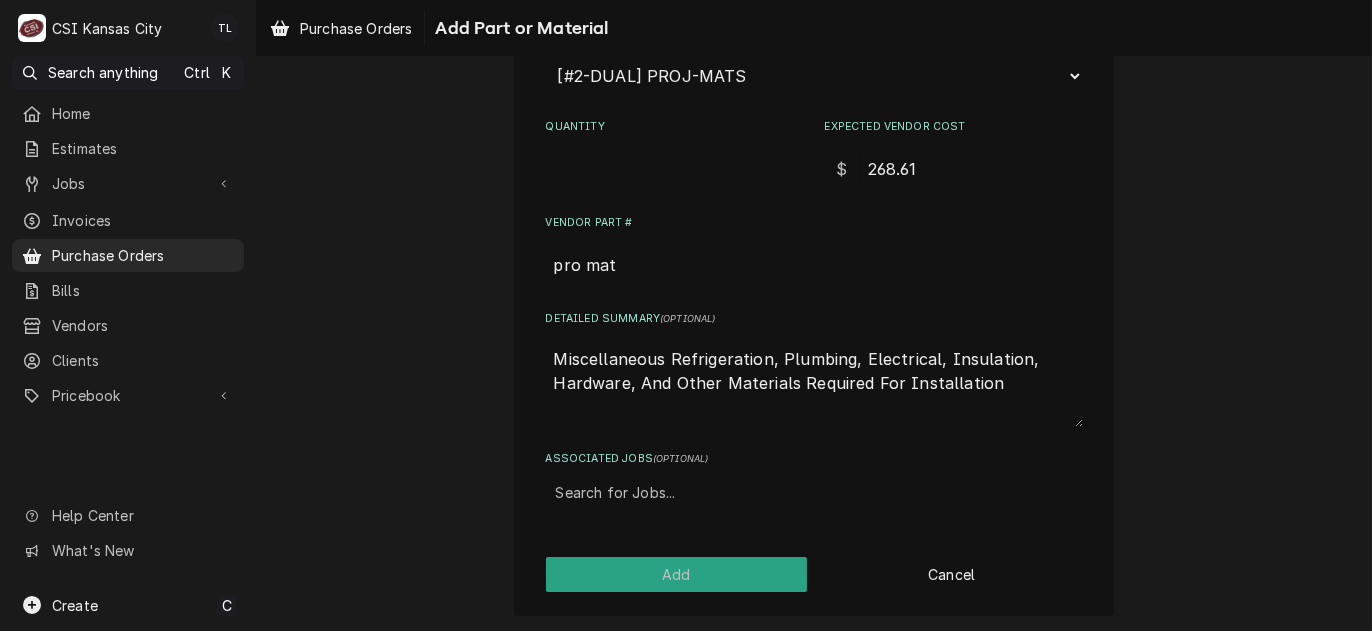click at bounding box center [814, 493] 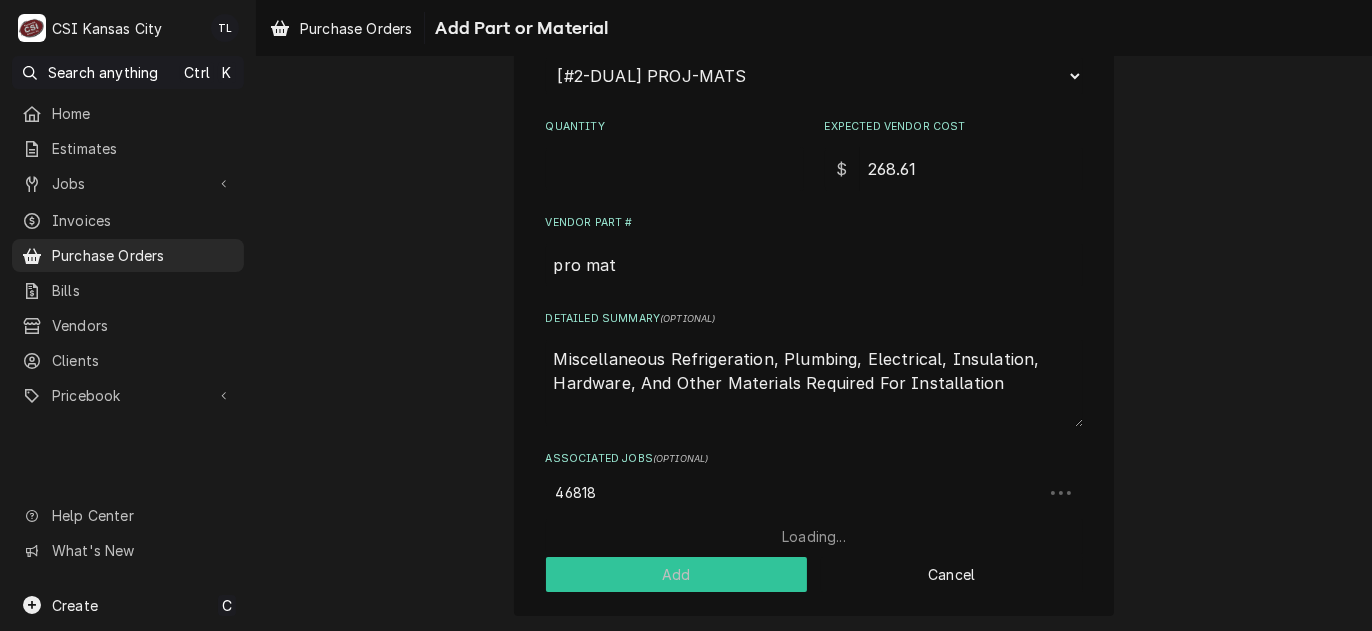type on "46818" 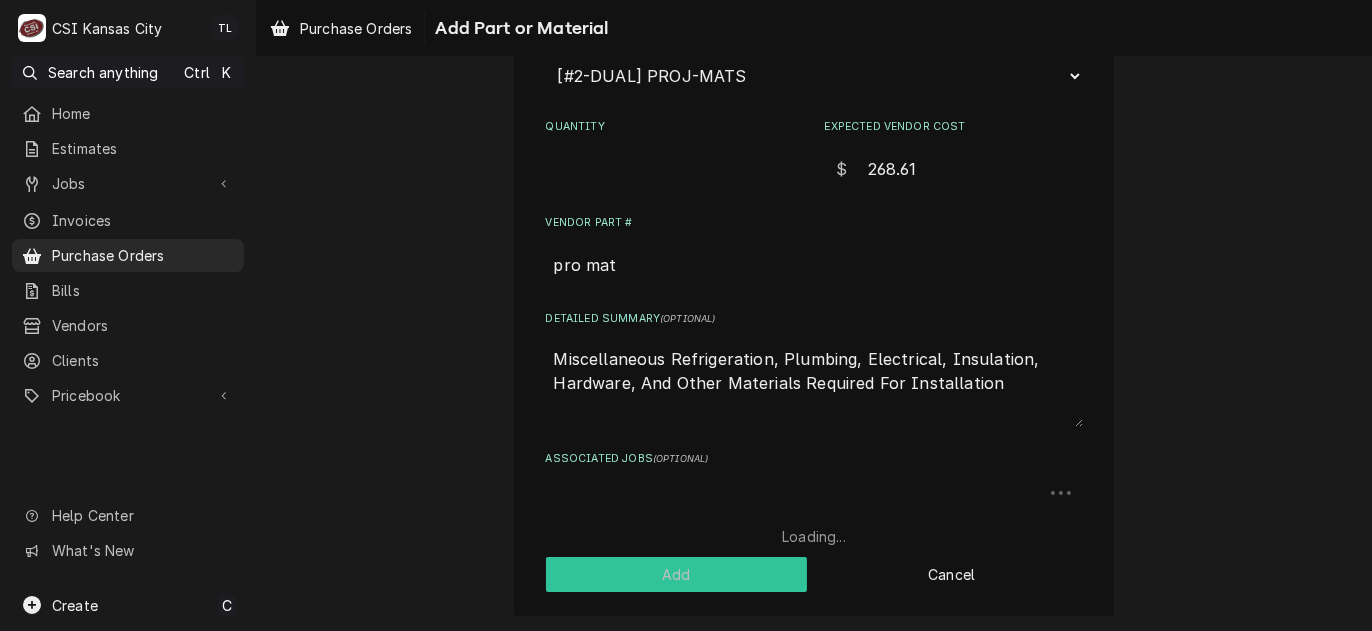 click on "Add" at bounding box center (677, 574) 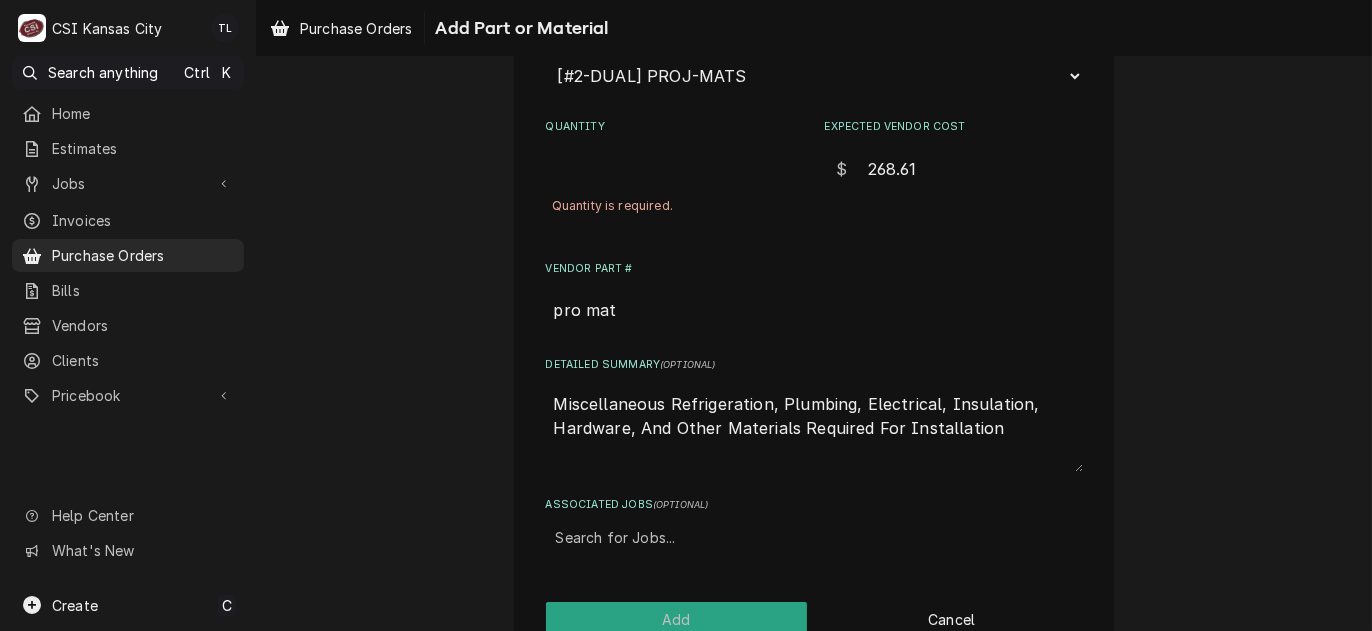 click on "Quantity" at bounding box center (675, 169) 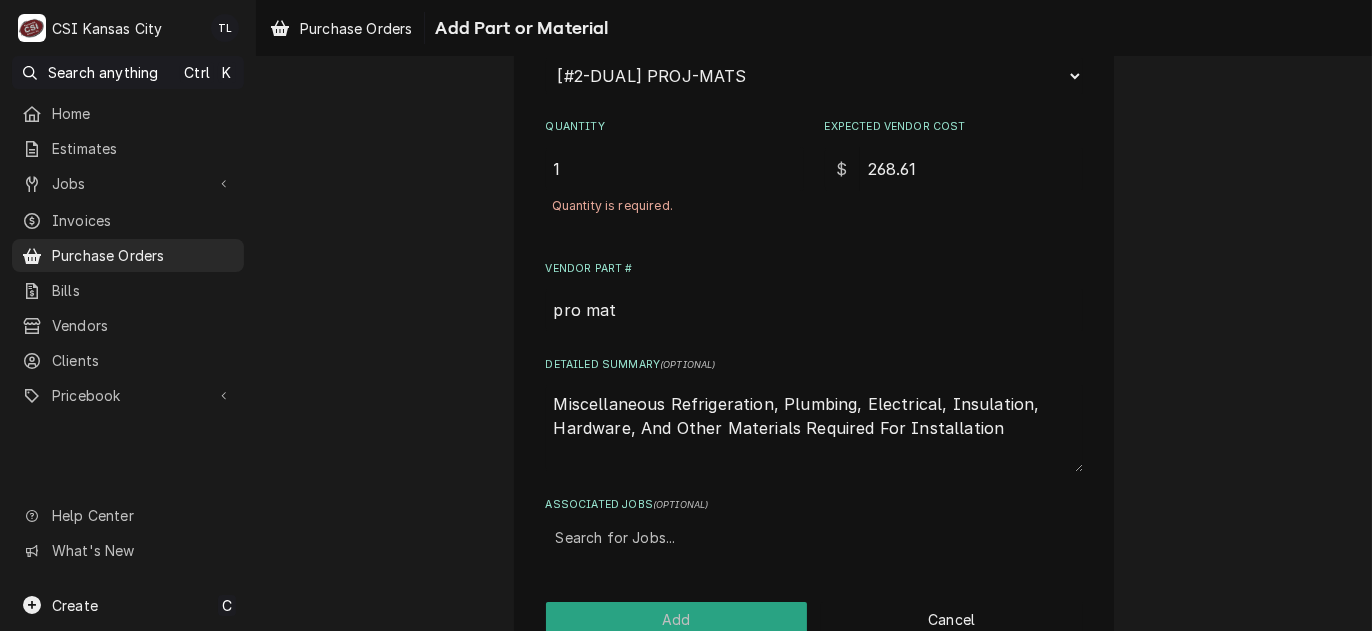 type on "1" 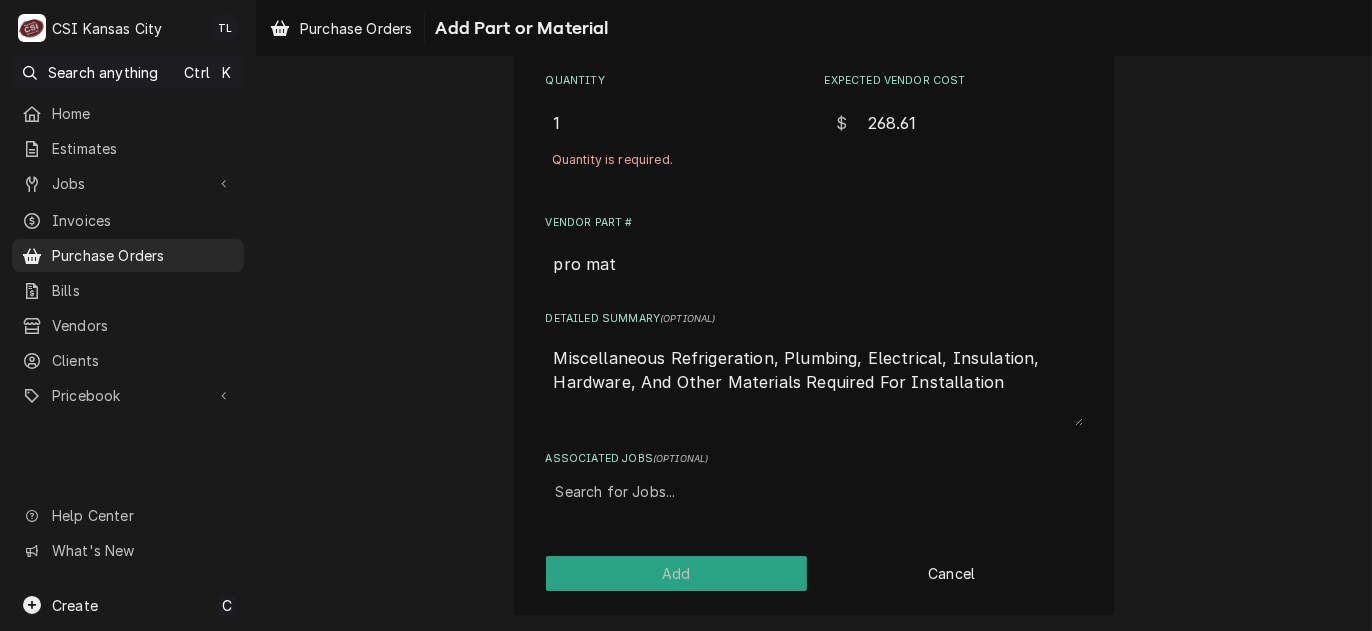drag, startPoint x: 625, startPoint y: 458, endPoint x: 628, endPoint y: 480, distance: 22.203604 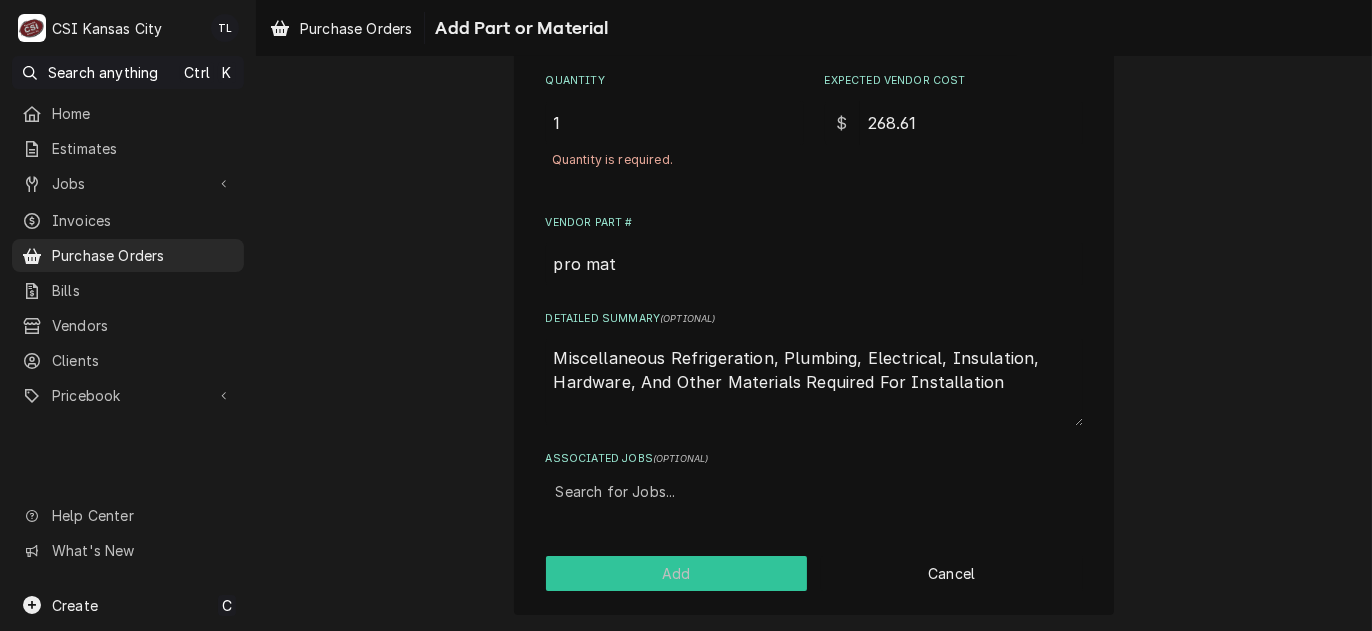 drag, startPoint x: 628, startPoint y: 480, endPoint x: 646, endPoint y: 560, distance: 82 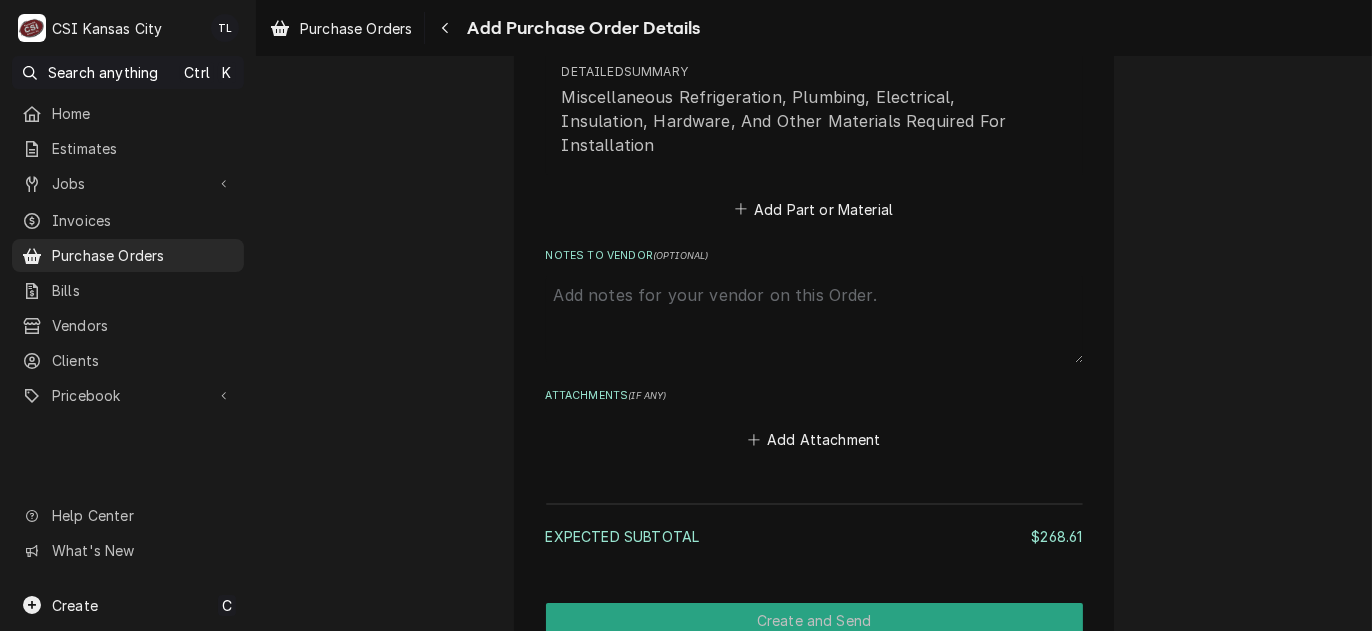 scroll, scrollTop: 1302, scrollLeft: 0, axis: vertical 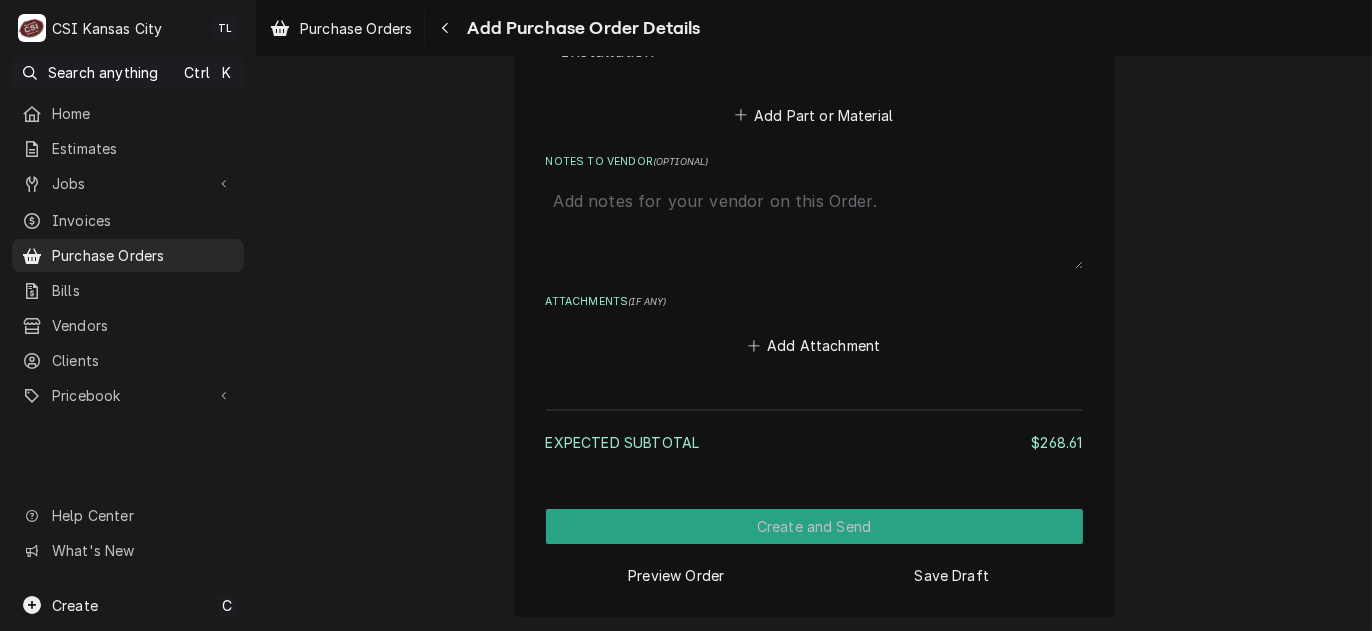 click on "Notes to Vendor  ( optional )" at bounding box center (814, 225) 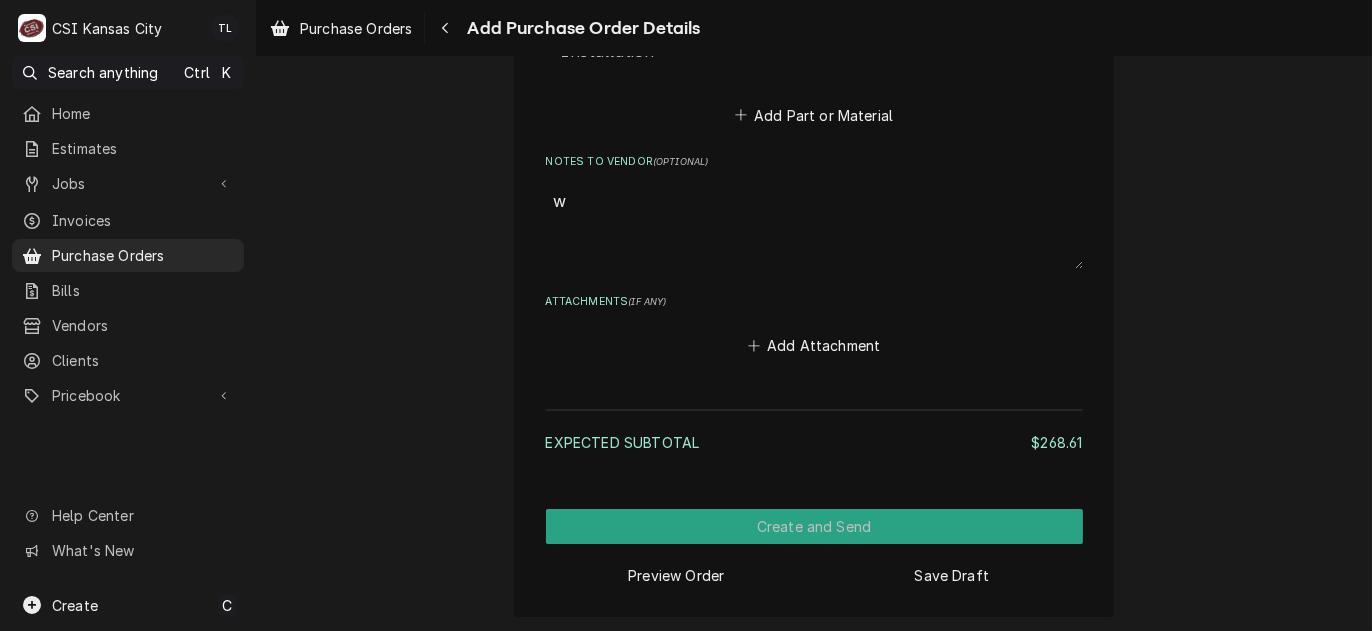 type on "x" 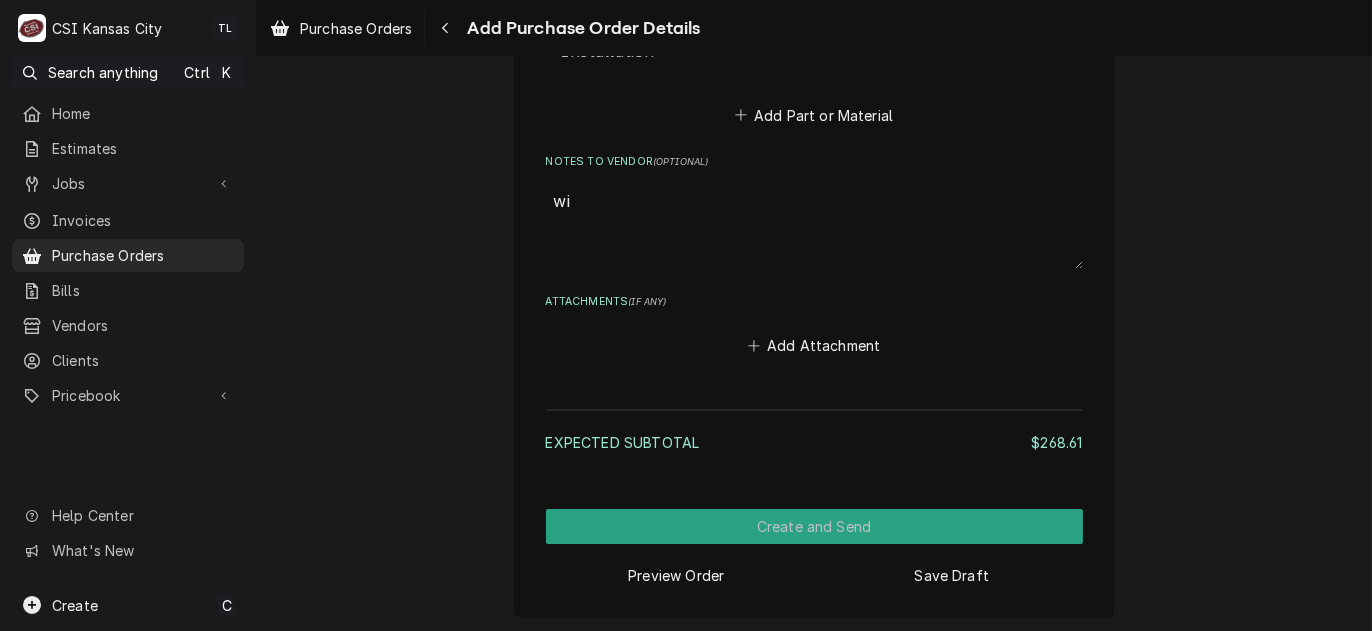 type on "x" 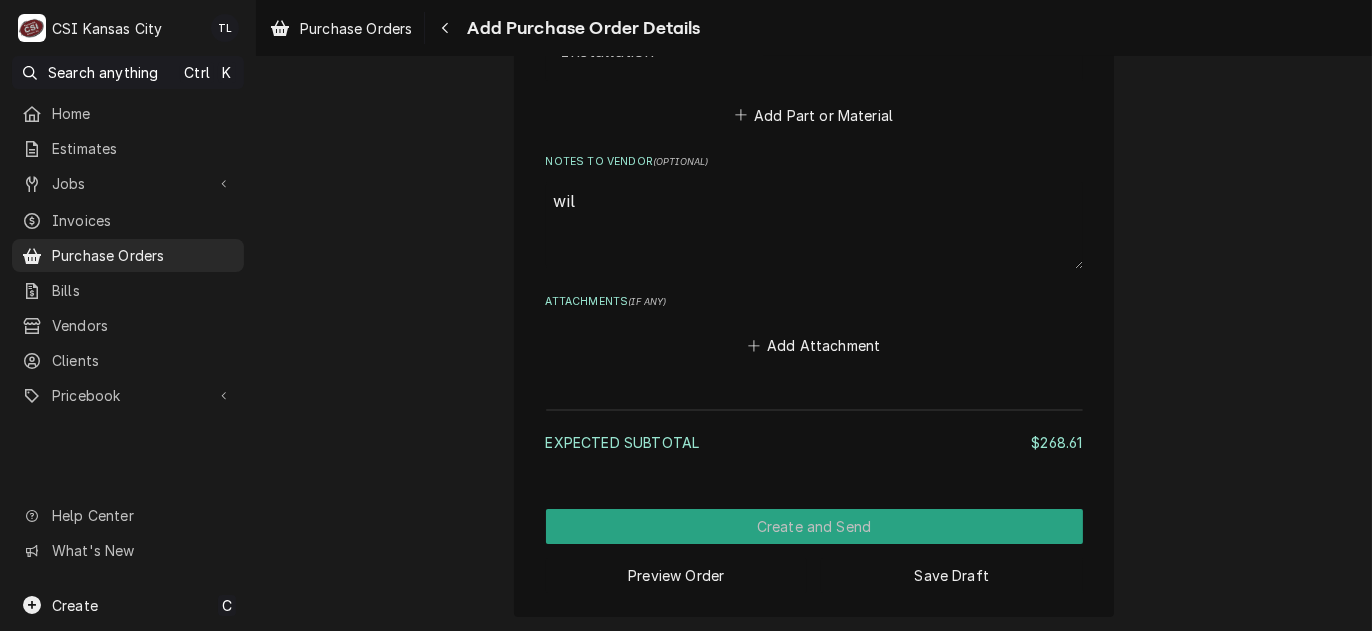 type on "x" 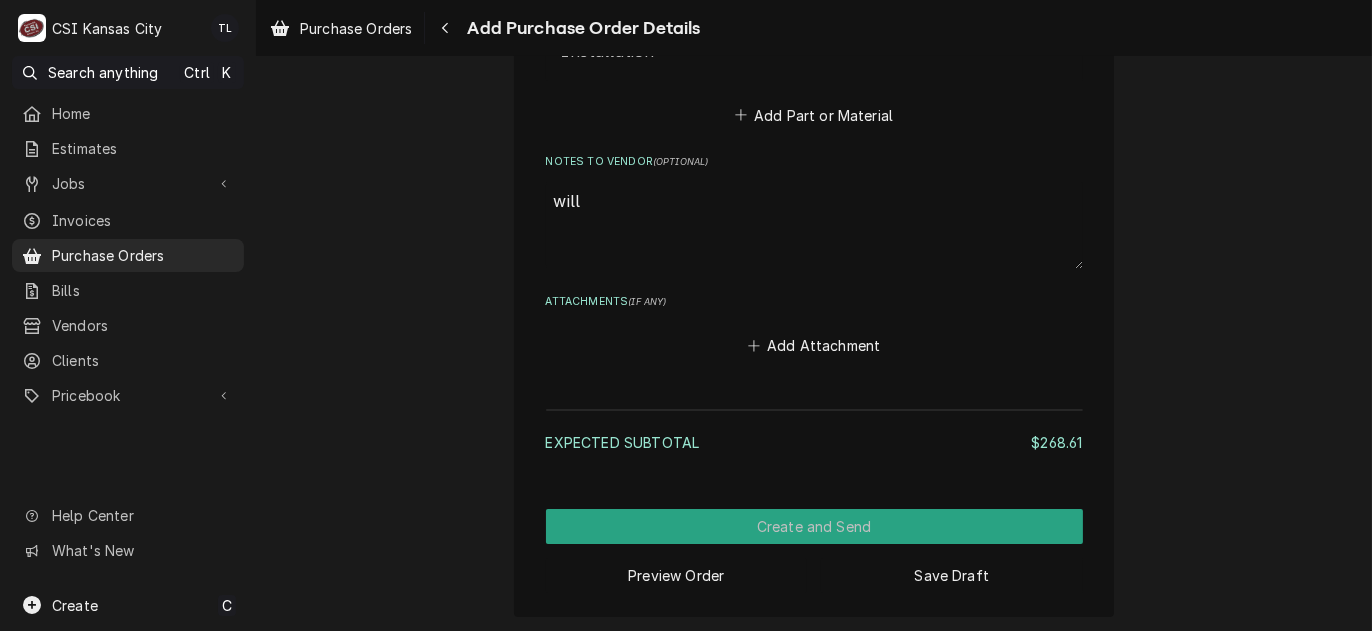 type on "x" 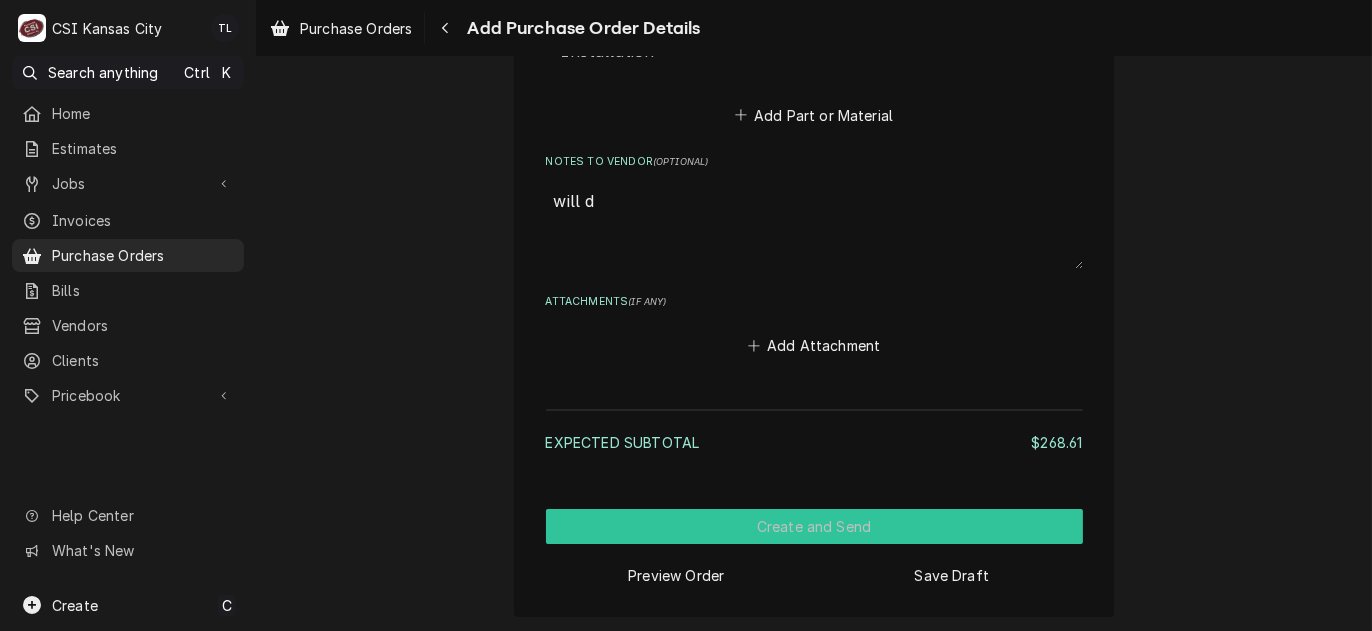 type on "will d" 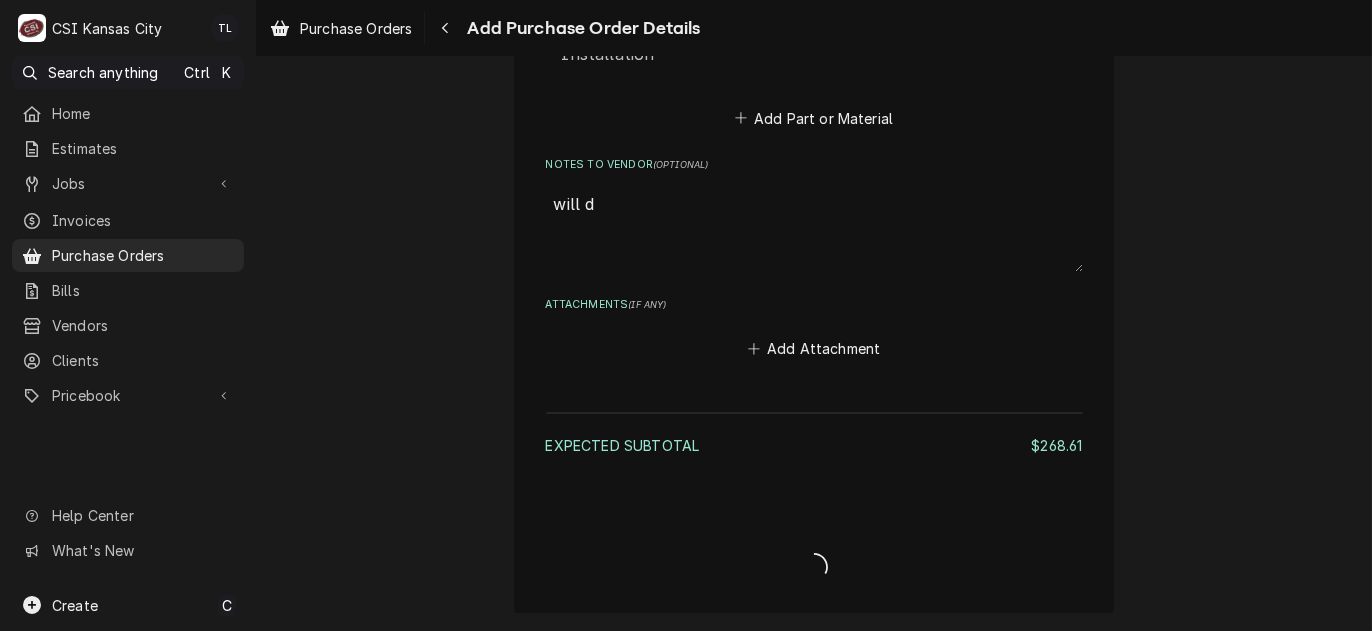 scroll, scrollTop: 1295, scrollLeft: 0, axis: vertical 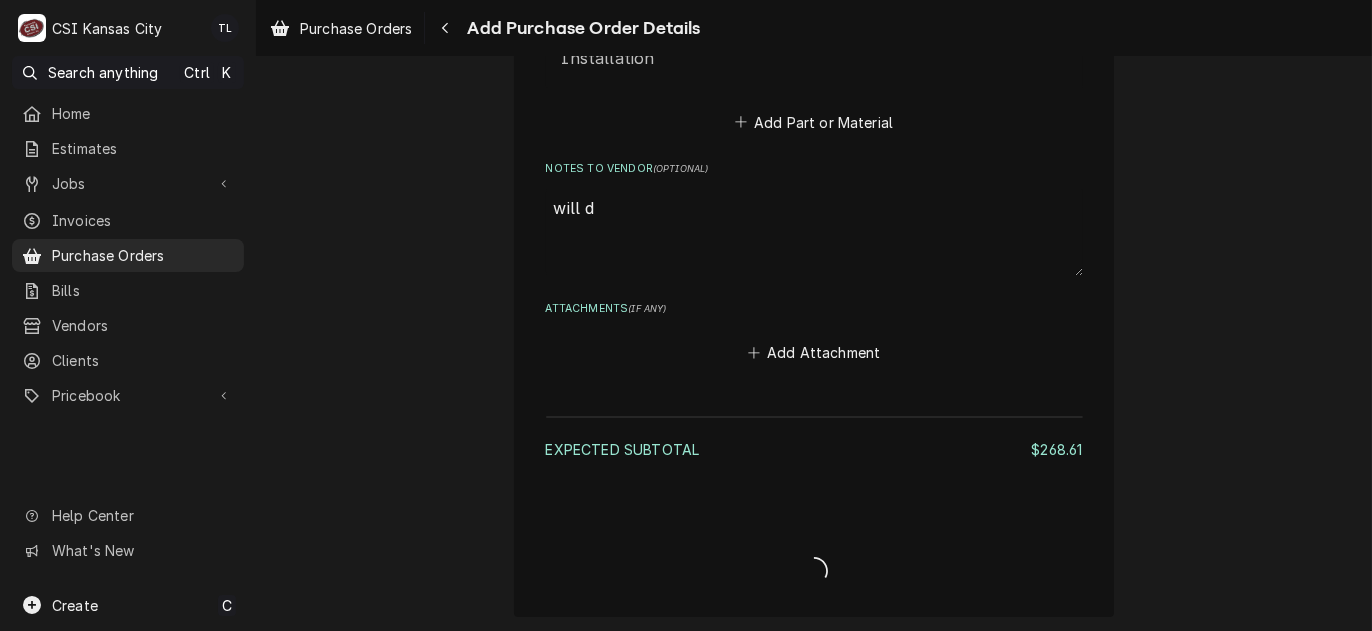 type on "x" 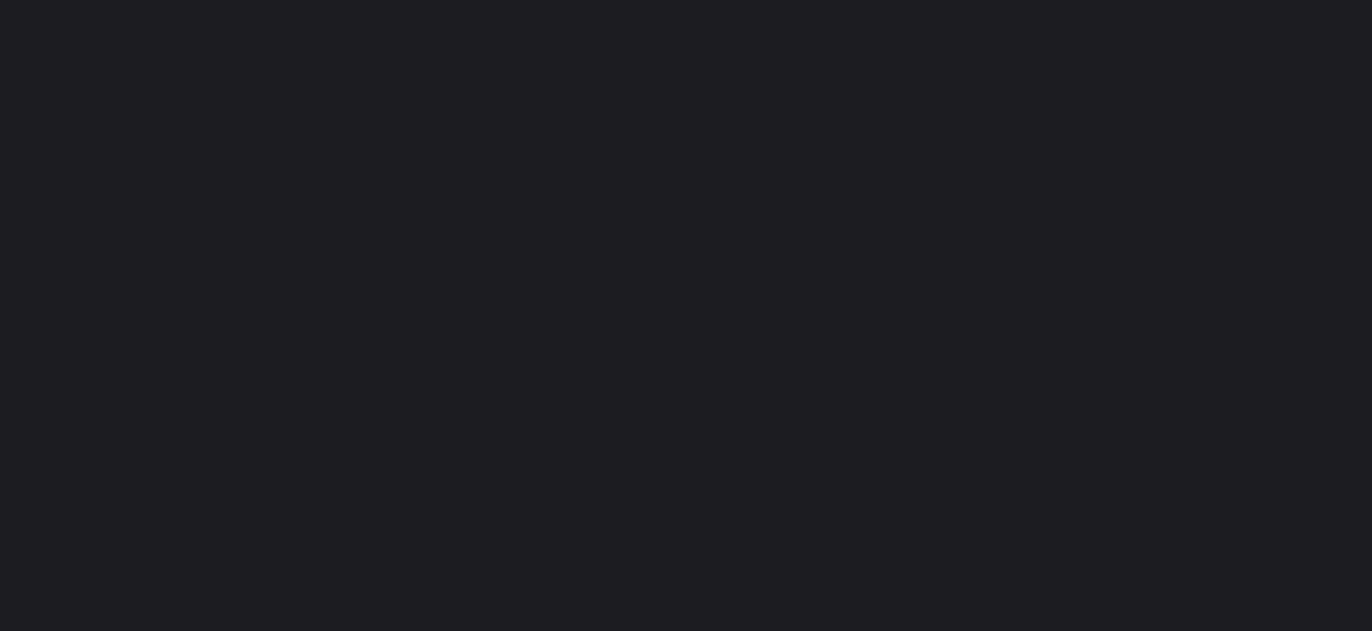 scroll, scrollTop: 0, scrollLeft: 0, axis: both 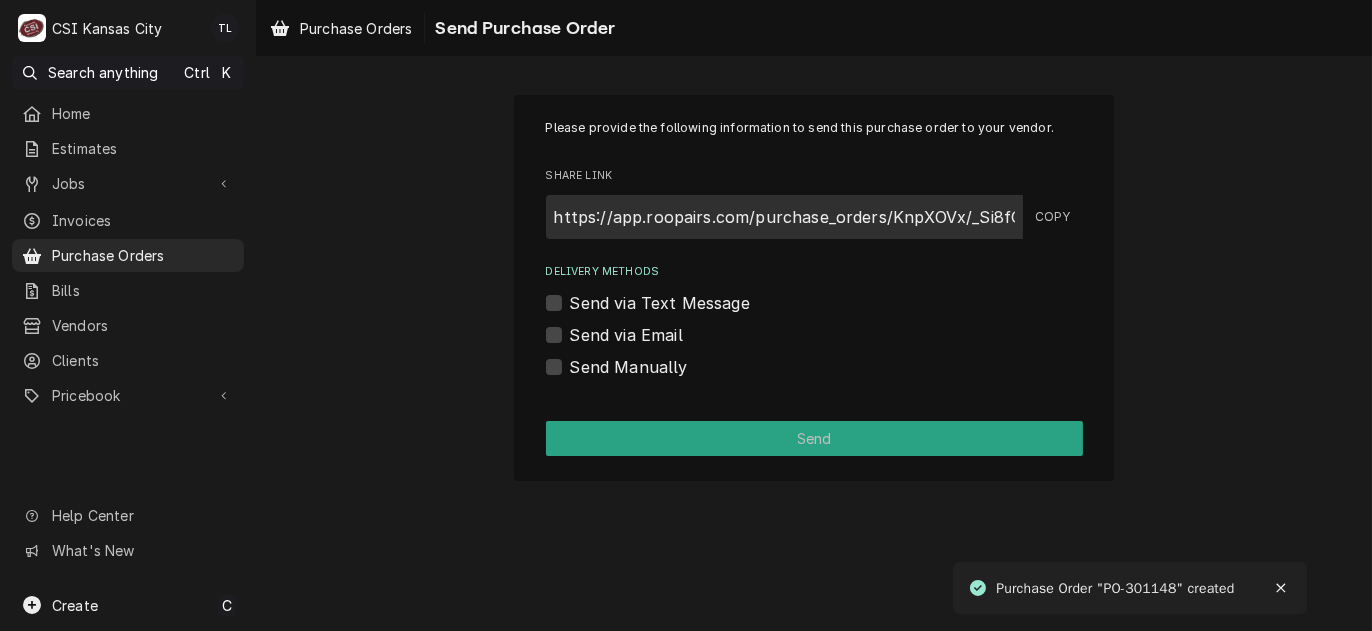 click on "Send Manually" at bounding box center (629, 367) 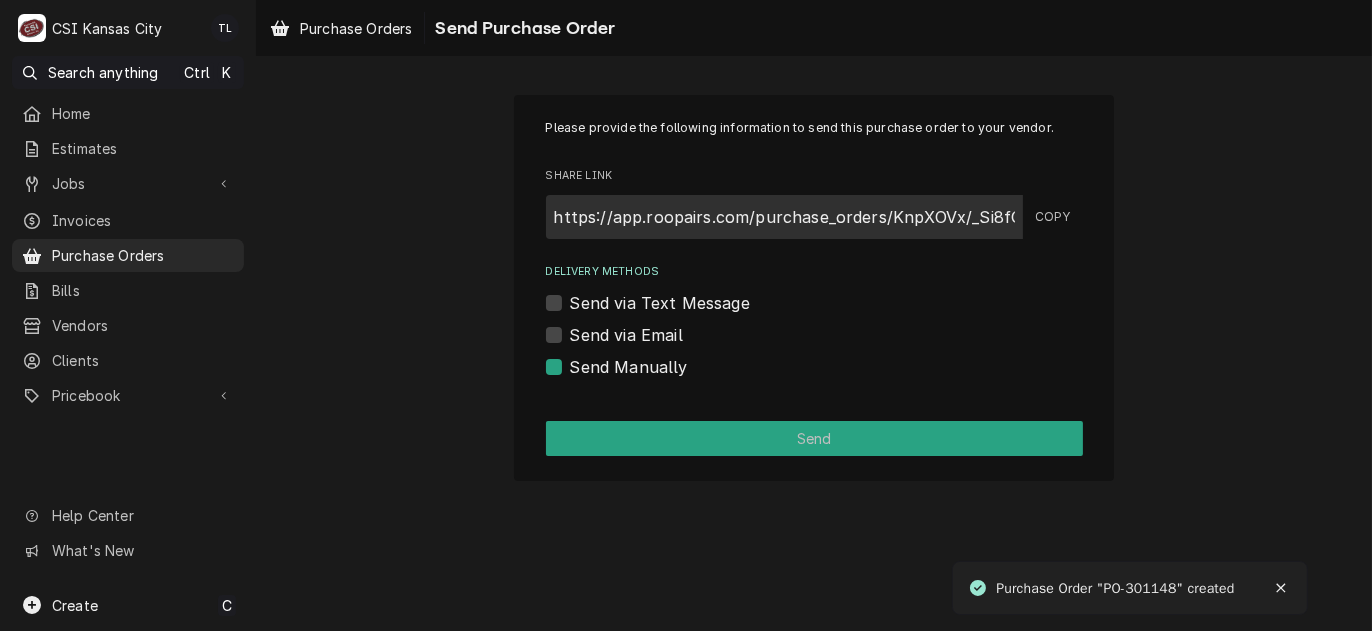 checkbox on "true" 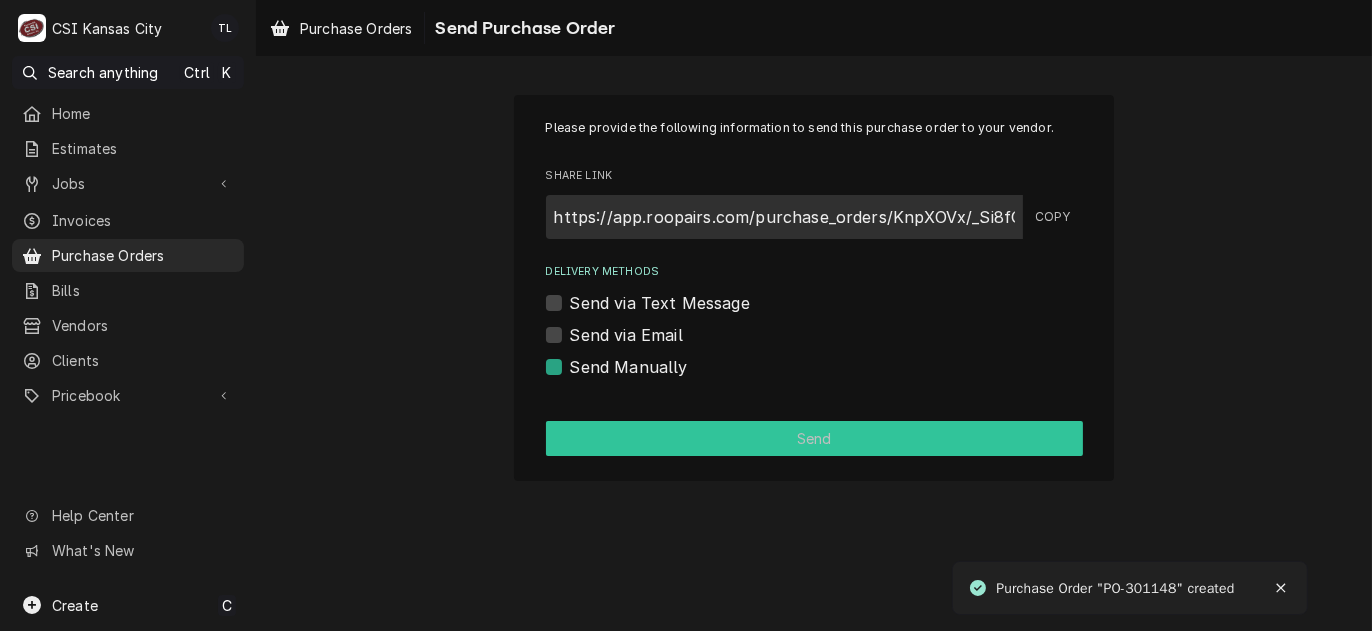 click on "Send" at bounding box center (814, 438) 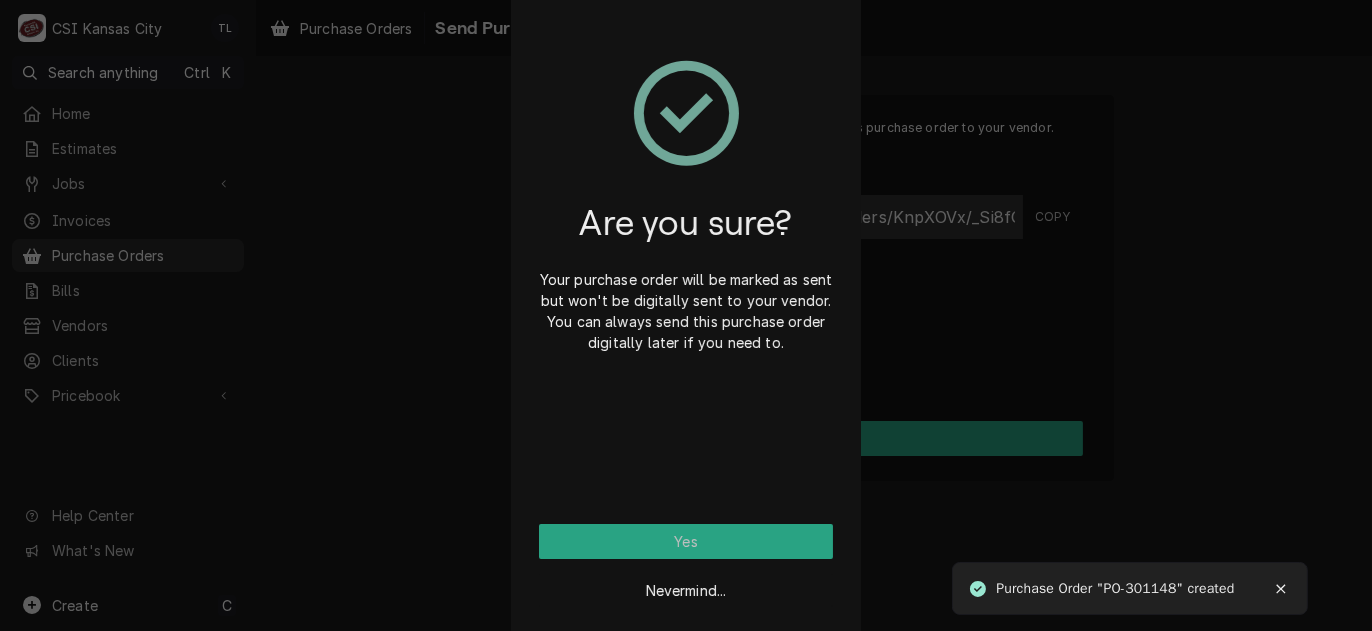 click on "Purchase Order "PO-301148" created" at bounding box center [1116, 588] 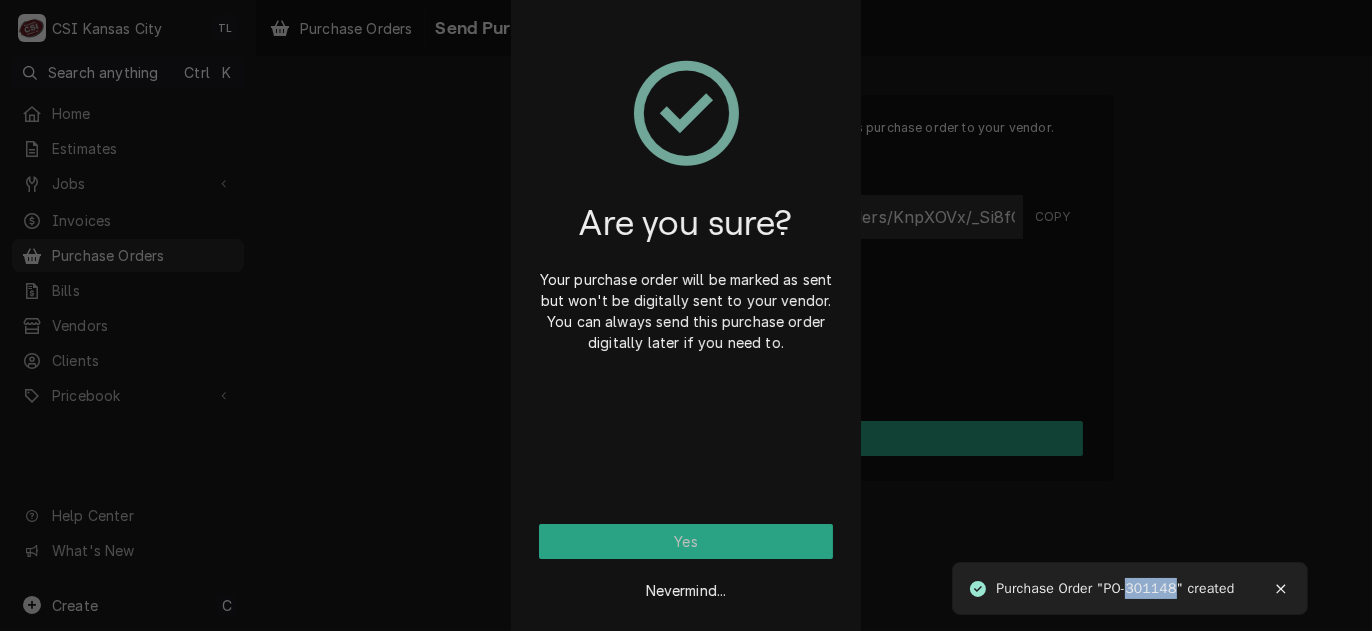 click on "Purchase Order "PO-301148" created" at bounding box center (1116, 588) 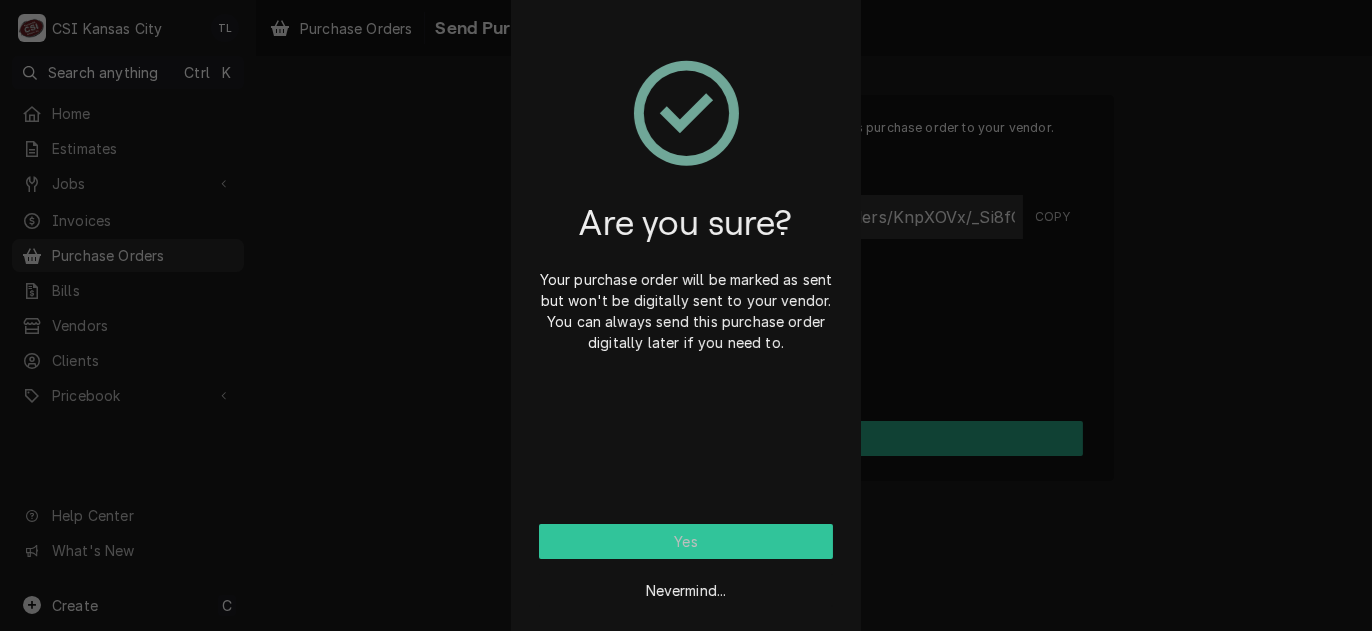 click on "Yes" at bounding box center (686, 541) 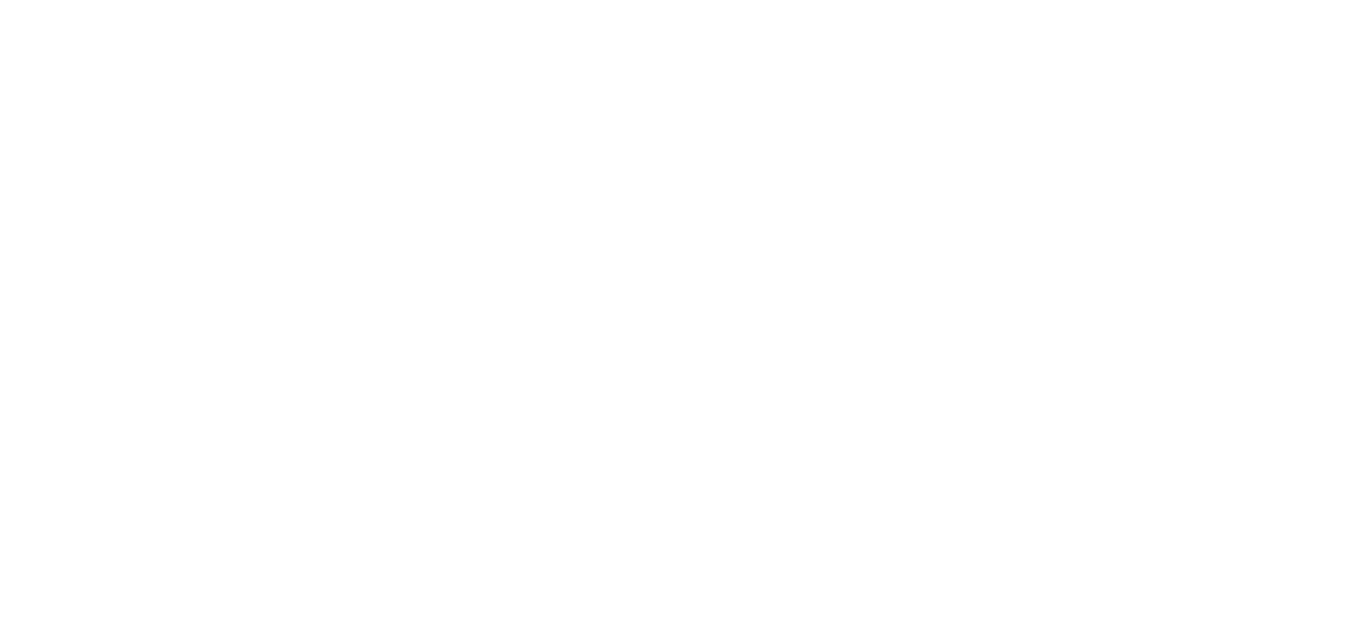 scroll, scrollTop: 0, scrollLeft: 0, axis: both 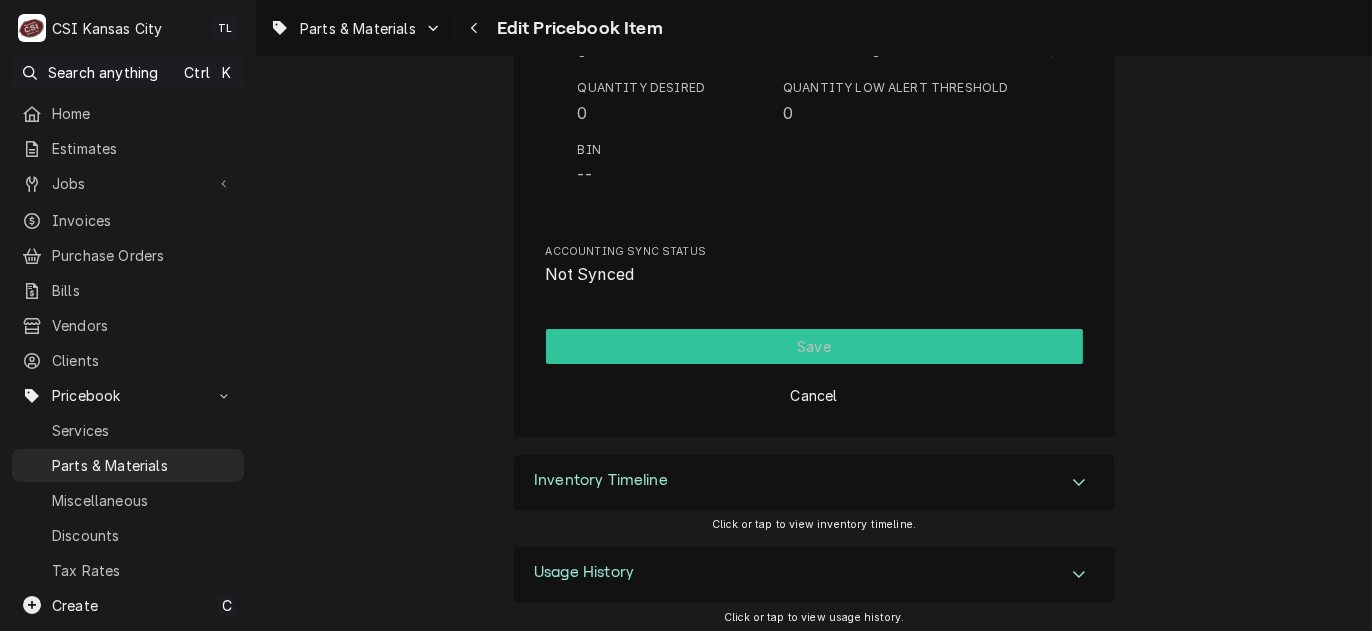 click on "Save" at bounding box center [814, 346] 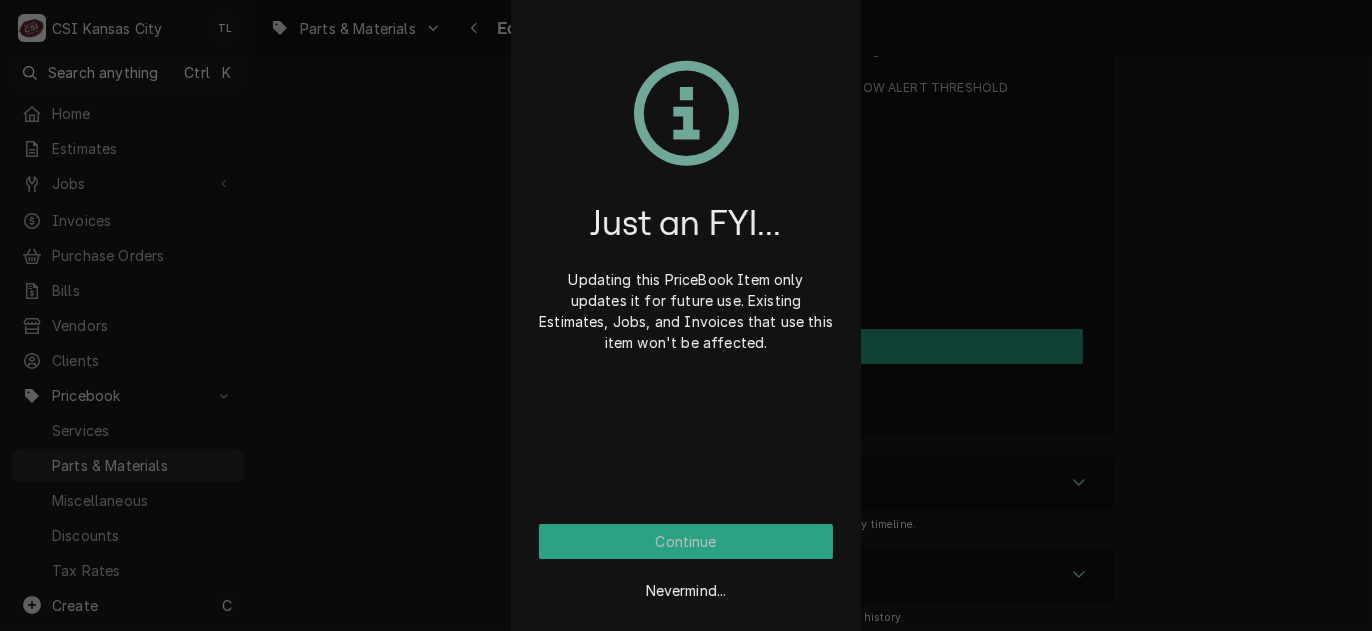 click on "Nevermind..." at bounding box center [686, 583] 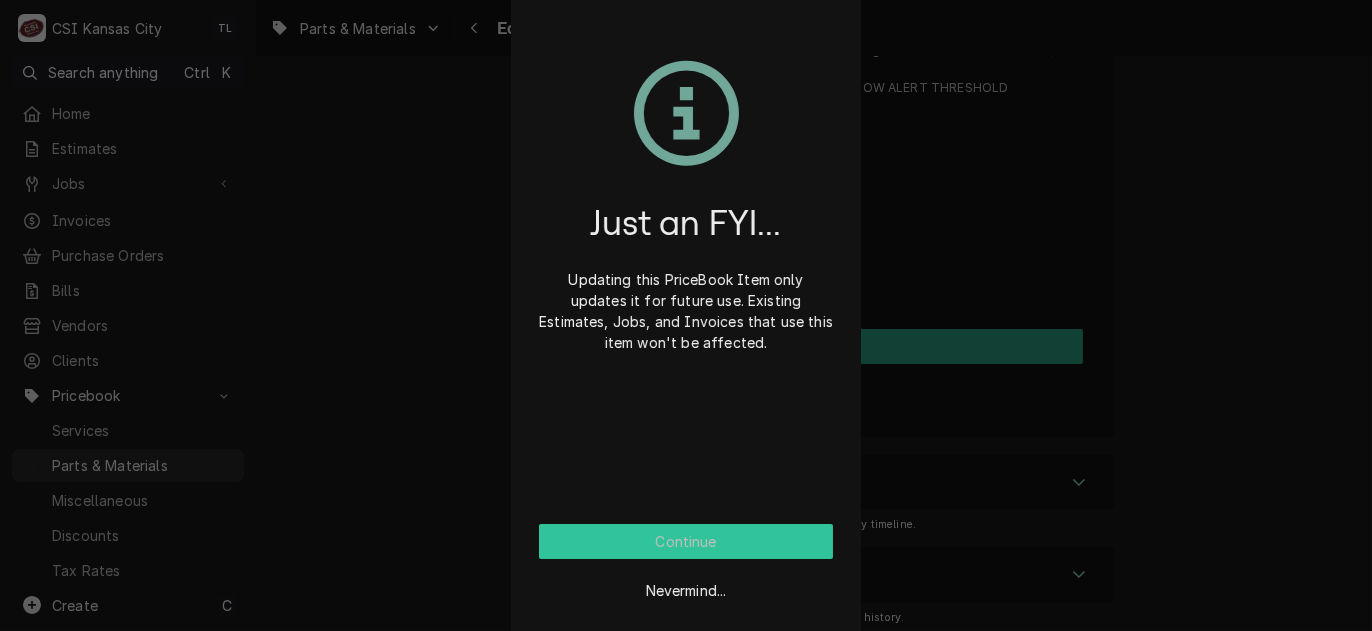 click on "Continue" at bounding box center [686, 541] 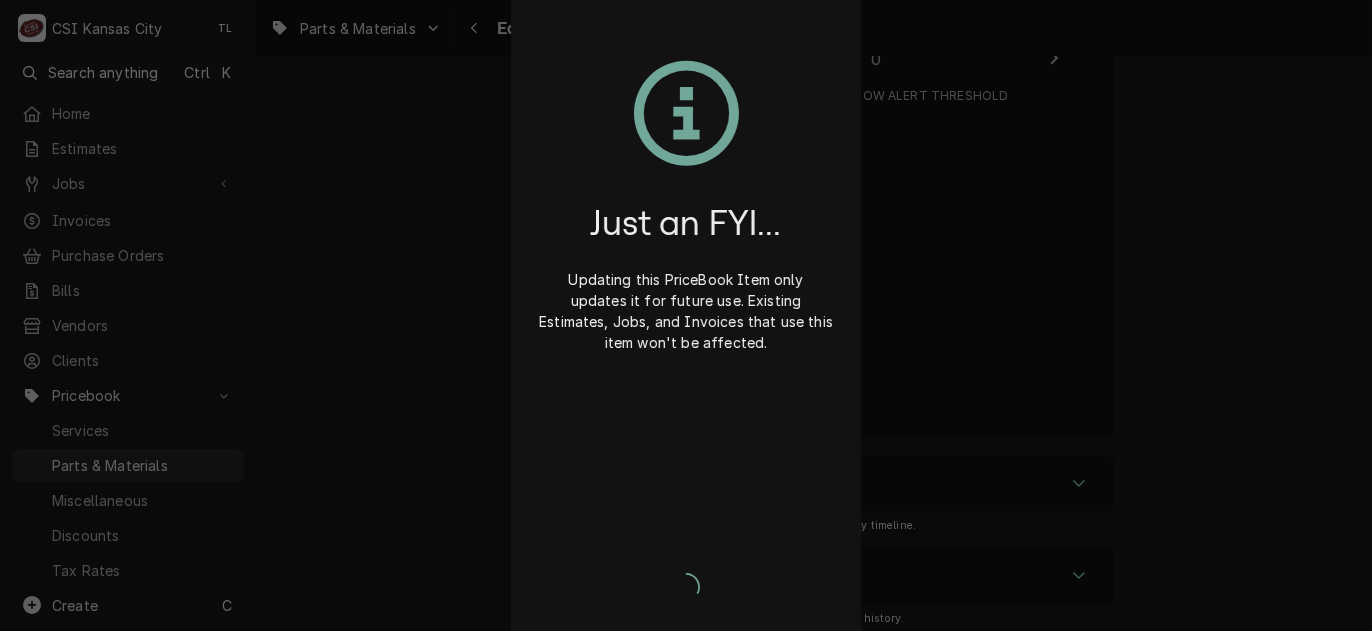 type on "x" 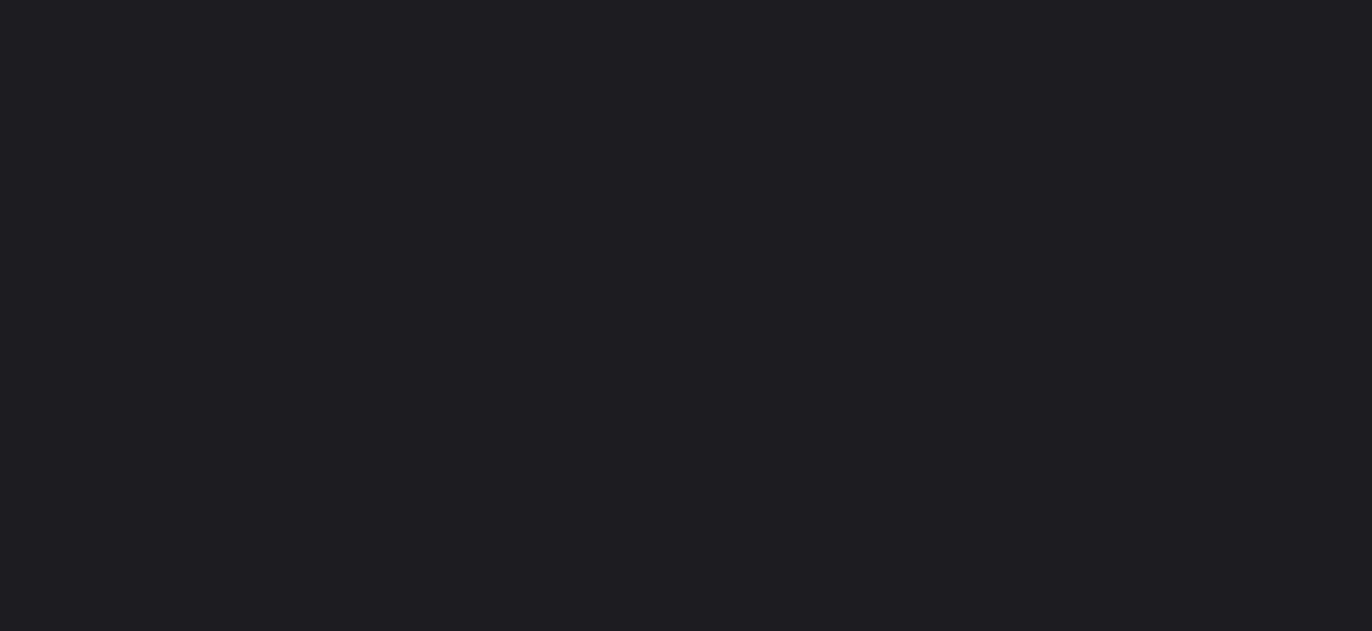 scroll, scrollTop: 0, scrollLeft: 0, axis: both 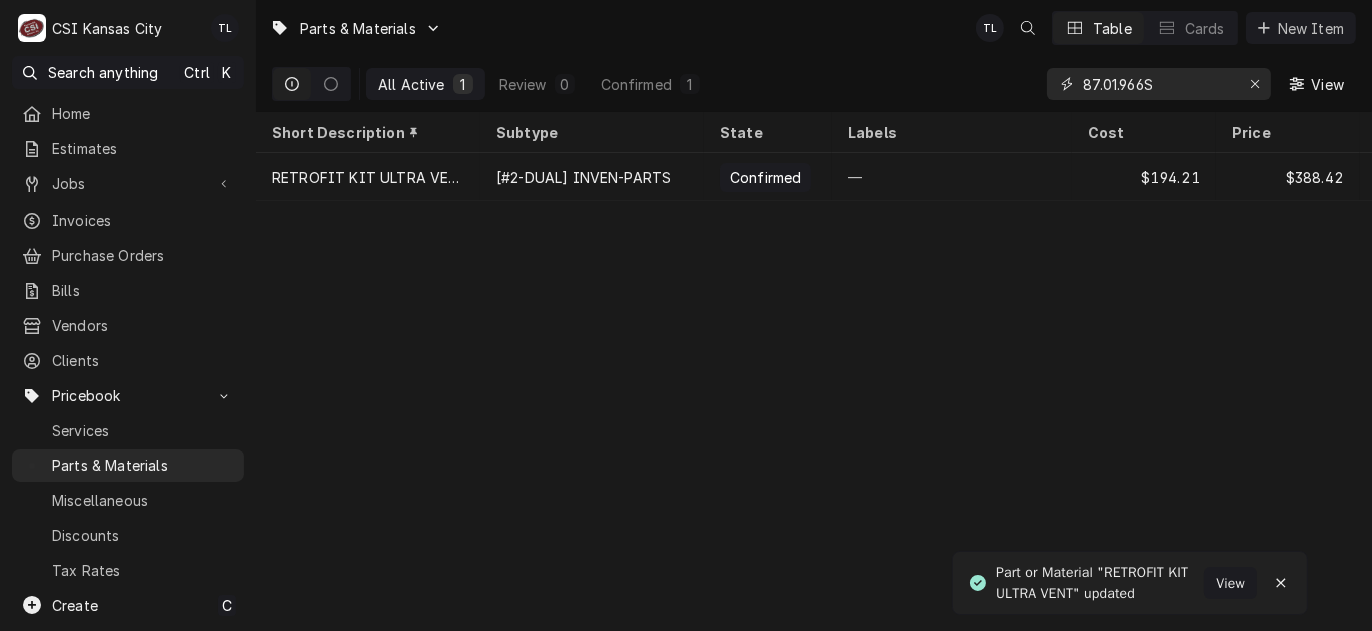 drag, startPoint x: 1212, startPoint y: 88, endPoint x: 829, endPoint y: 50, distance: 384.8805 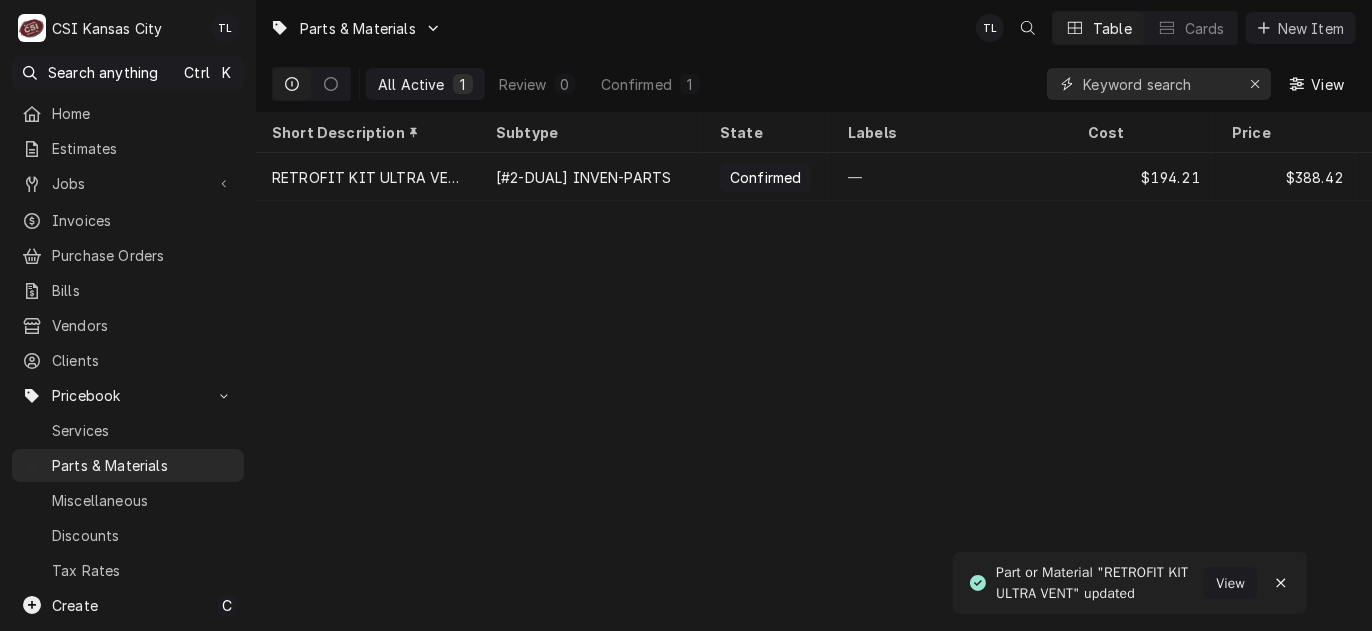 type on "\" 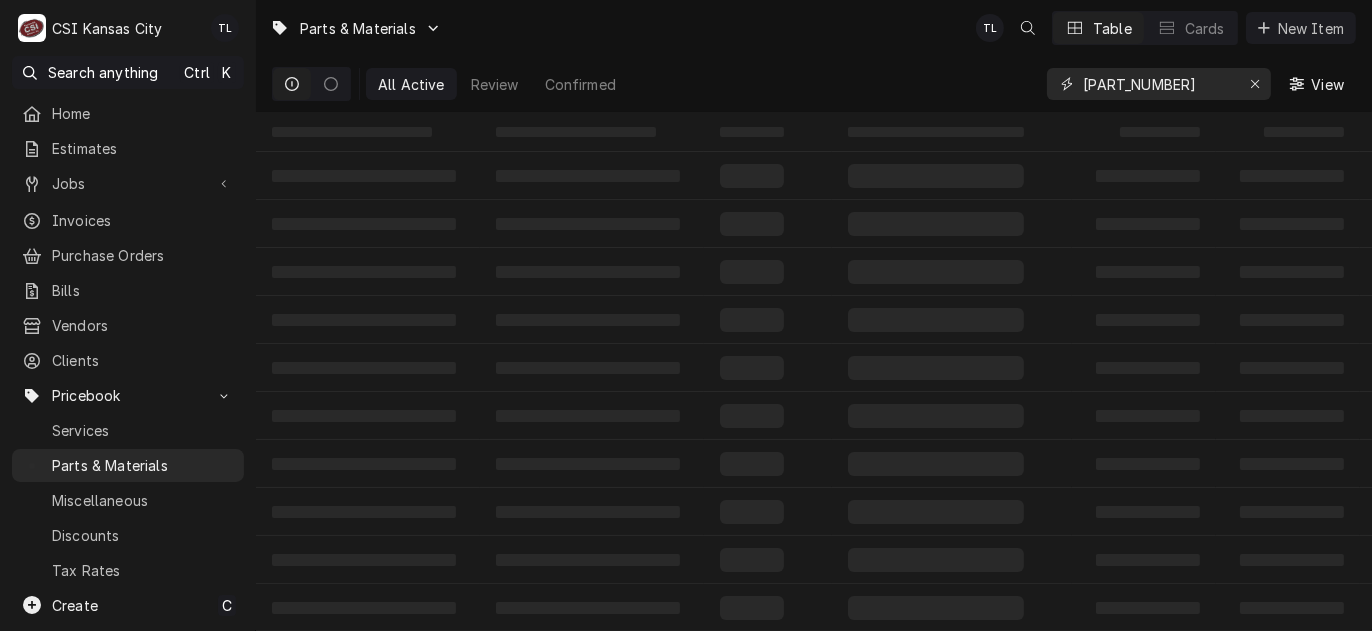 type on "[PART_NUMBER]" 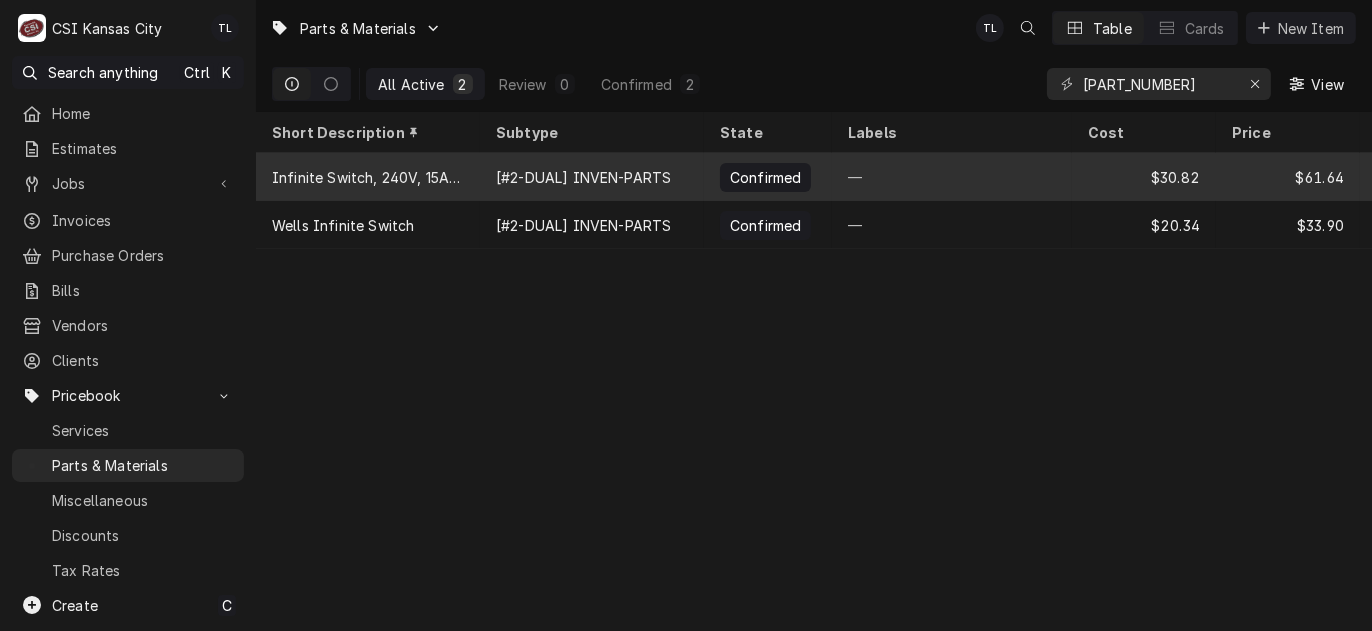 click on "Infinite Switch, 240V, 15A, M-Series" at bounding box center [368, 177] 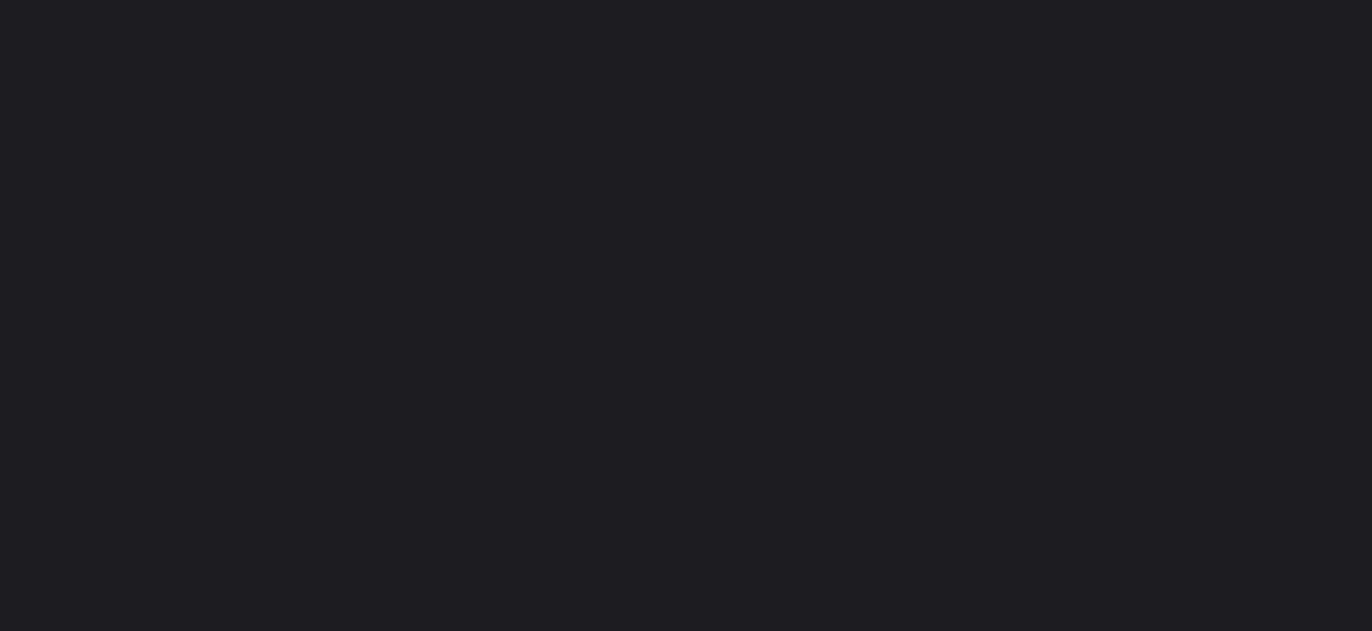 scroll, scrollTop: 0, scrollLeft: 0, axis: both 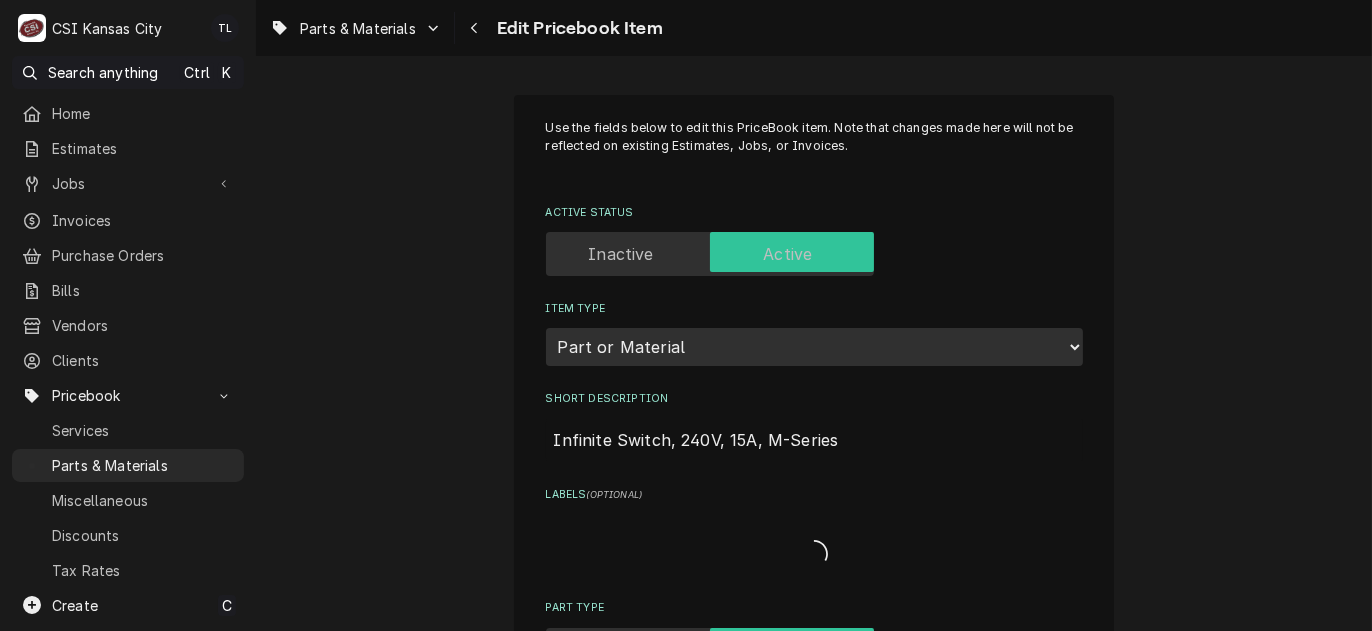 type on "x" 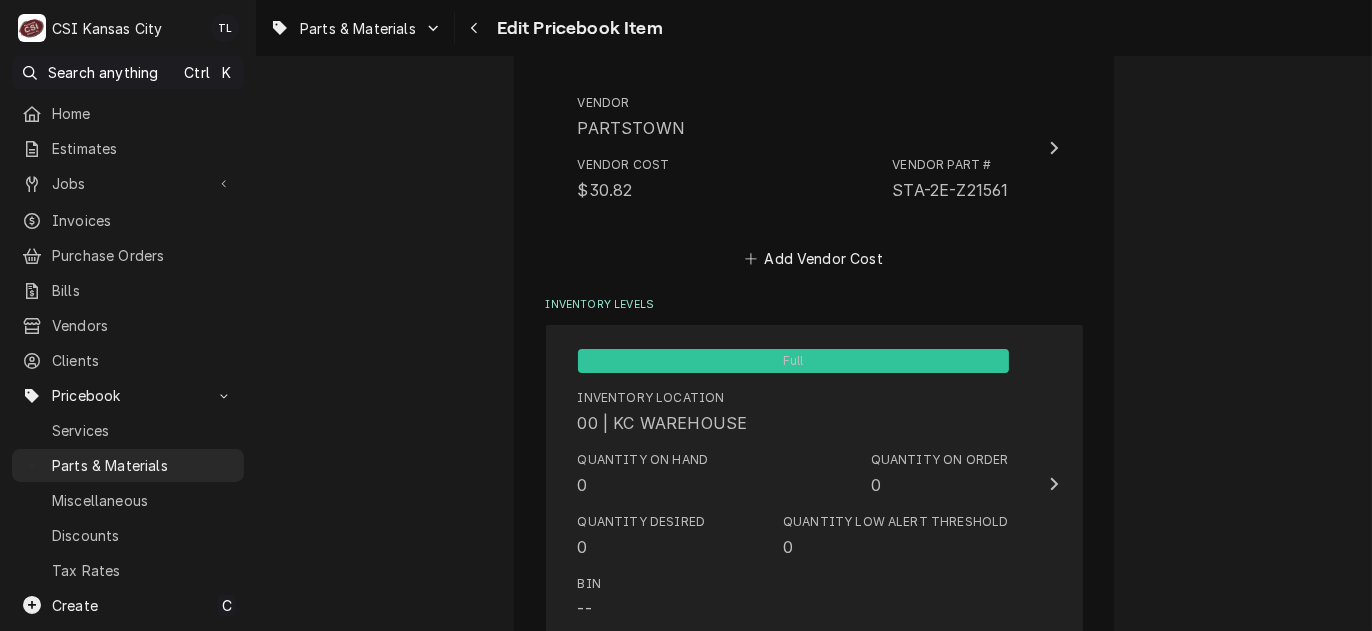 scroll, scrollTop: 1600, scrollLeft: 0, axis: vertical 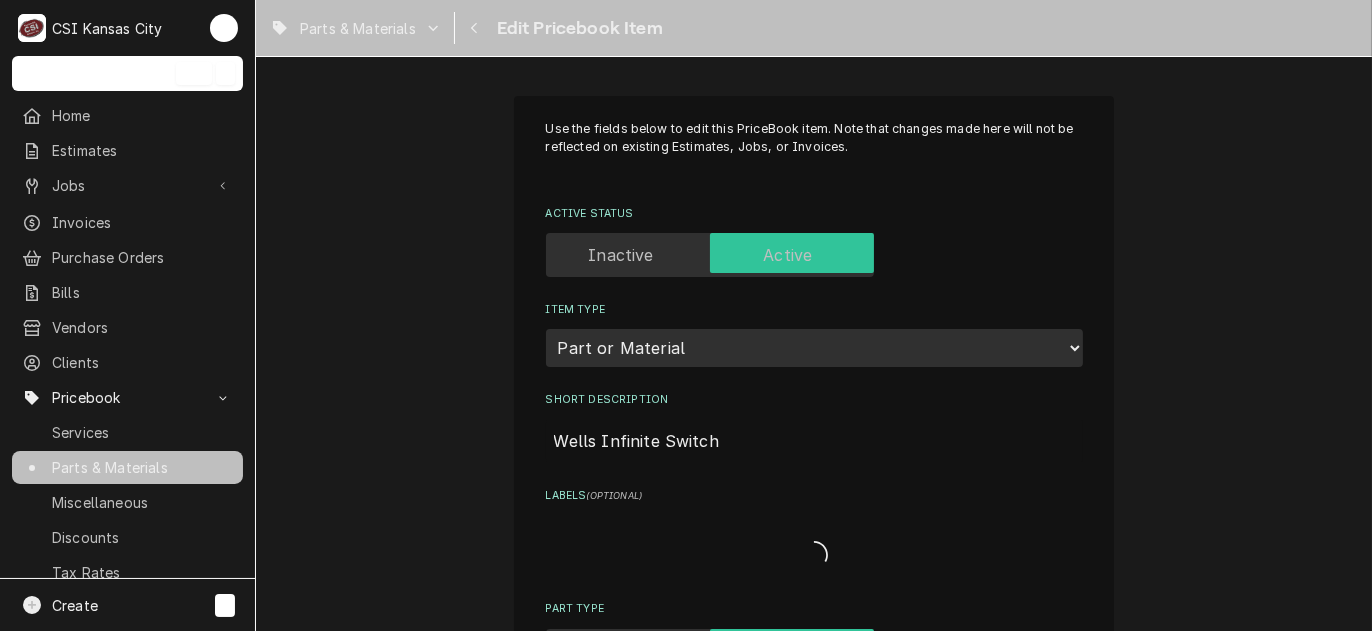 type on "x" 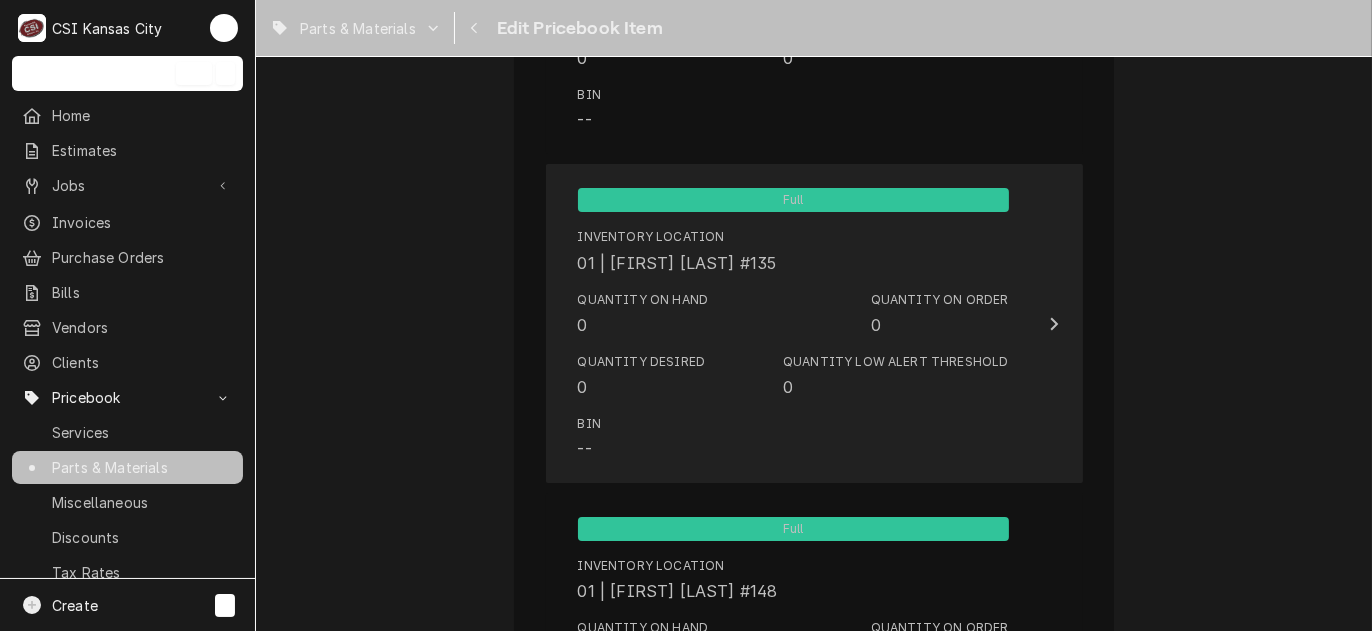 scroll, scrollTop: 4000, scrollLeft: 0, axis: vertical 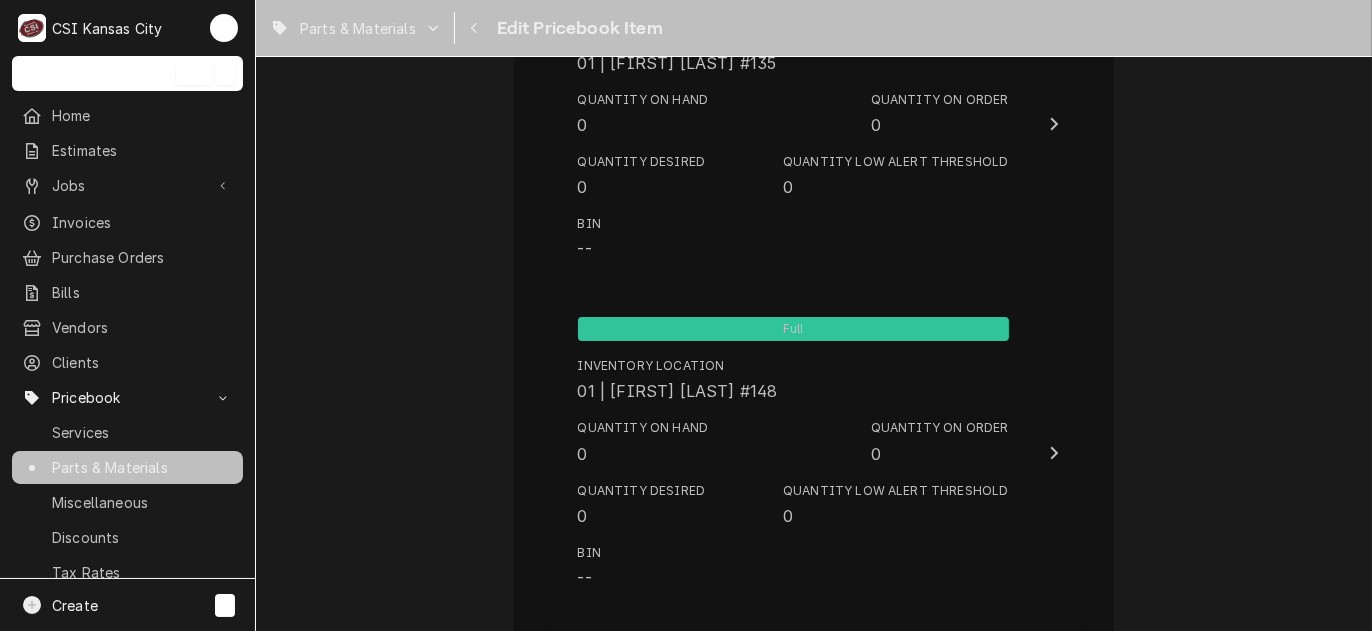 drag, startPoint x: 682, startPoint y: 369, endPoint x: 502, endPoint y: 360, distance: 180.22485 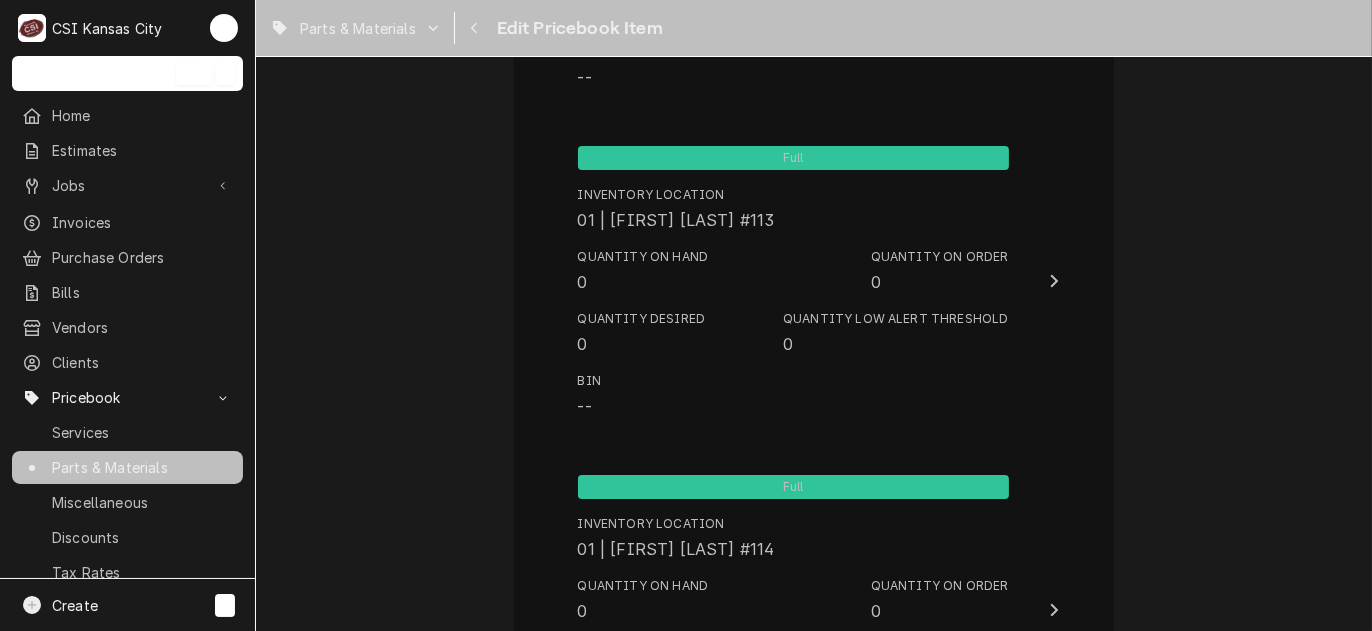 scroll, scrollTop: 4600, scrollLeft: 0, axis: vertical 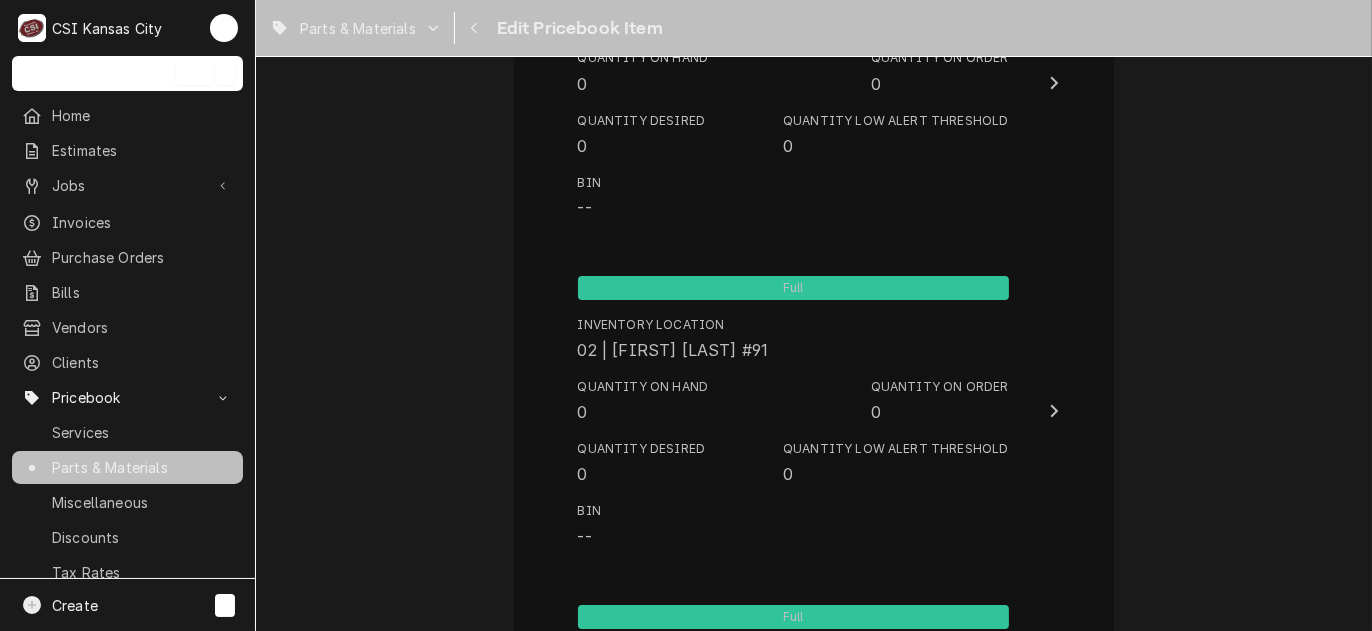 drag, startPoint x: 495, startPoint y: 343, endPoint x: 479, endPoint y: 338, distance: 16.763054 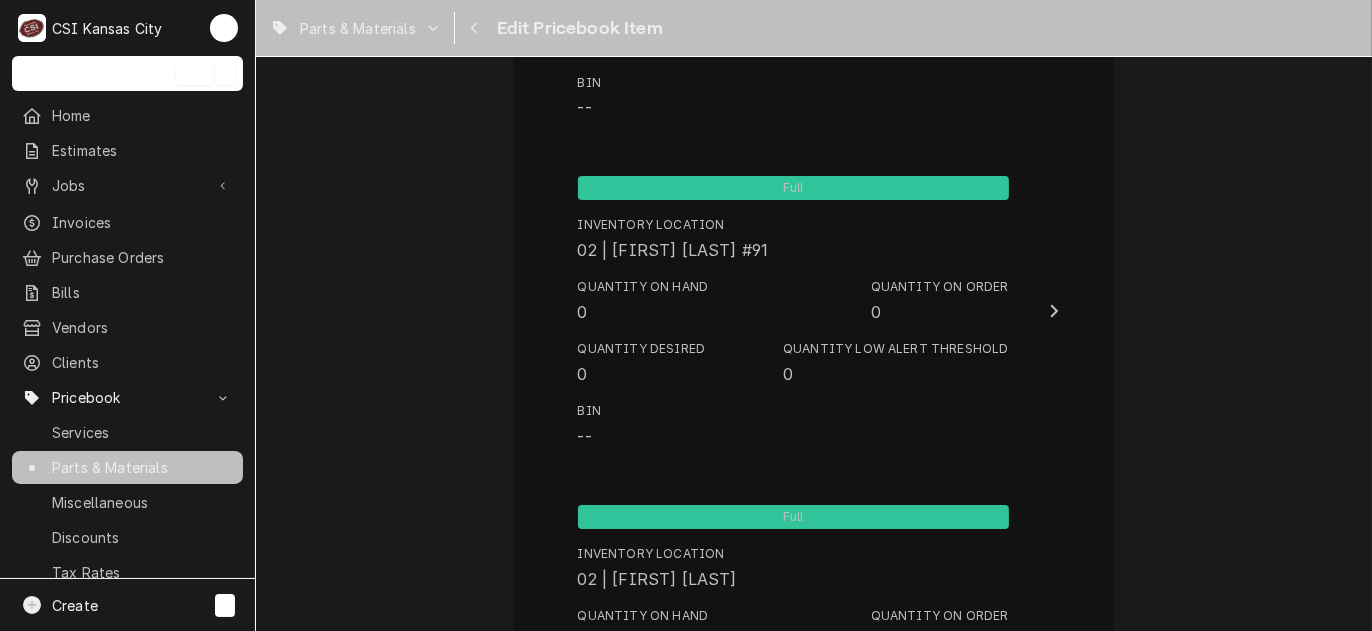 drag, startPoint x: 480, startPoint y: 342, endPoint x: 405, endPoint y: 290, distance: 91.26335 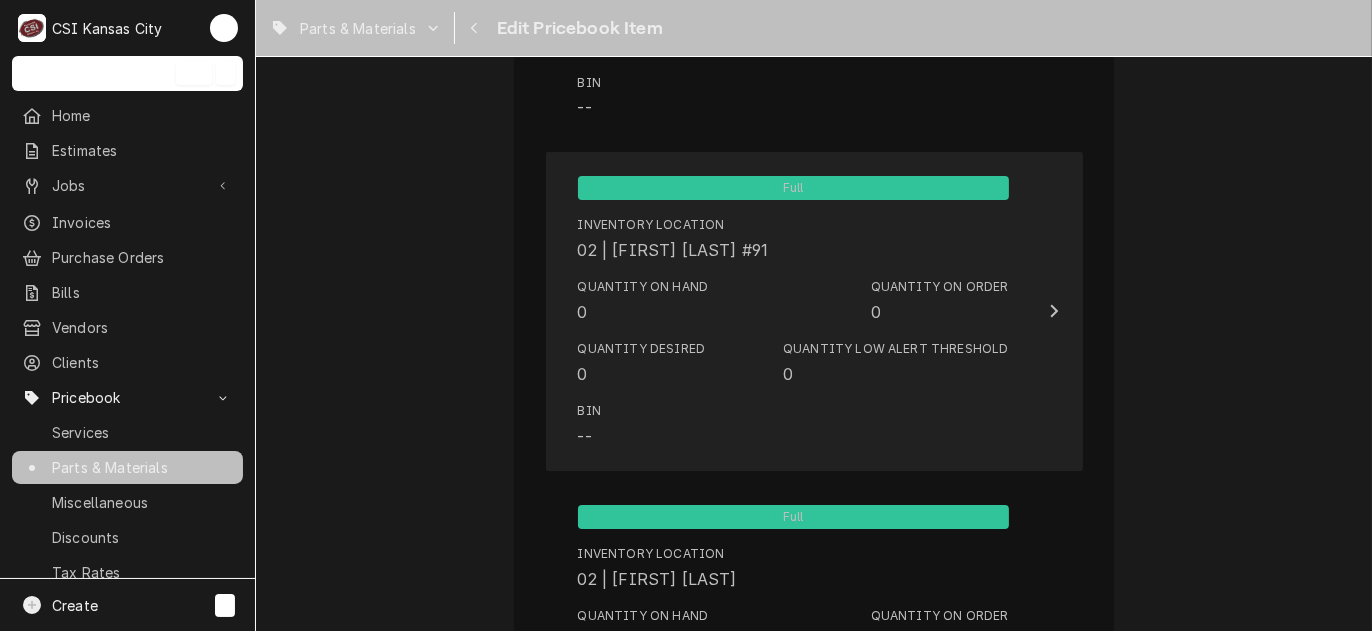 drag, startPoint x: 405, startPoint y: 290, endPoint x: 1046, endPoint y: 403, distance: 650.88403 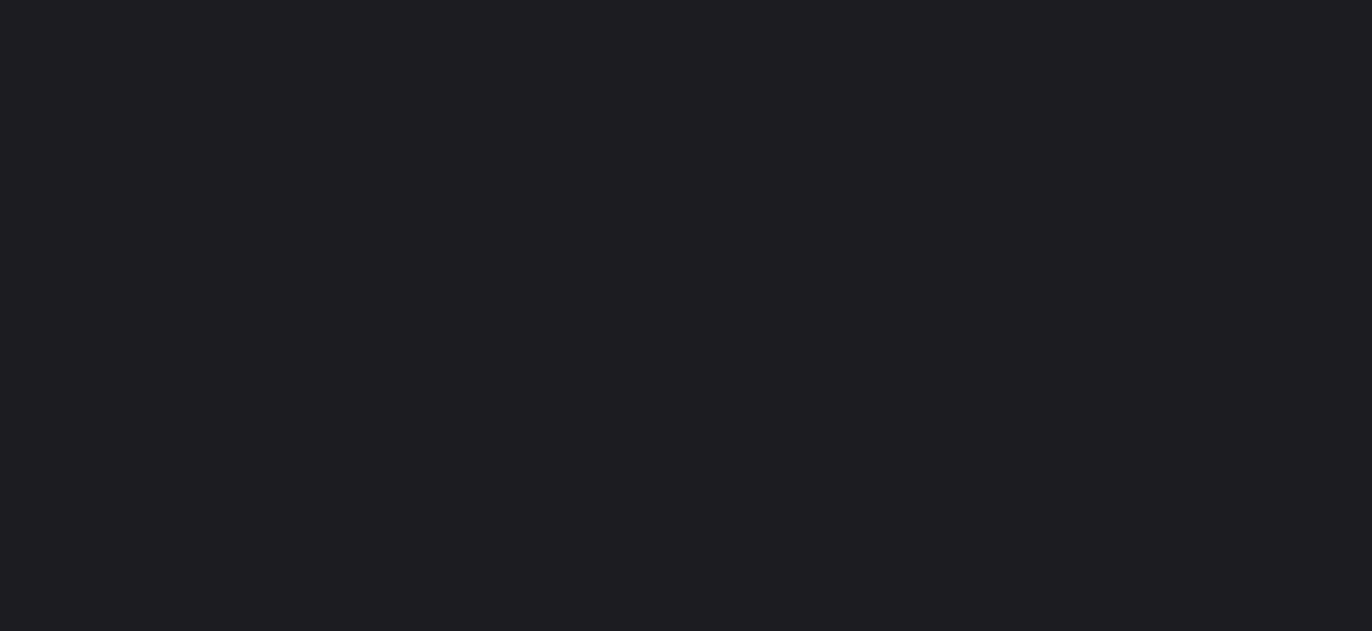 scroll, scrollTop: 0, scrollLeft: 0, axis: both 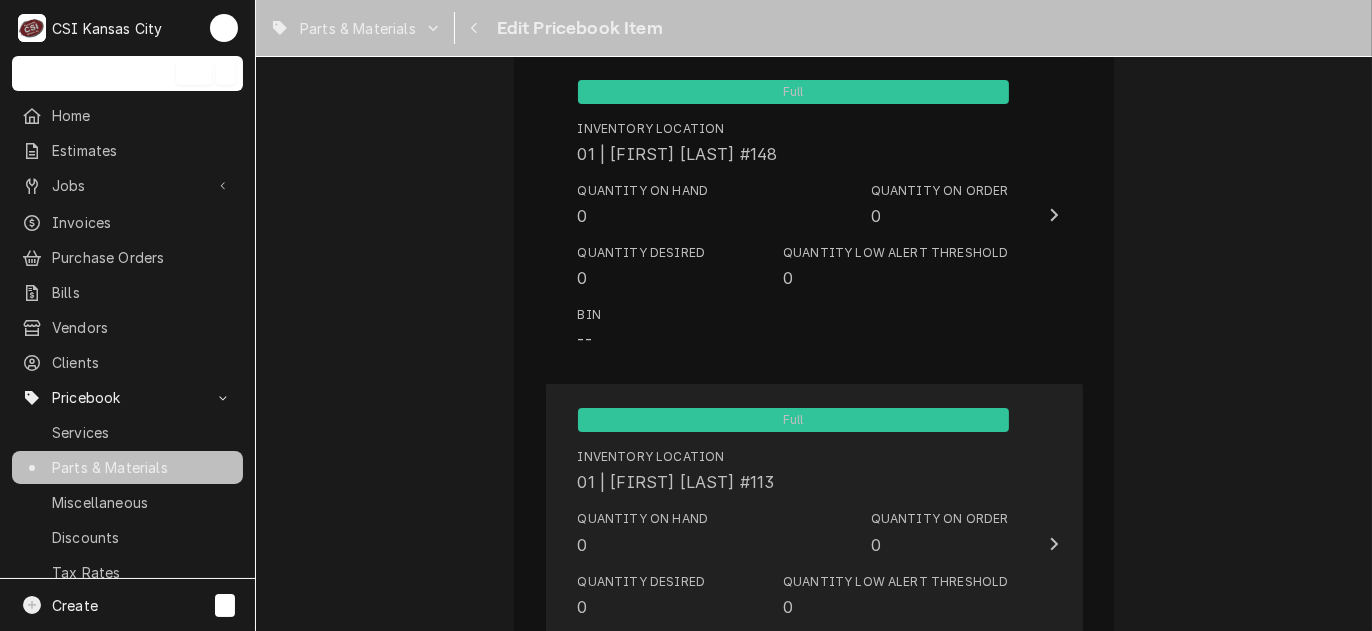 drag, startPoint x: 615, startPoint y: 382, endPoint x: 562, endPoint y: 380, distance: 53.037724 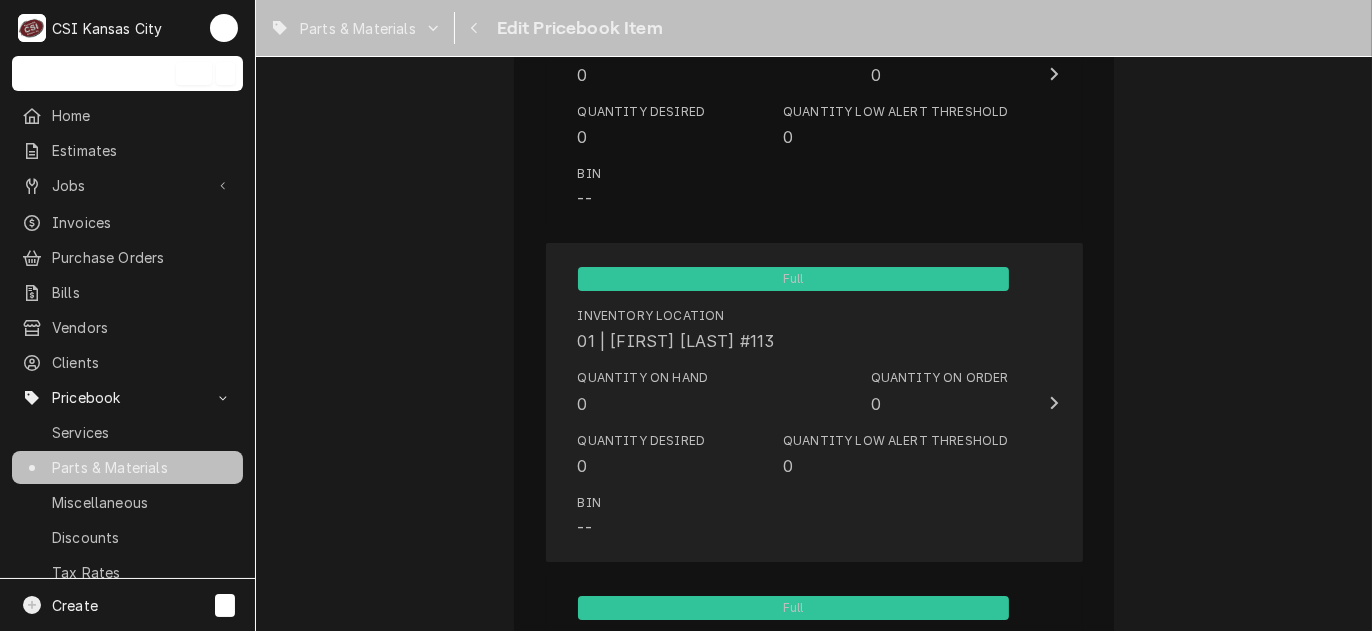 scroll, scrollTop: 4600, scrollLeft: 0, axis: vertical 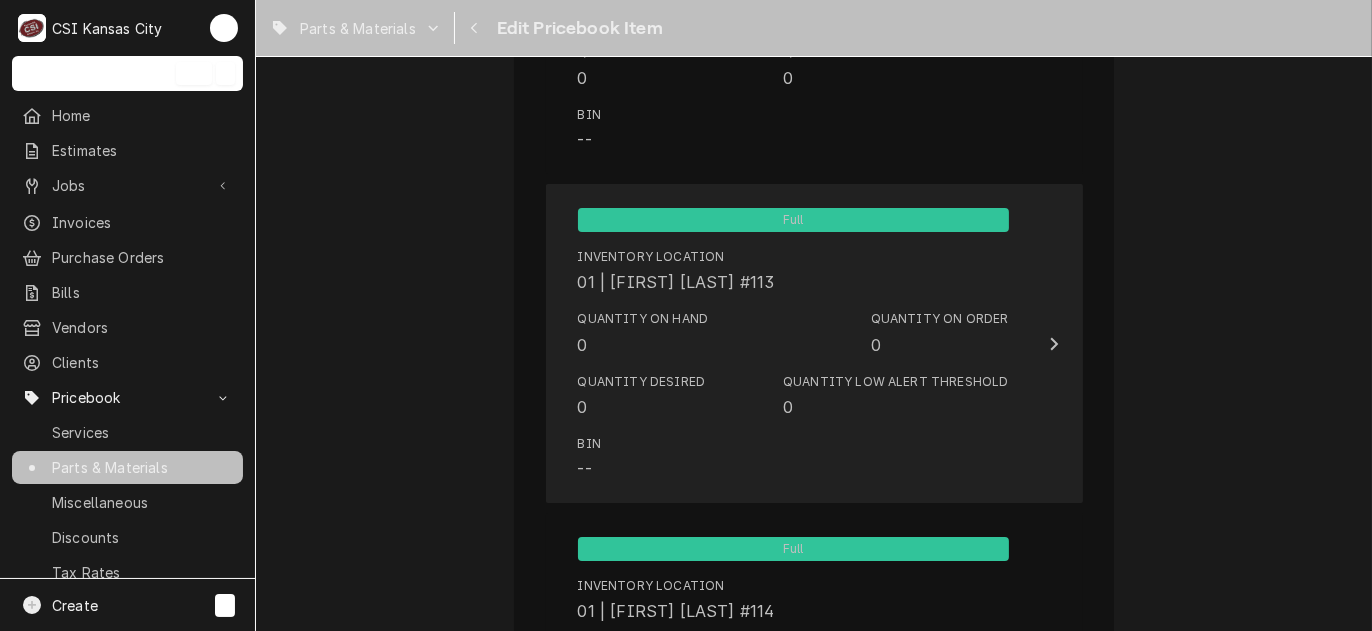 click on "Full Inventory Location 01 | JOSHUA MARSHALL #113 Quantity on Hand 0 Quantity on Order 0 Quantity Desired 0 Quantity Low Alert Threshold 0 Bin --" at bounding box center [793, 343] 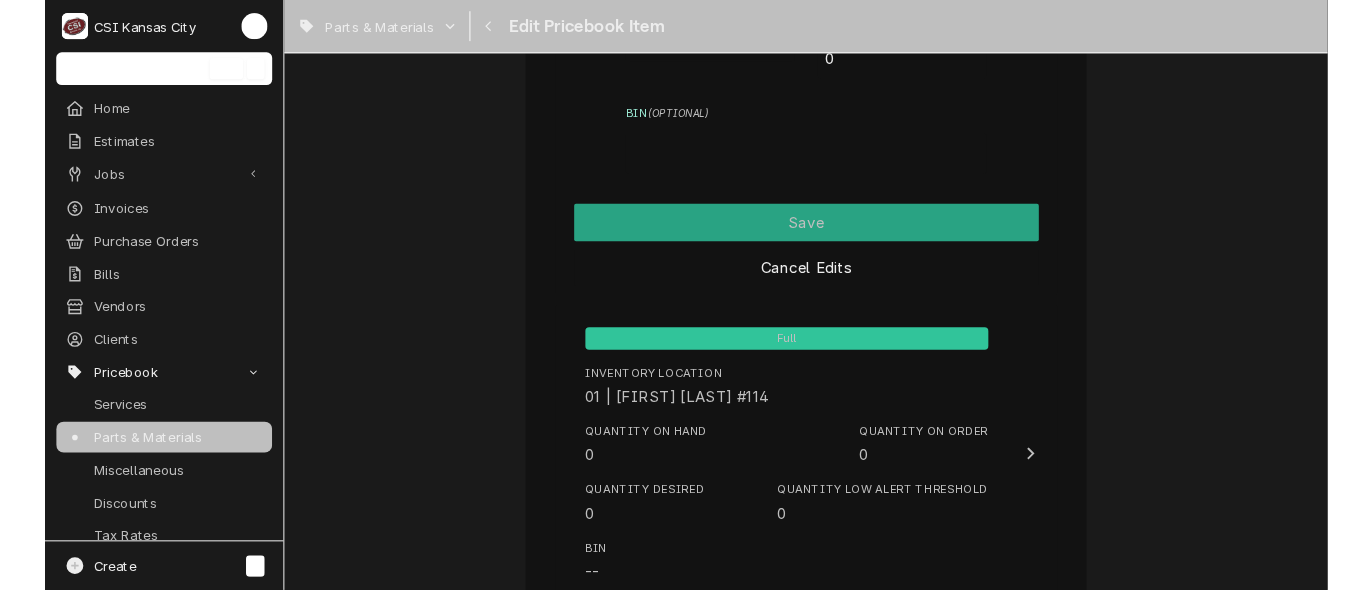 scroll, scrollTop: 5000, scrollLeft: 0, axis: vertical 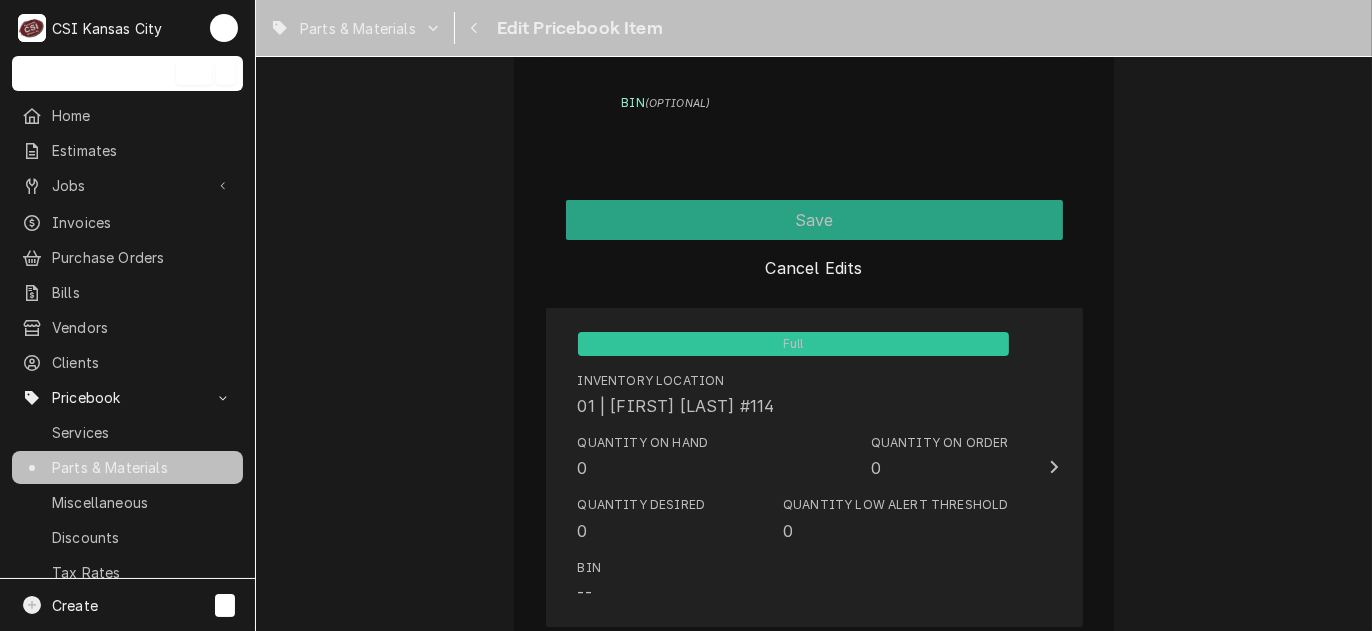type on "x" 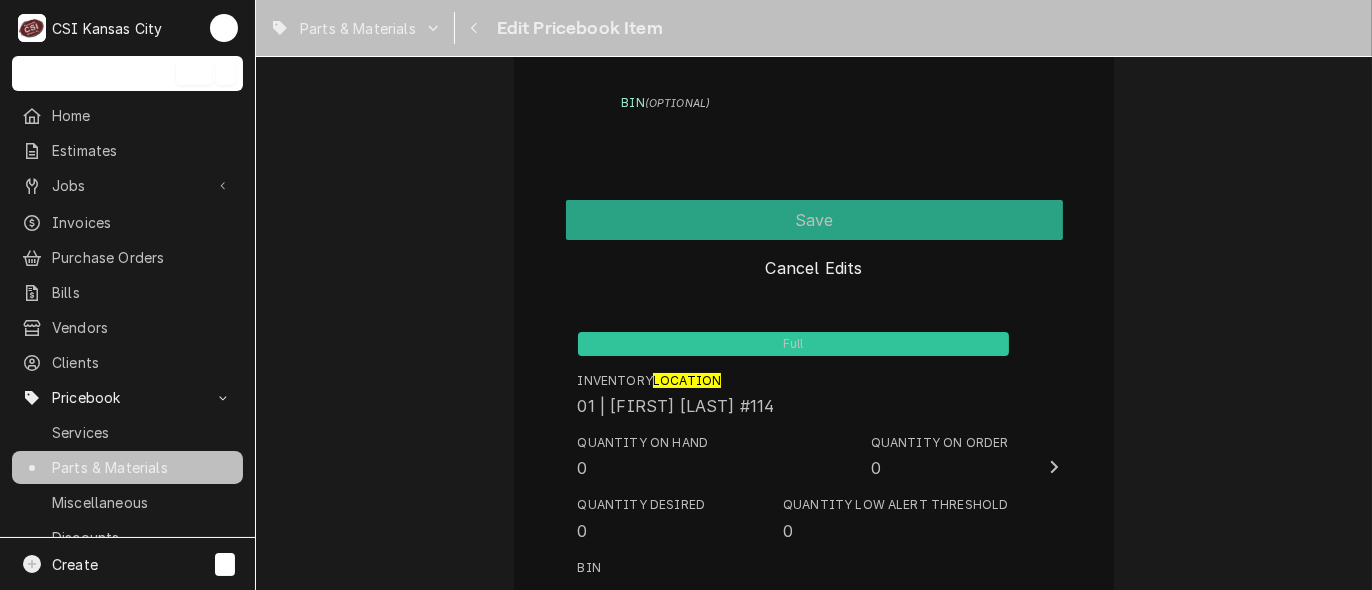 drag, startPoint x: 685, startPoint y: 380, endPoint x: 510, endPoint y: 344, distance: 178.66449 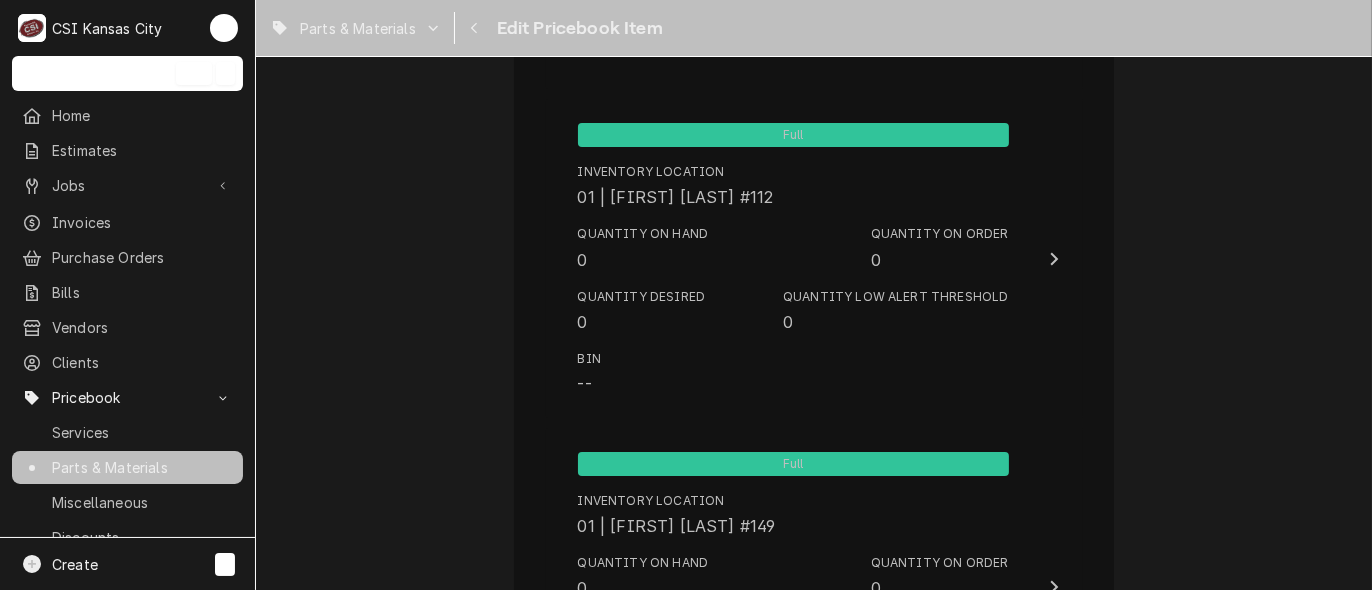 scroll, scrollTop: 6295, scrollLeft: 0, axis: vertical 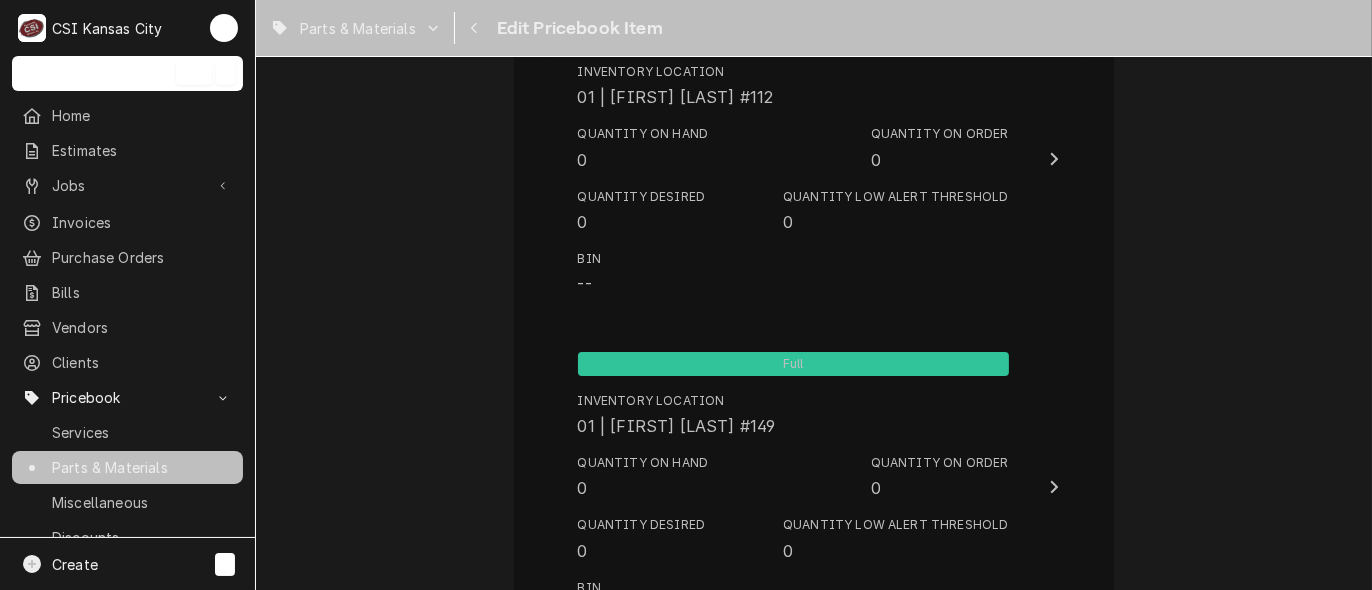 drag, startPoint x: 505, startPoint y: 319, endPoint x: 494, endPoint y: 313, distance: 12.529964 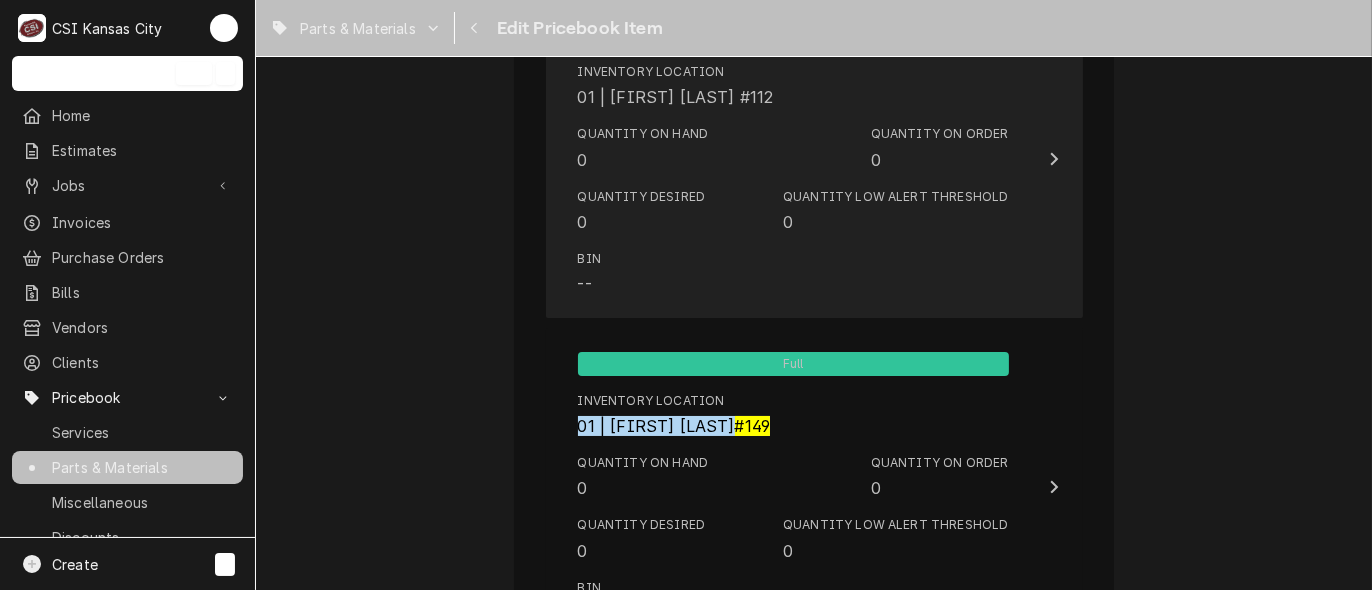 drag, startPoint x: 492, startPoint y: 311, endPoint x: 945, endPoint y: 275, distance: 454.42822 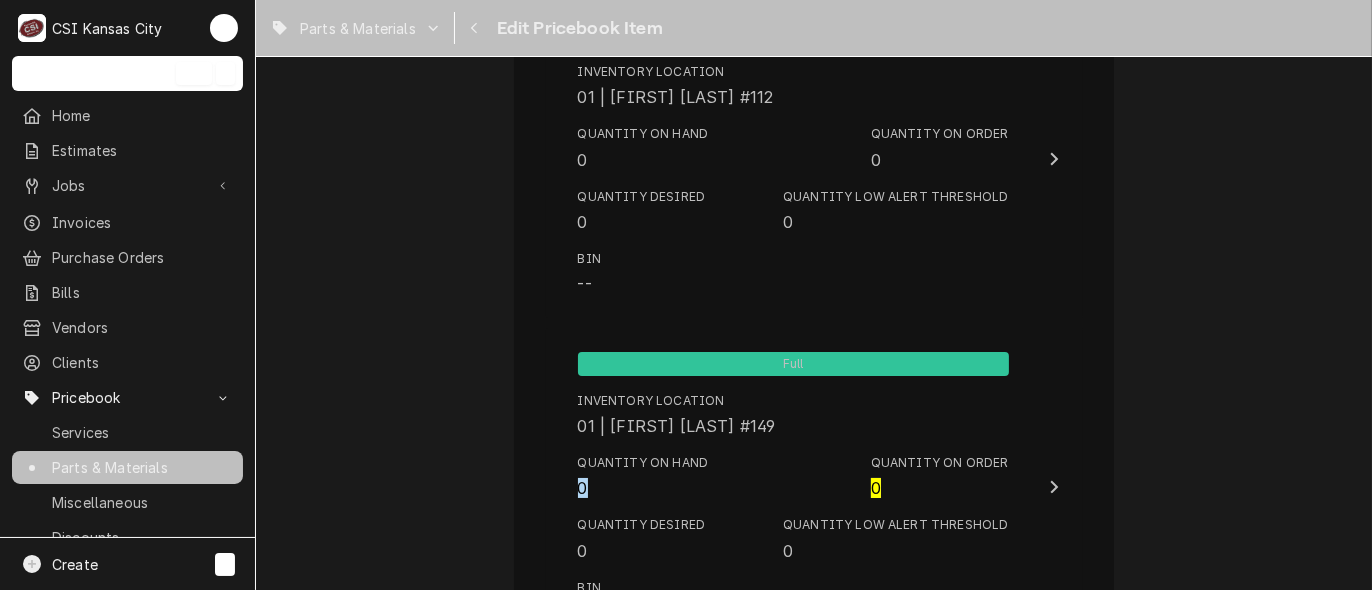 drag, startPoint x: 945, startPoint y: 275, endPoint x: 536, endPoint y: 286, distance: 409.1479 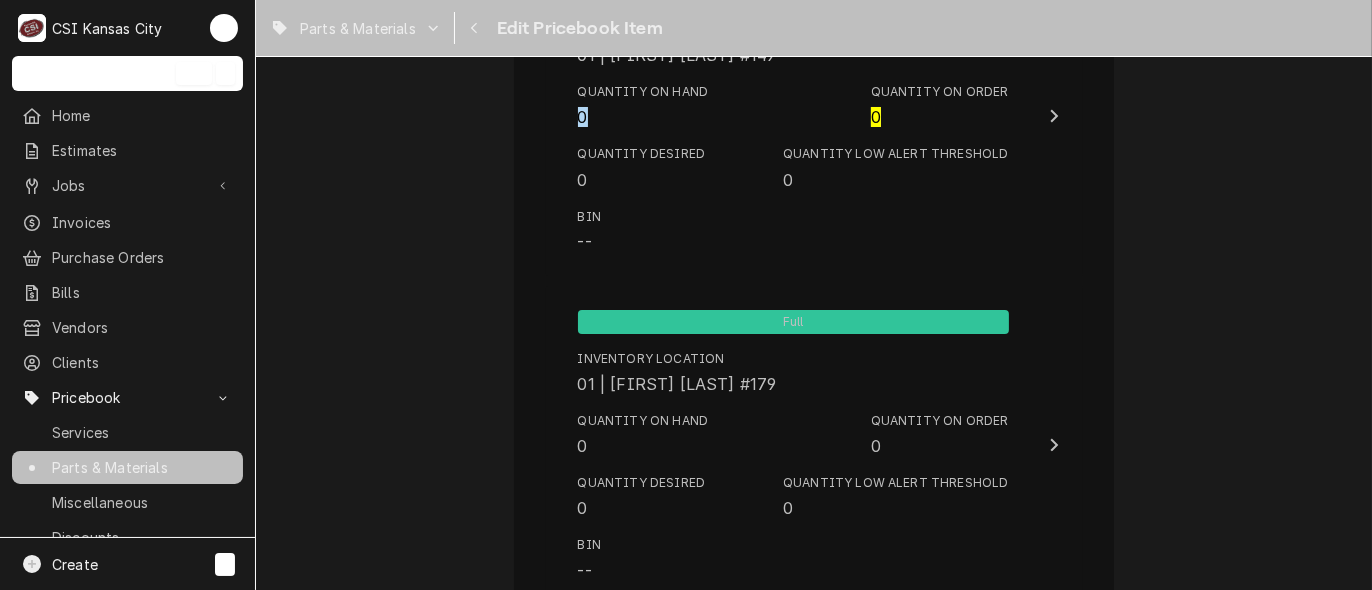 scroll, scrollTop: 6695, scrollLeft: 0, axis: vertical 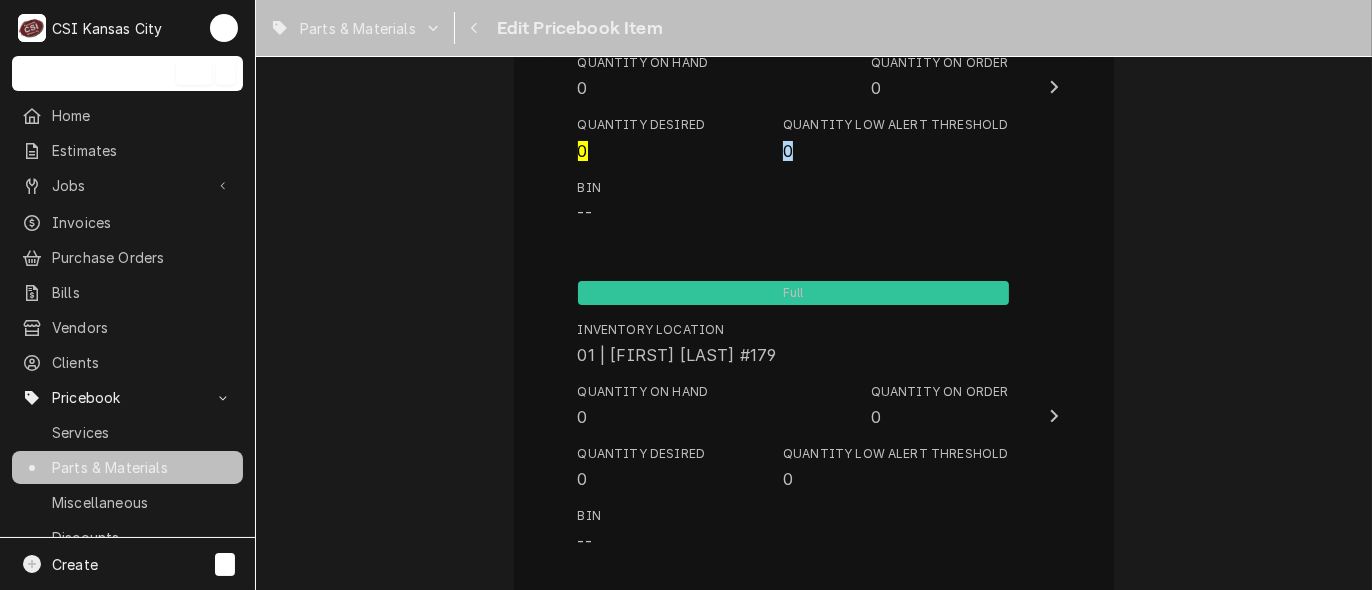 click on "Use the fields below to edit this PriceBook item. Note that changes made here will not be reflected on existing Estimates, Jobs, or Invoices. Active Status Item Type Choose PriceBook item type... Service Charge Part or Material Miscellaneous Charge Discount Tax Short Description Infinite Switch, 240V, 15A, M-Series Subtype Choose a subtype... [#2-DUAL] AFTERHRS-WH-CHG-2 [#2-DUAL] BEV-EQUIP [#2-DUAL] BEV-MATS [#2-DUAL] CONT-LABR-2 [#2-DUAL] CRANE-LIFT-2 [#2-DUAL] EQUIP-RENT-2 [#2-DUAL] INVEN-PARTS [#2-DUAL] MAINT-SUPPLY [#2-DUAL] MISC-EQUIP [#2-DUAL] MISC-NON-INVEN [#2-DUAL] PROJ-CONT-LABR-2 [#2-DUAL] PROJ-EQUIP [#2-DUAL] PROJ-MATS [#3-BILL] SHOP-TOOLS Labels  ( optional ) Add Labels... Part Type Your connected accounting system does not support changing a part from inventory to non-inventory. Please deactivate this part and create another if you wish to switch to non-inventory. Unit Cost  ( optional ) $ 30.82 Default Unit Price $ 61.64 Tax Manufacturer  ( optional ) Manufacturer Part #  ( optional )  ( )  ( )" at bounding box center (814, 3349) 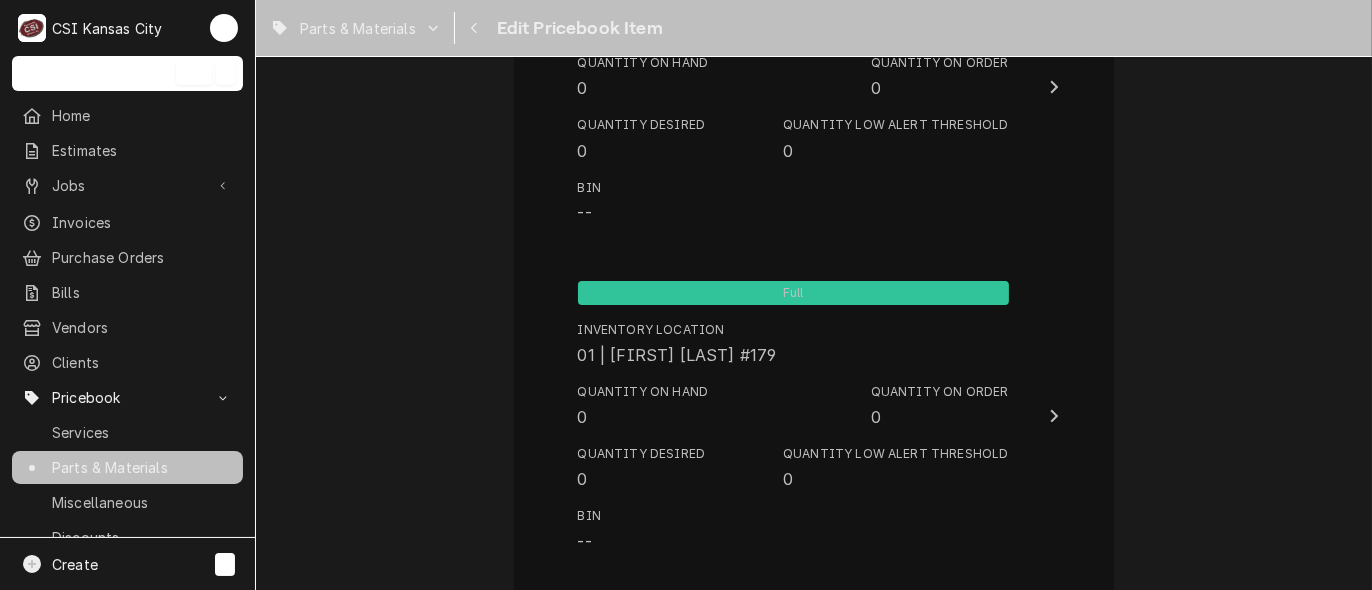 scroll, scrollTop: 7247, scrollLeft: 0, axis: vertical 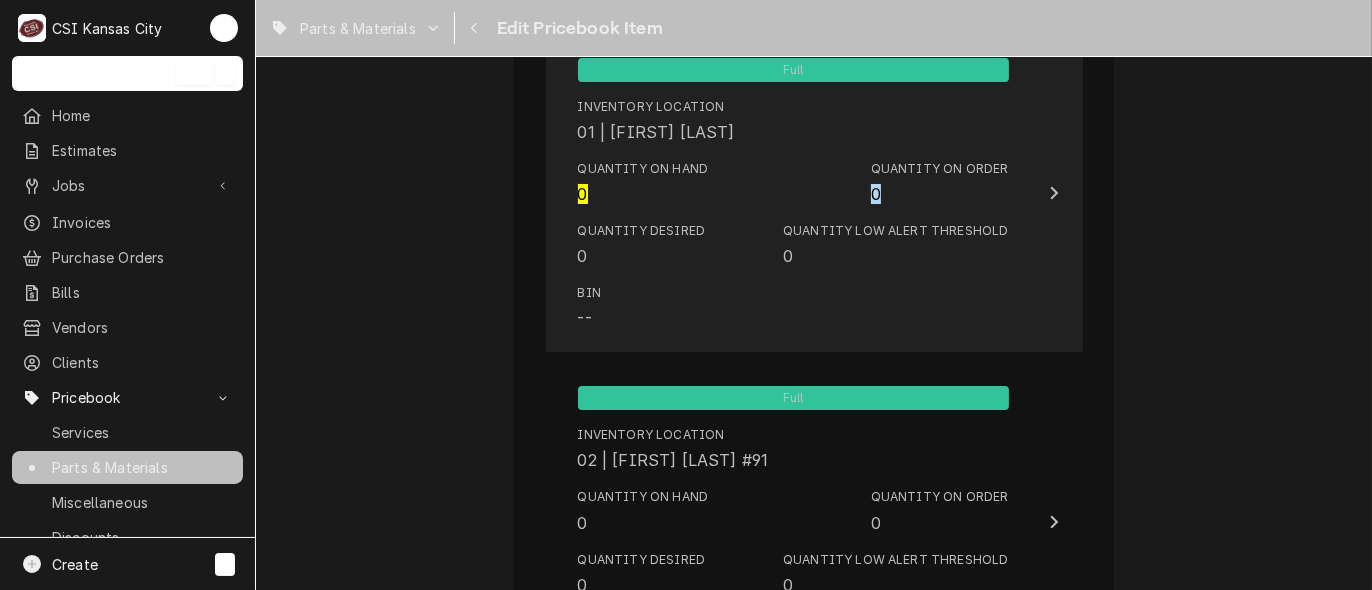 drag, startPoint x: 518, startPoint y: 275, endPoint x: 556, endPoint y: 172, distance: 109.786156 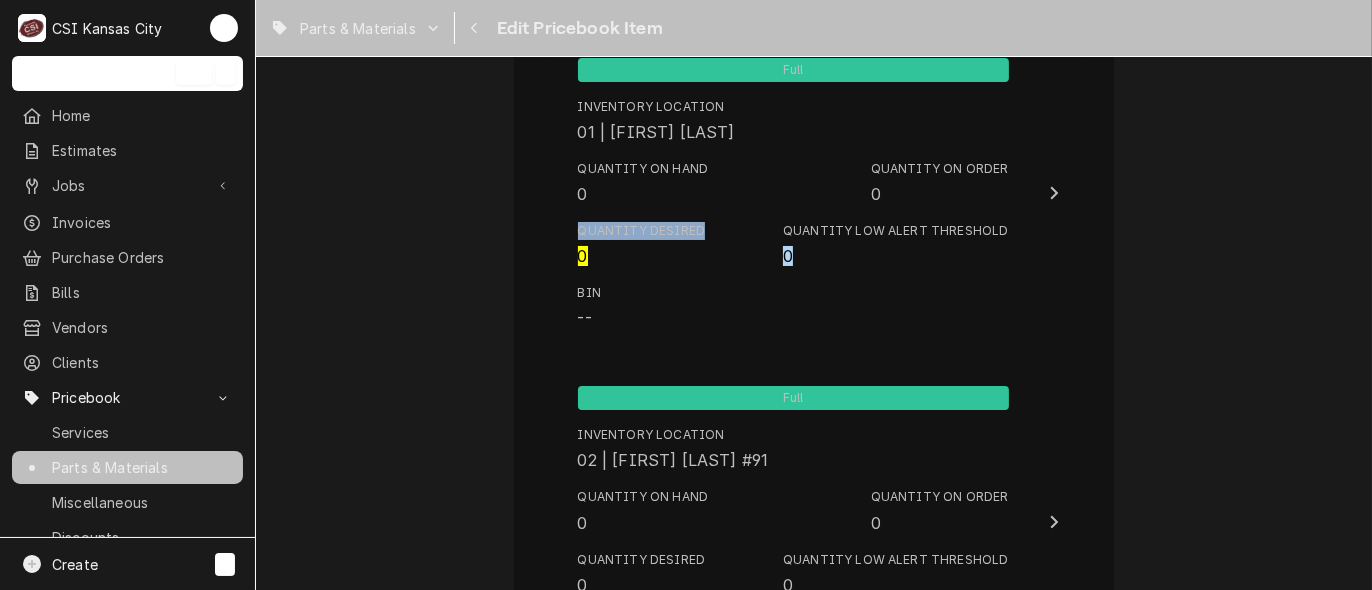 drag, startPoint x: 556, startPoint y: 172, endPoint x: 465, endPoint y: 236, distance: 111.25197 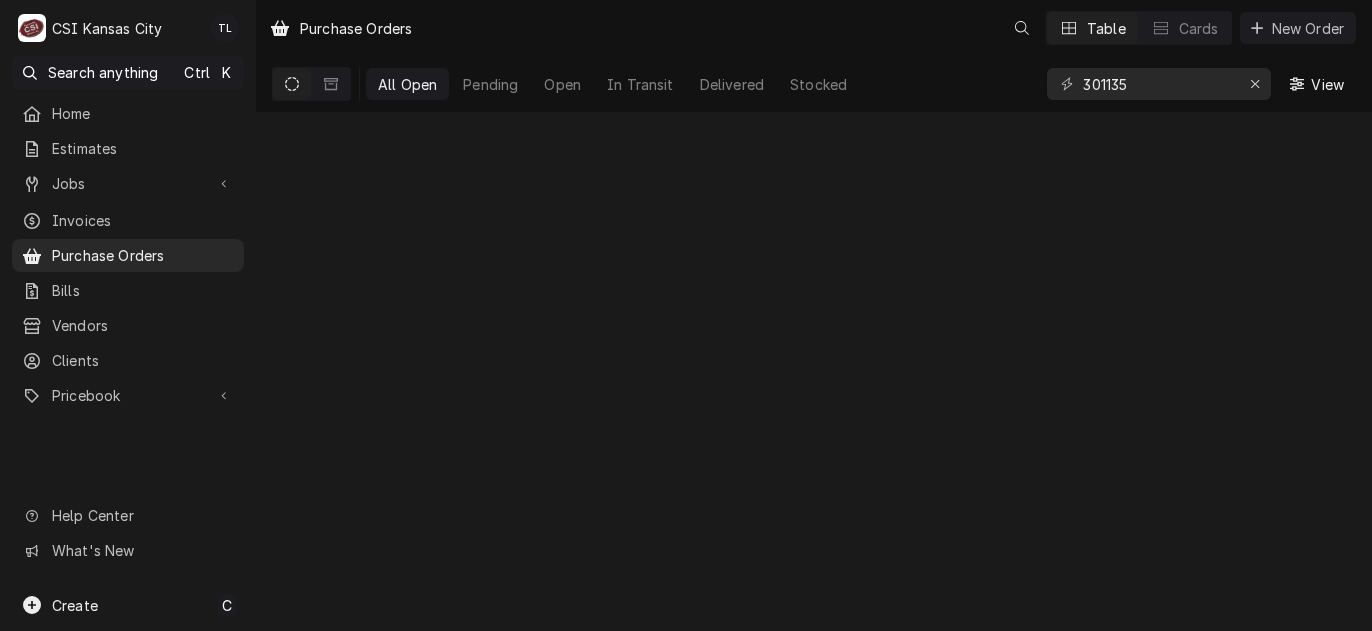 scroll, scrollTop: 0, scrollLeft: 0, axis: both 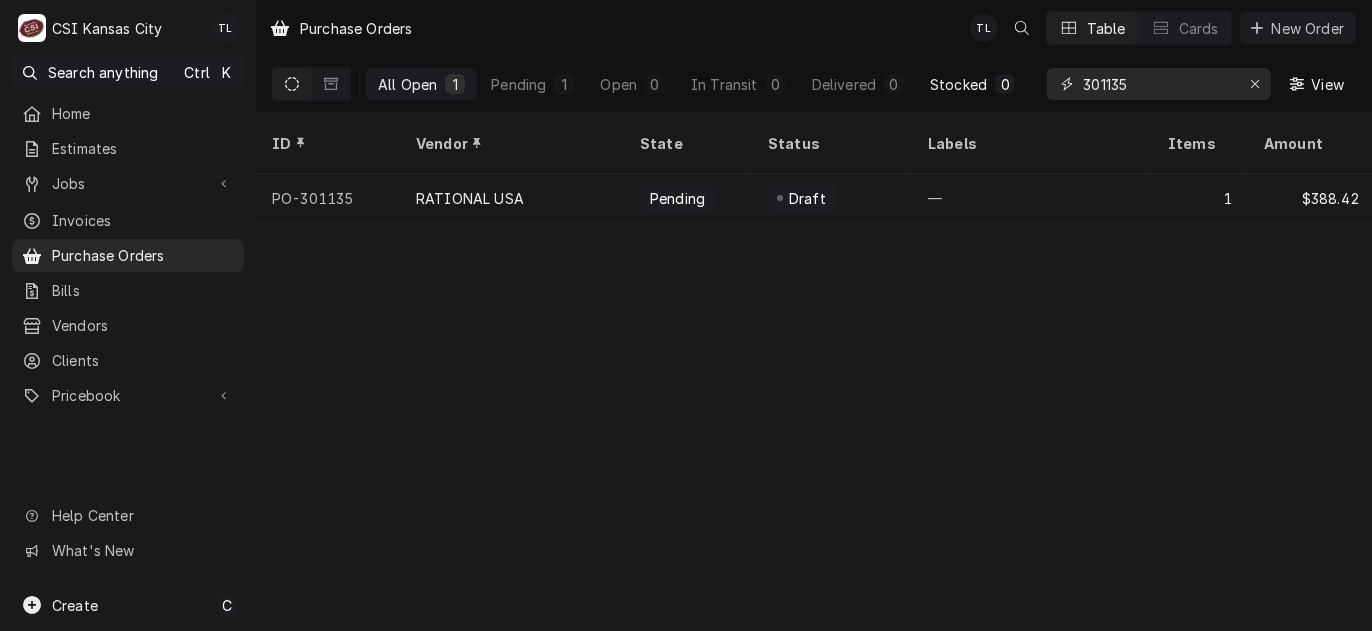 drag, startPoint x: 1122, startPoint y: 86, endPoint x: 1002, endPoint y: 80, distance: 120.14991 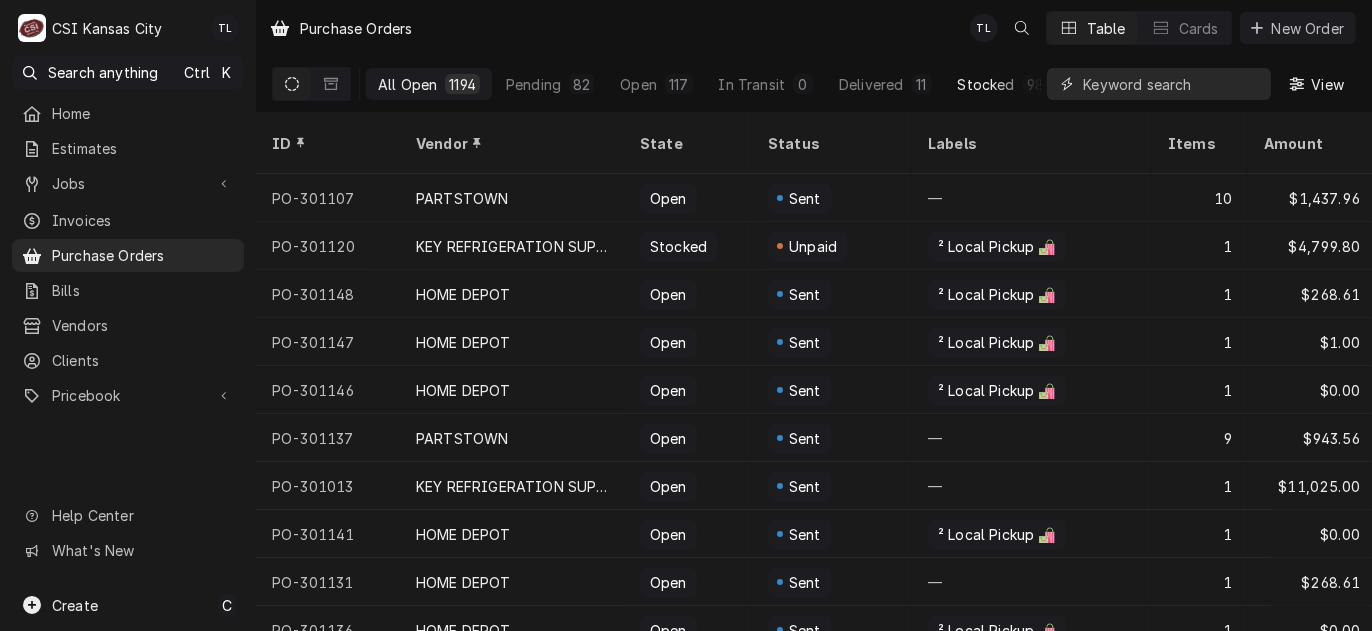 paste on "301018" 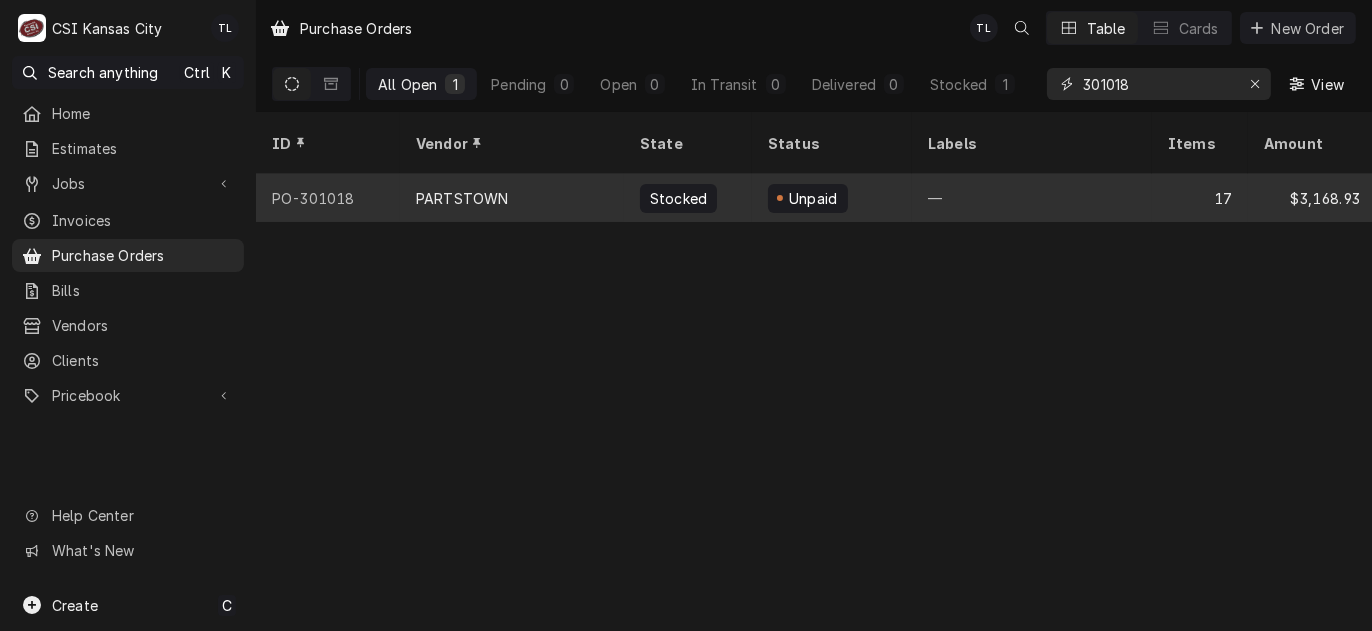 type on "301018" 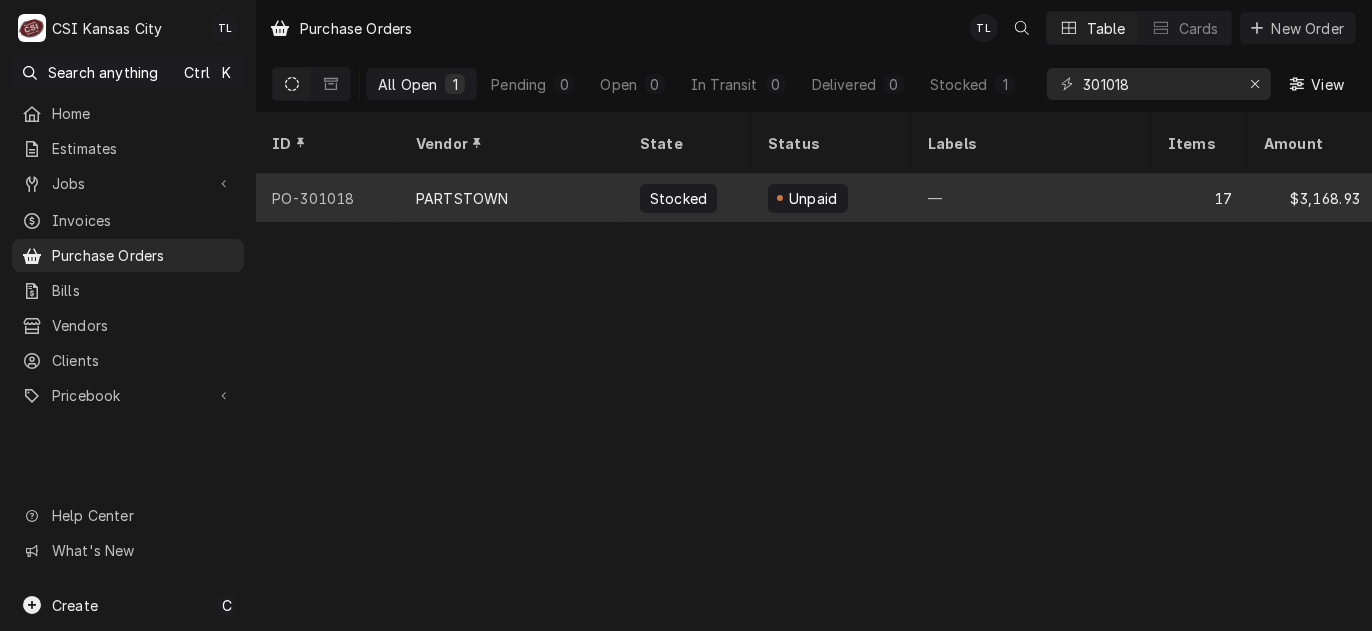 click on "PARTSTOWN" at bounding box center (512, 198) 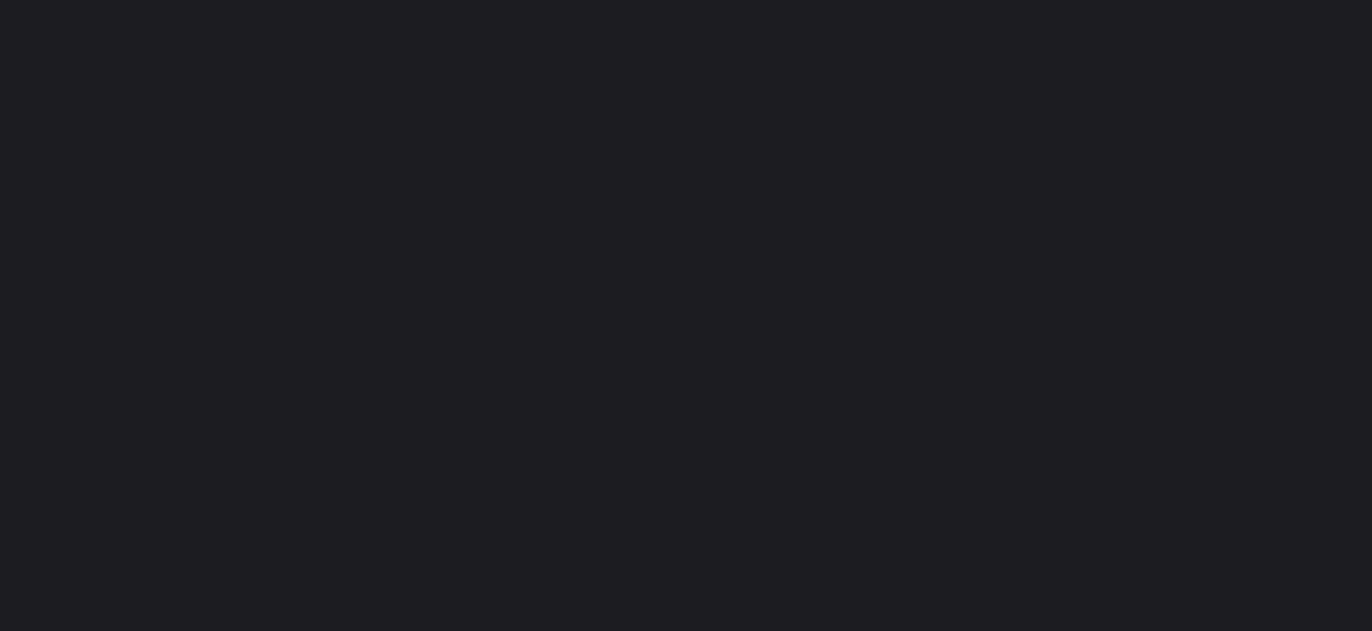 scroll, scrollTop: 0, scrollLeft: 0, axis: both 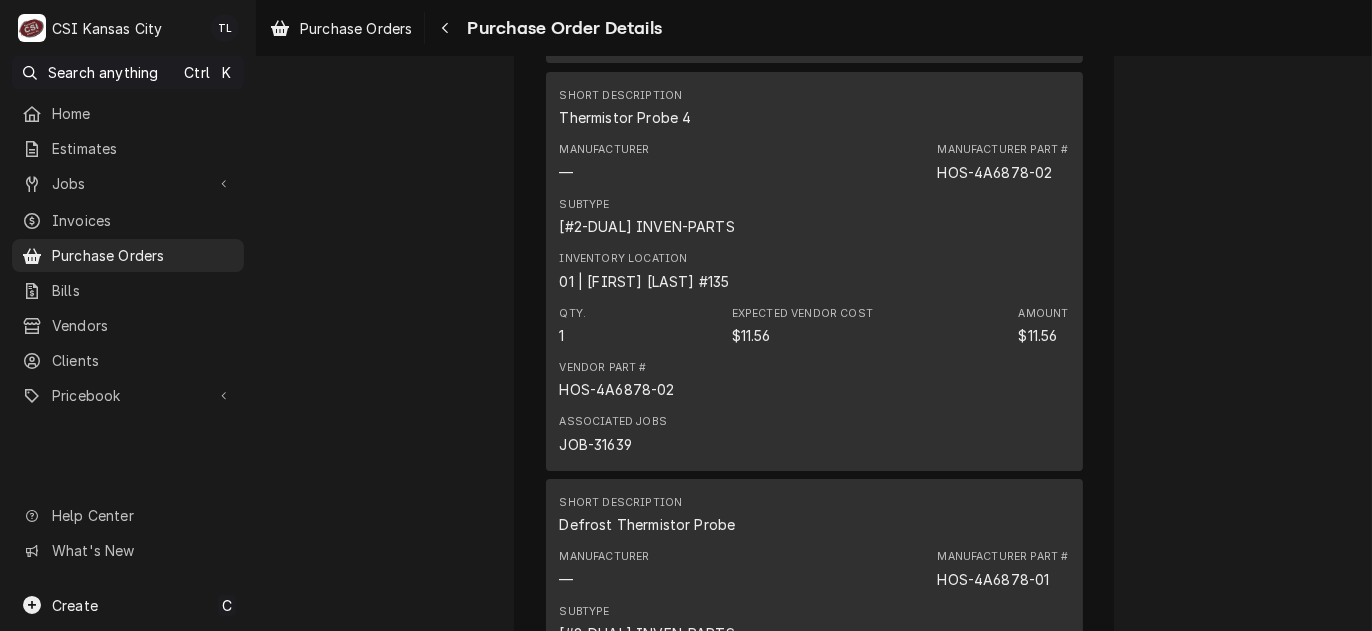 click on "Unpaid Vendor PARTSTOWN PARTSTOWN
[NUMBER] [STREET]
[CITY], [STATE] [ZIP] Bill To CSI Kansas City CSI Commercial Services Inc
[NUMBER] [STREET]
[CITY], [STATE] [ZIP] ([PHONE]) [EMAIL] Ship To CSI Kansas City Re: Roopairs PO ID:  PO-301018 [NUMBER] [STREET]
[CITY], [STATE] [ZIP] Inventory Location 00 | KC WAREHOUSE Roopairs Purchase Order ID PO-301018 Date Issued [MONTH] [DAY], [YEAR] Shipping -- No shipping details provided. Please reach out to the vendor for more information. Tracking Number -- No tracking number provided. Please reach out to the vendor for more information. Payment Terms Net null Stocked On [DAY_OF_WEEK], [MONTH] [DAY]st, [YEAR] - [TIME] Last Modified [DAY_OF_WEEK], [MONTH] [DAY]st, [YEAR] - [TIME] Parts and Materials Short Description Thermo Ctrl W/Aux Warmers **Replaces Wel-65917** Manufacturer — Manufacturer Part # WEL-2T-45917 Subtype [#2-DUAL] INVEN-PARTS Inventory Location 86D ⛔️ | [FIRST] [LAST] #169 Qty. 1 Expected Vendor Cost $160.21 Amount $160.21 Vendor Part # WEL-2T-45917 — 1 8" at bounding box center (814, -1226) 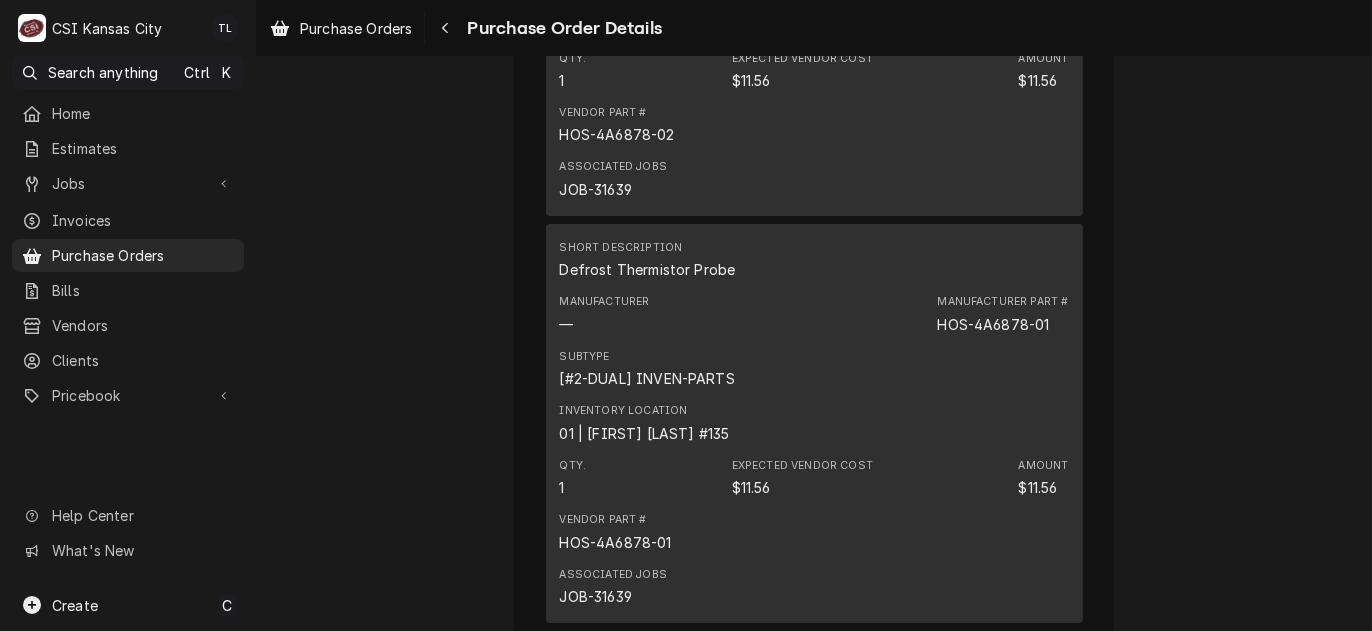 scroll, scrollTop: 6200, scrollLeft: 0, axis: vertical 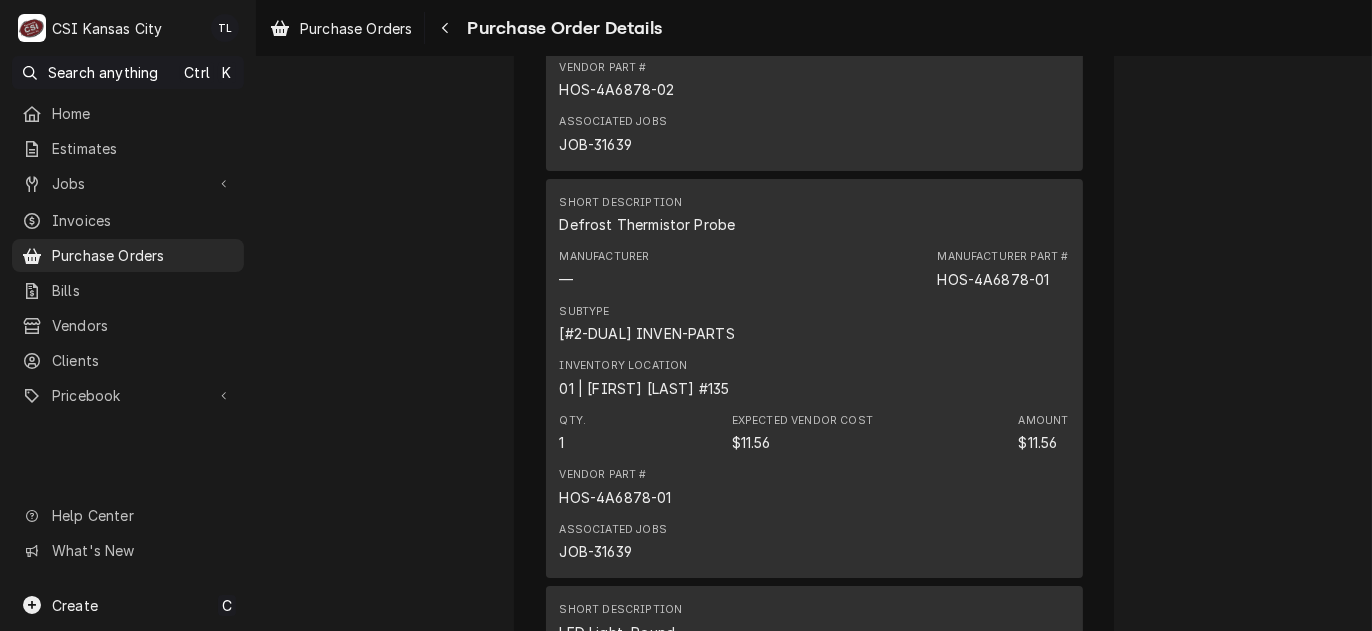 drag, startPoint x: 487, startPoint y: 134, endPoint x: 469, endPoint y: 162, distance: 33.286633 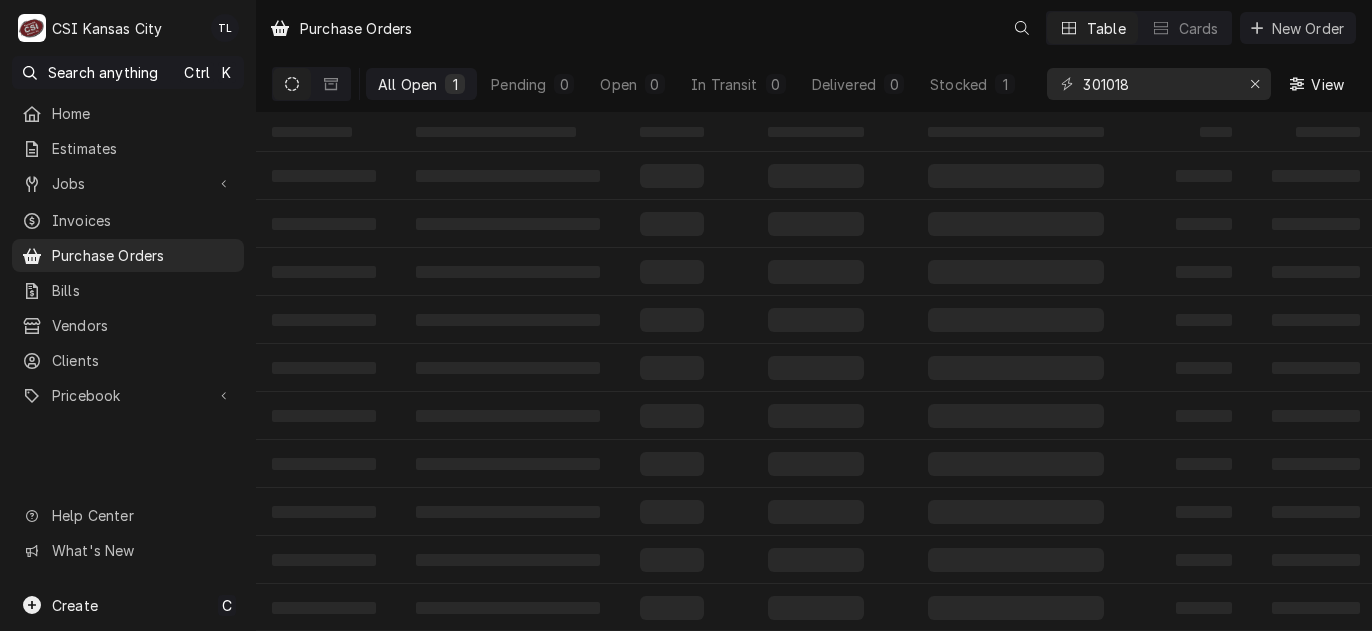 scroll, scrollTop: 0, scrollLeft: 0, axis: both 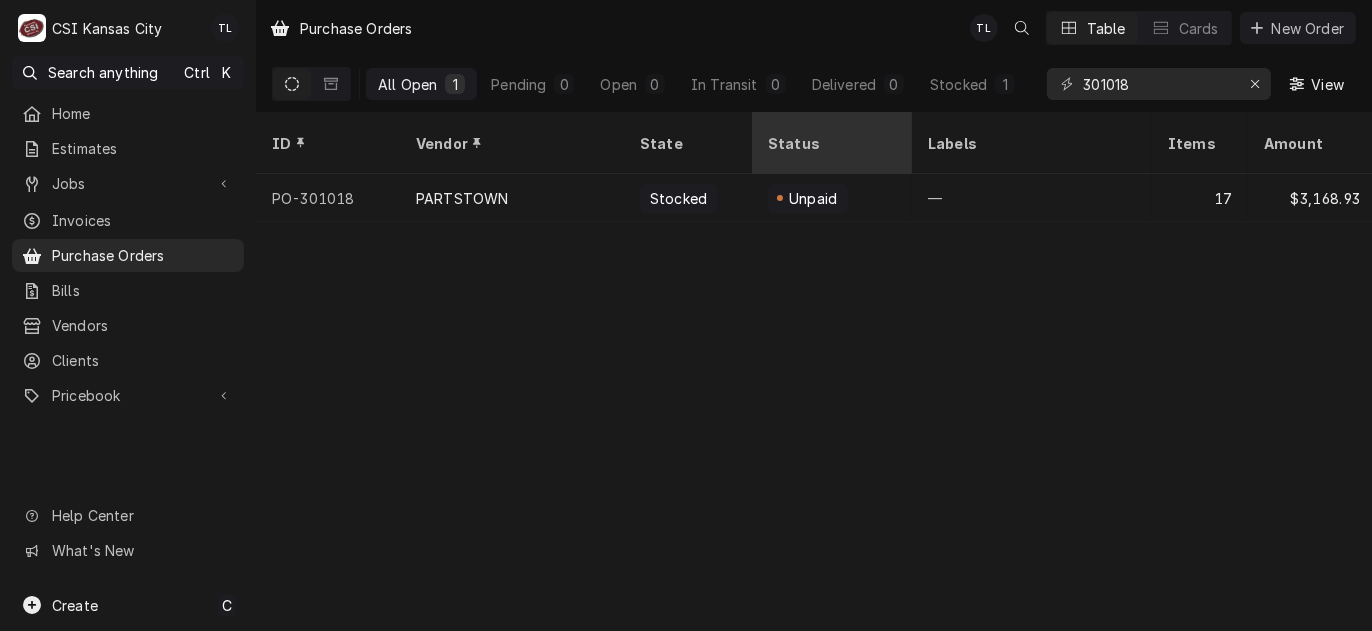 drag, startPoint x: 410, startPoint y: 128, endPoint x: 818, endPoint y: 130, distance: 408.0049 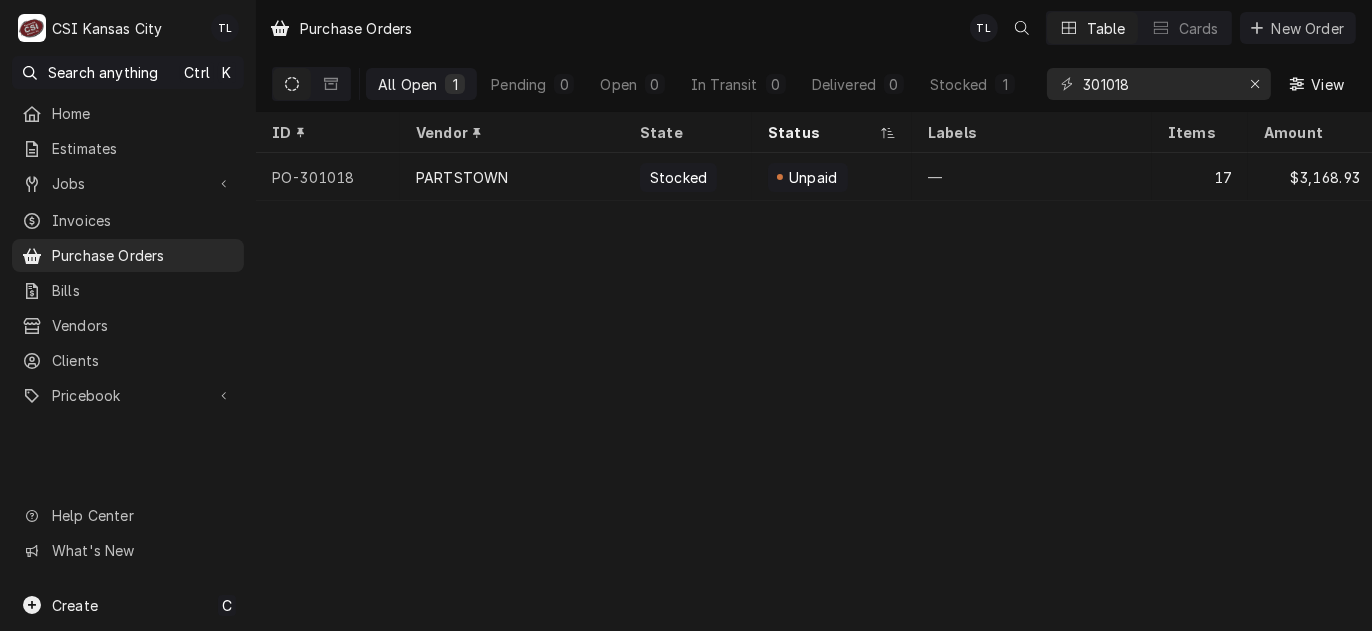 drag, startPoint x: 818, startPoint y: 130, endPoint x: 594, endPoint y: 49, distance: 238.1953 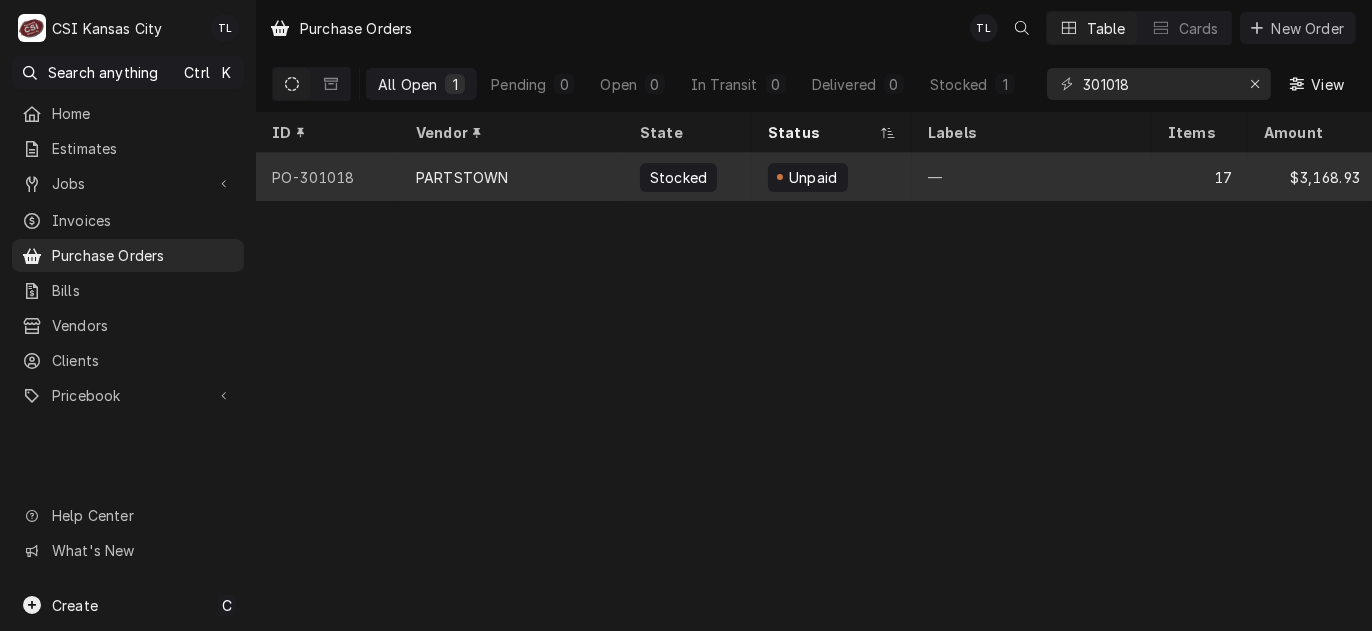 click on "PARTSTOWN" at bounding box center (462, 177) 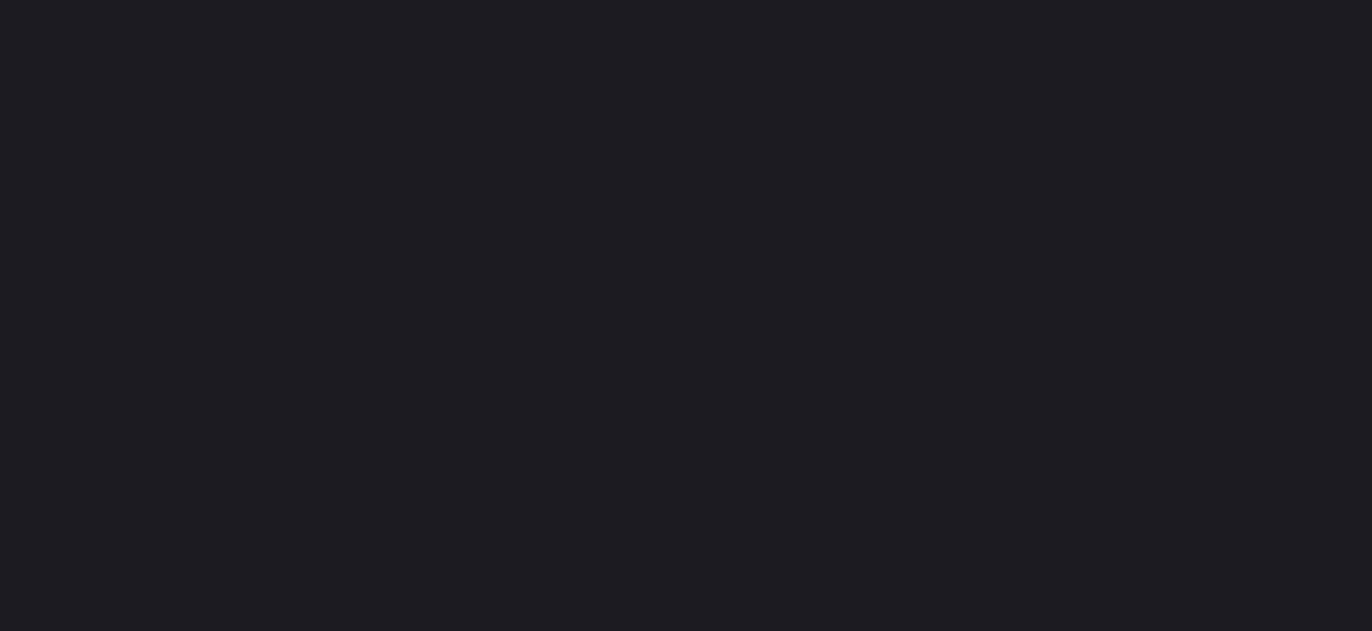 scroll, scrollTop: 0, scrollLeft: 0, axis: both 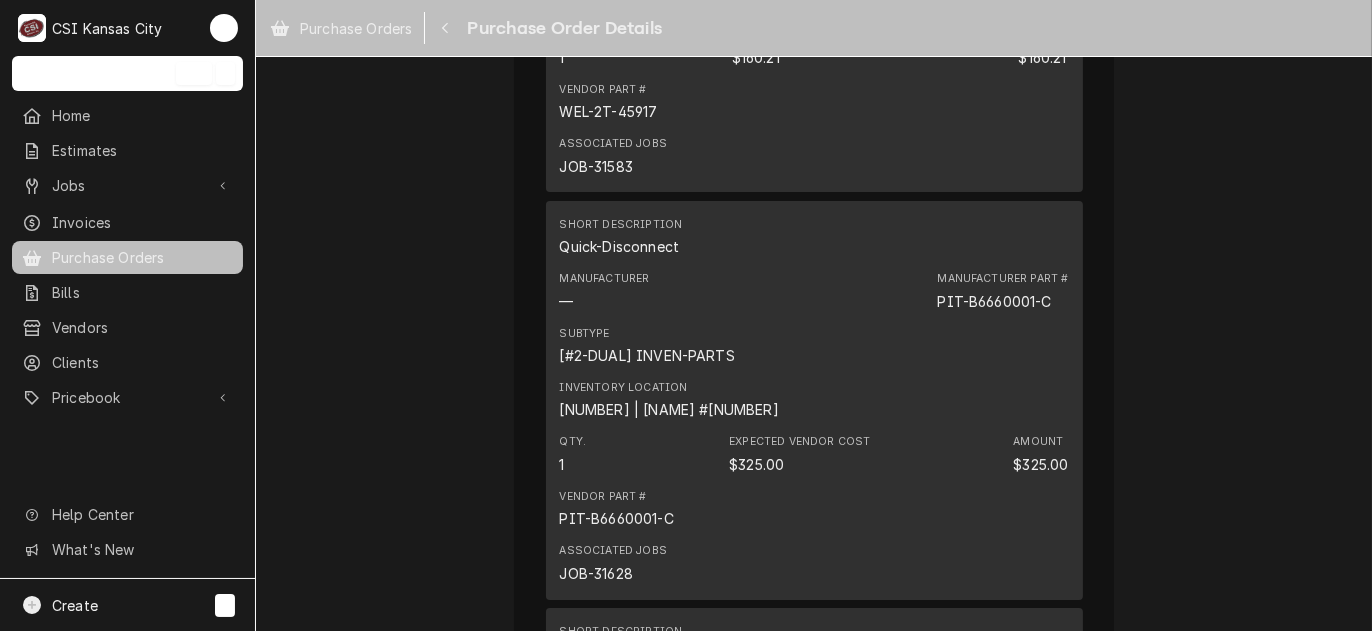 drag, startPoint x: 332, startPoint y: 194, endPoint x: 581, endPoint y: 265, distance: 258.9247 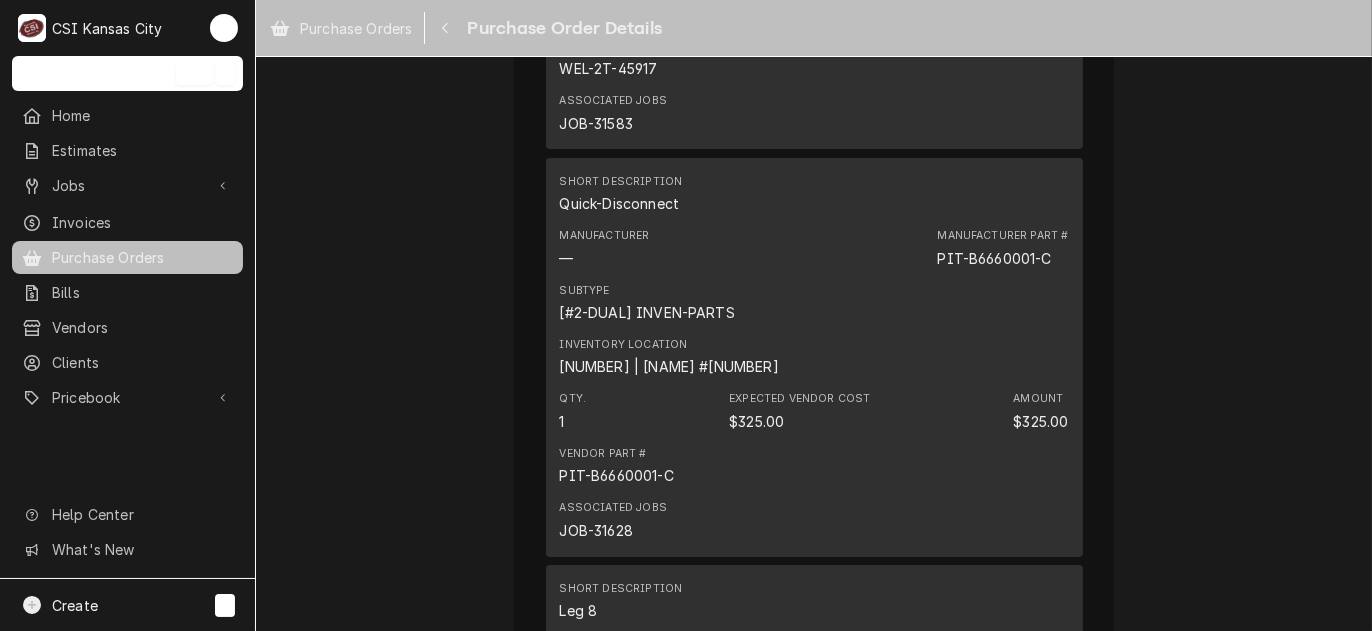 scroll, scrollTop: 1900, scrollLeft: 0, axis: vertical 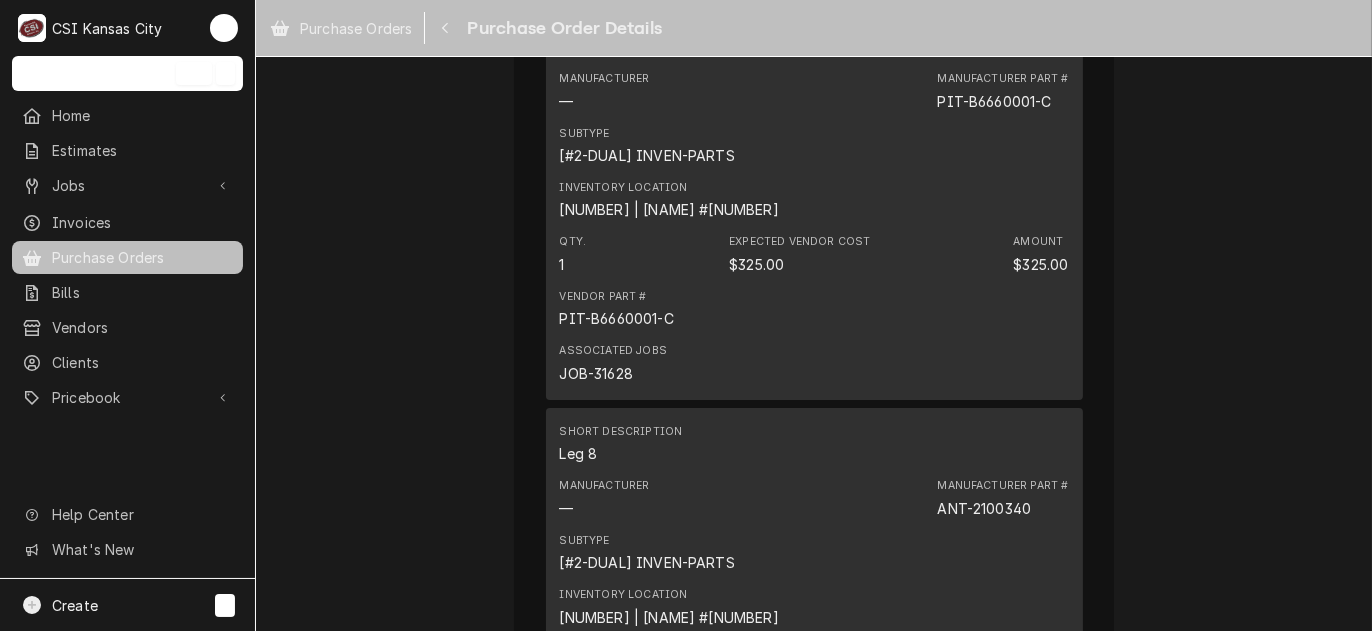 drag, startPoint x: 542, startPoint y: 238, endPoint x: 530, endPoint y: 238, distance: 12 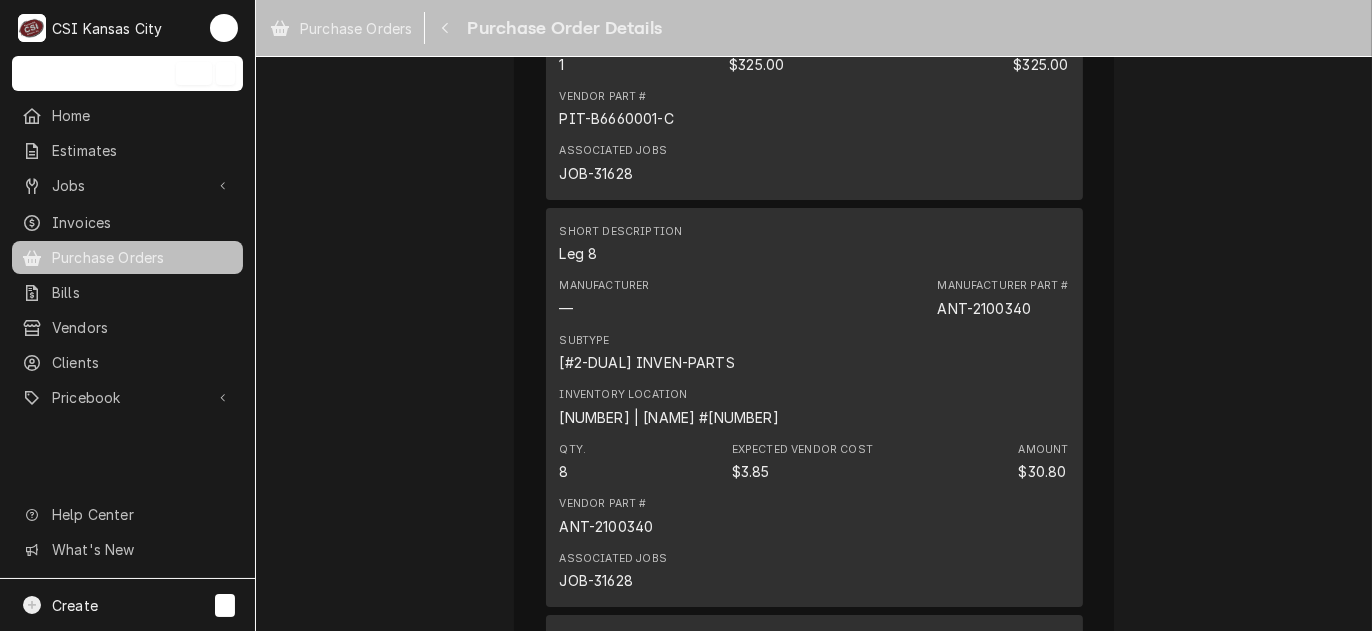 drag, startPoint x: 511, startPoint y: 234, endPoint x: 493, endPoint y: 228, distance: 18.973665 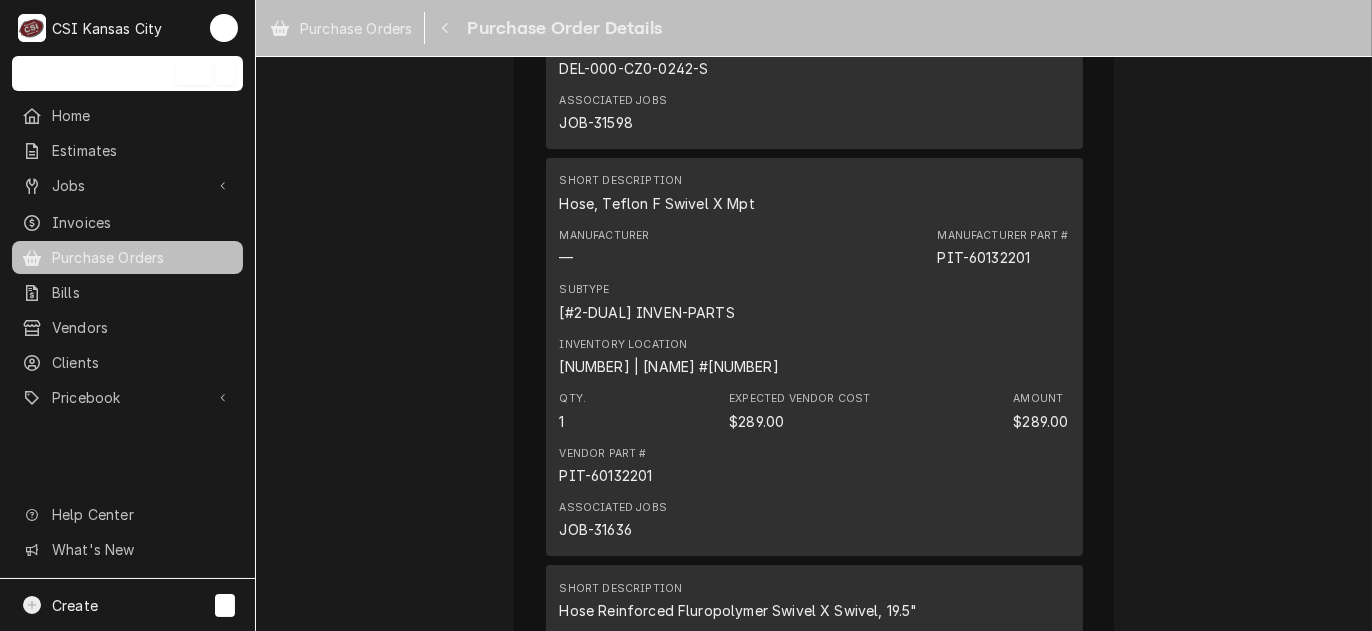 scroll, scrollTop: 3000, scrollLeft: 0, axis: vertical 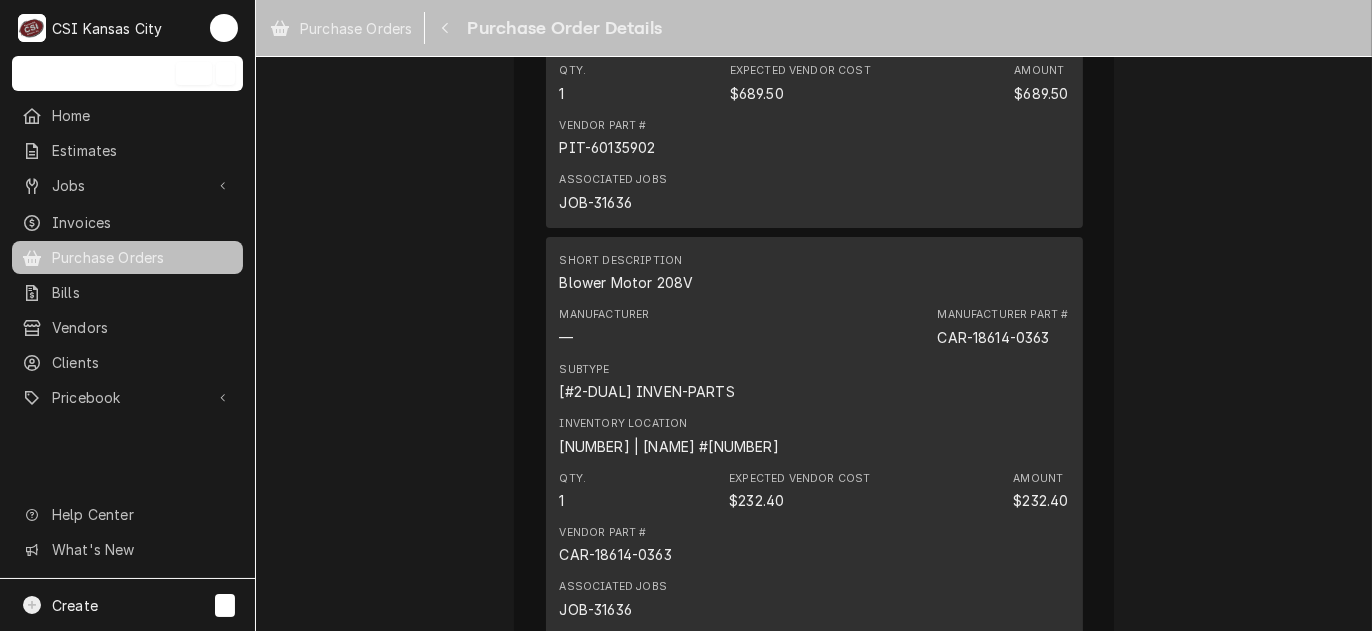 drag, startPoint x: 472, startPoint y: 215, endPoint x: 453, endPoint y: 200, distance: 24.207438 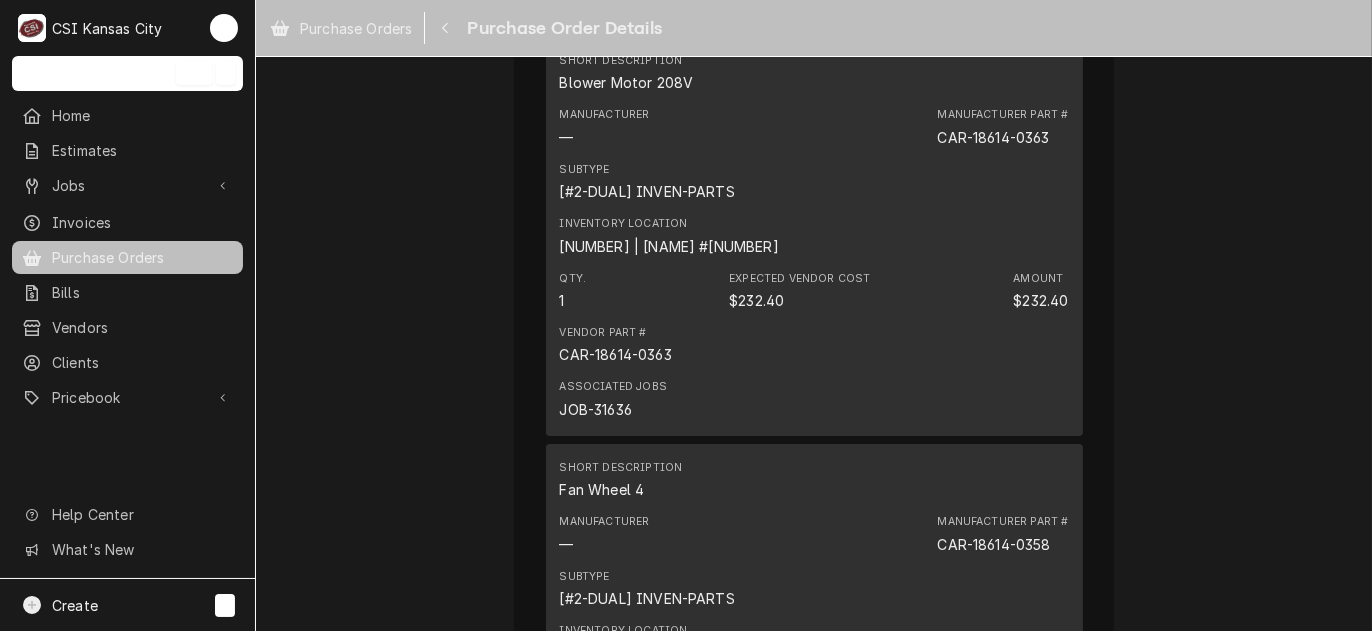 scroll, scrollTop: 4000, scrollLeft: 0, axis: vertical 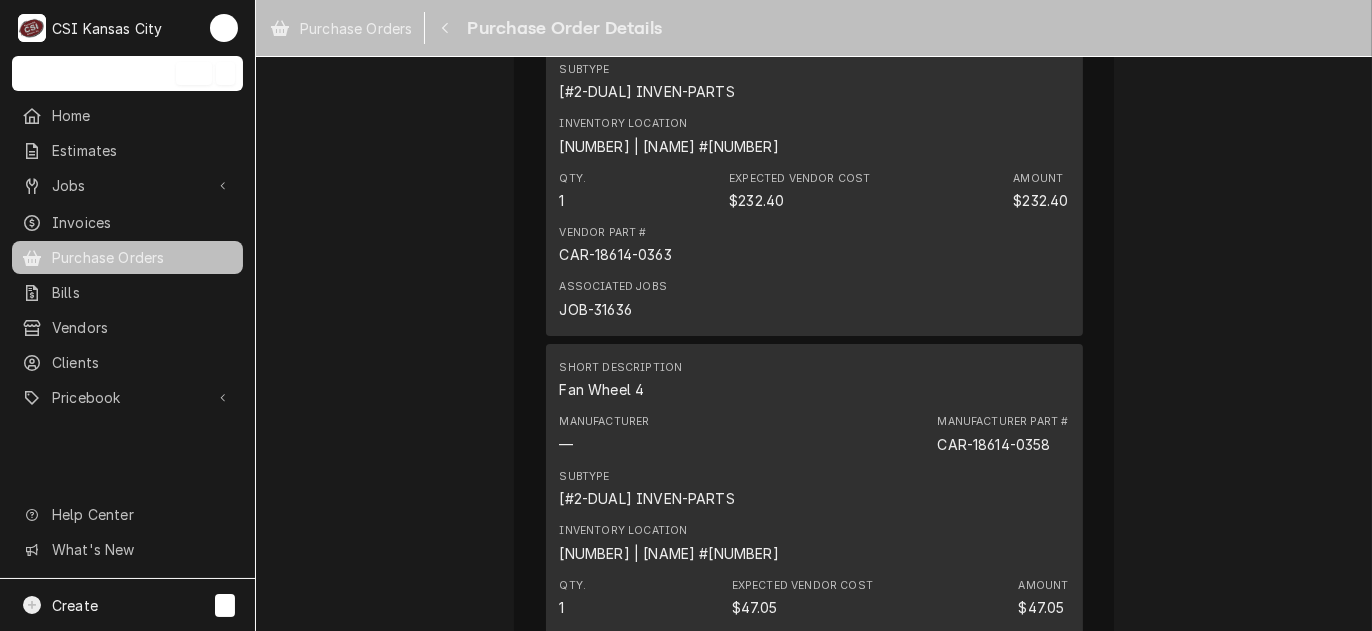 drag, startPoint x: 106, startPoint y: 198, endPoint x: 239, endPoint y: 61, distance: 190.93977 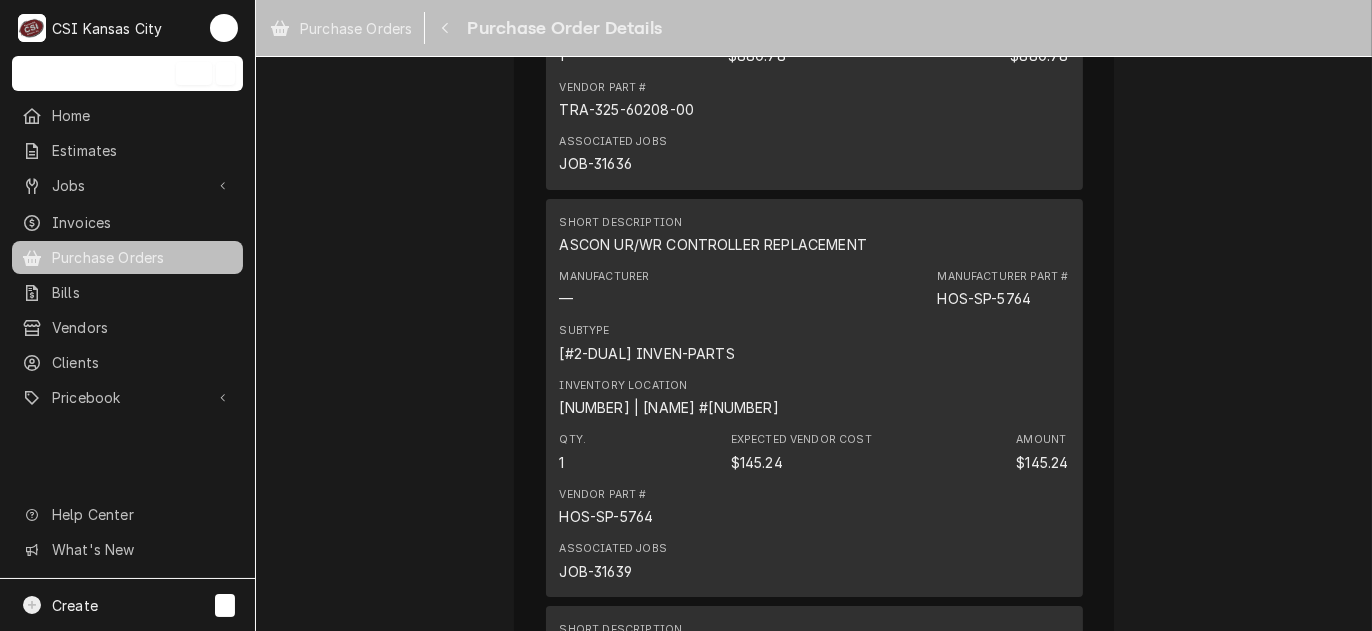scroll, scrollTop: 5400, scrollLeft: 0, axis: vertical 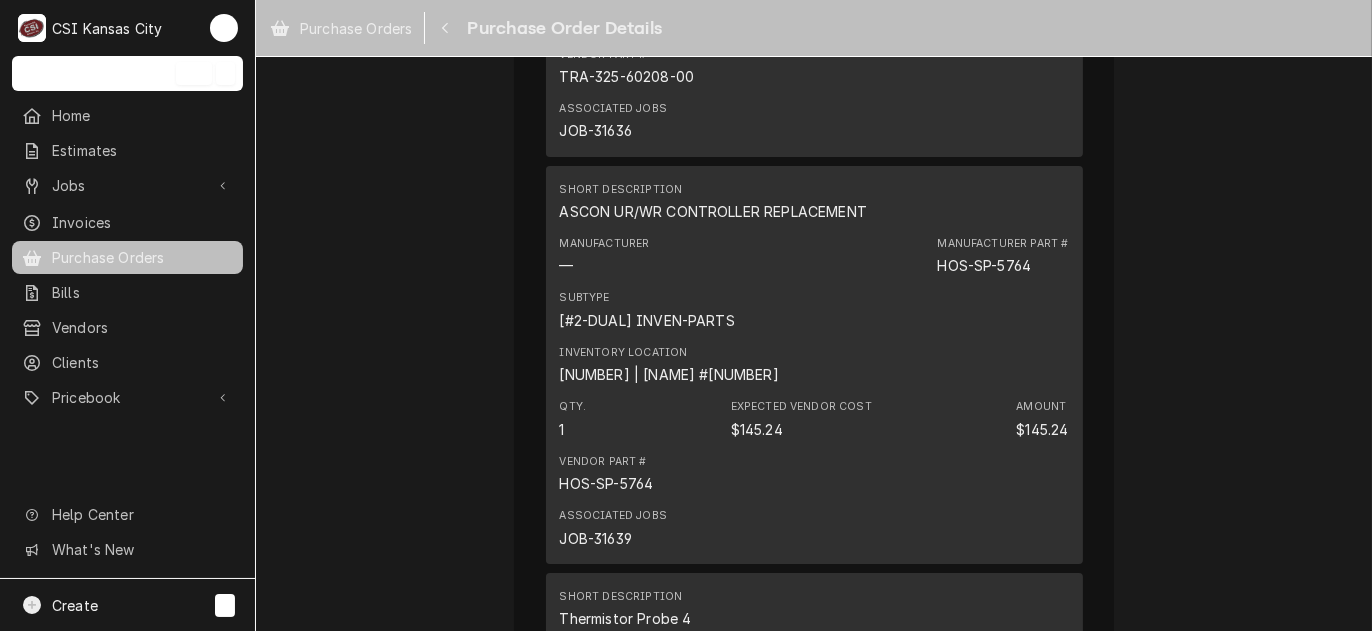 drag, startPoint x: 825, startPoint y: 254, endPoint x: 885, endPoint y: 258, distance: 60.133186 